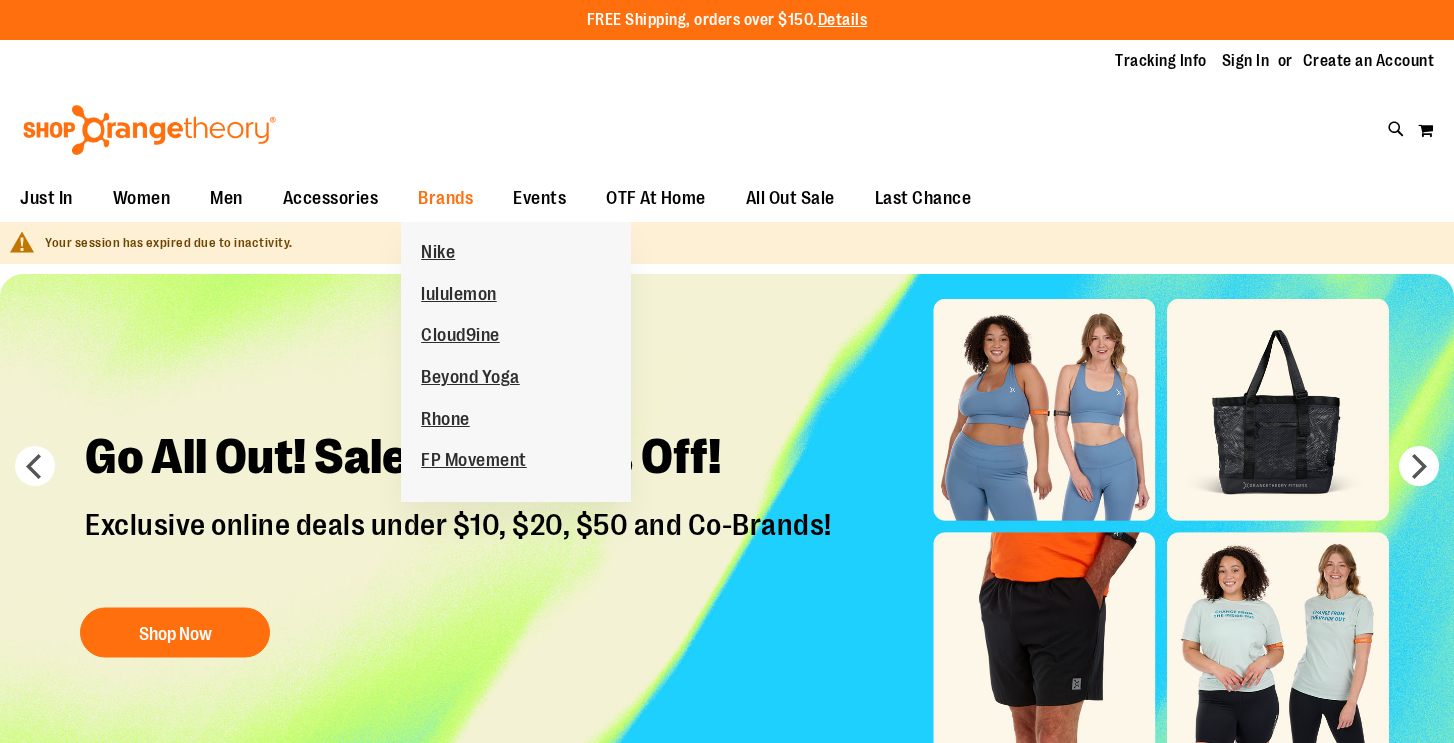 scroll, scrollTop: 0, scrollLeft: 0, axis: both 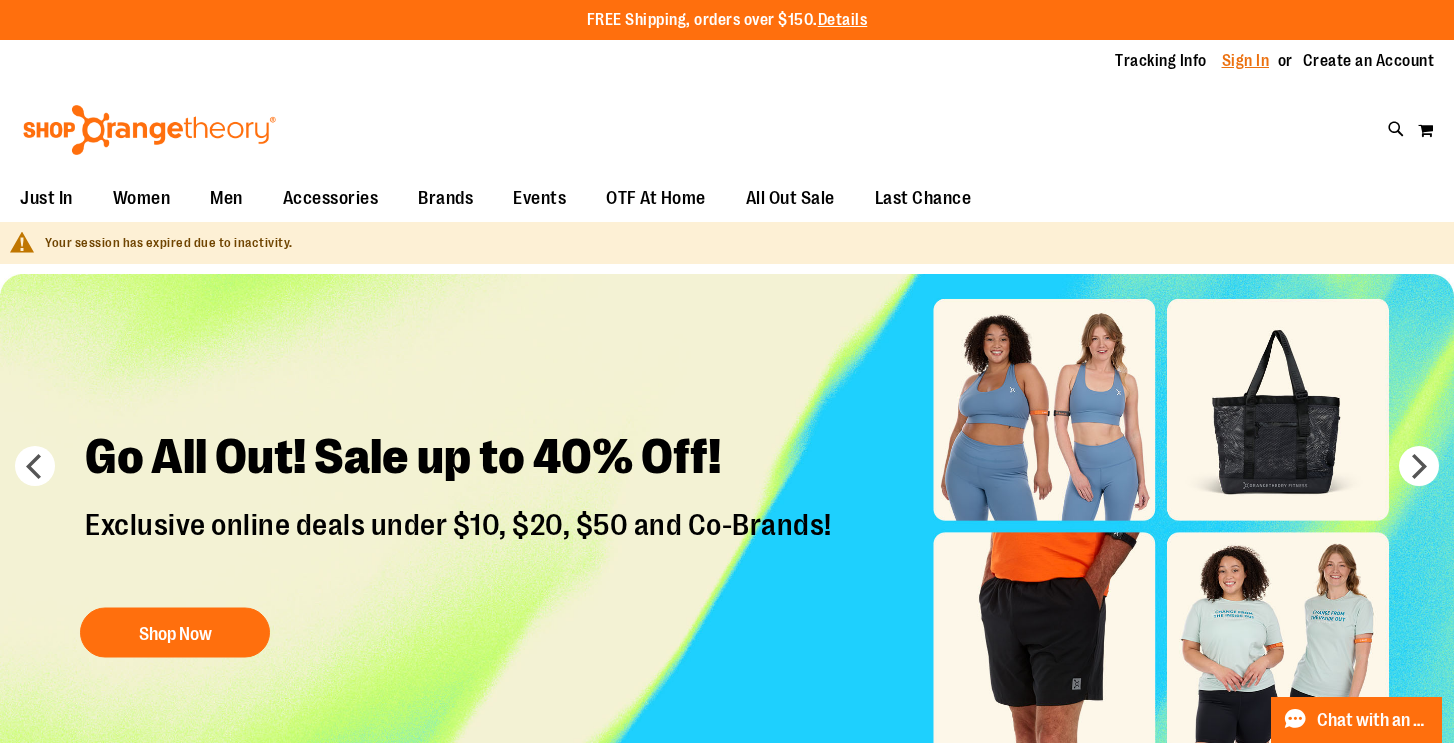 click on "Sign In" at bounding box center (1246, 61) 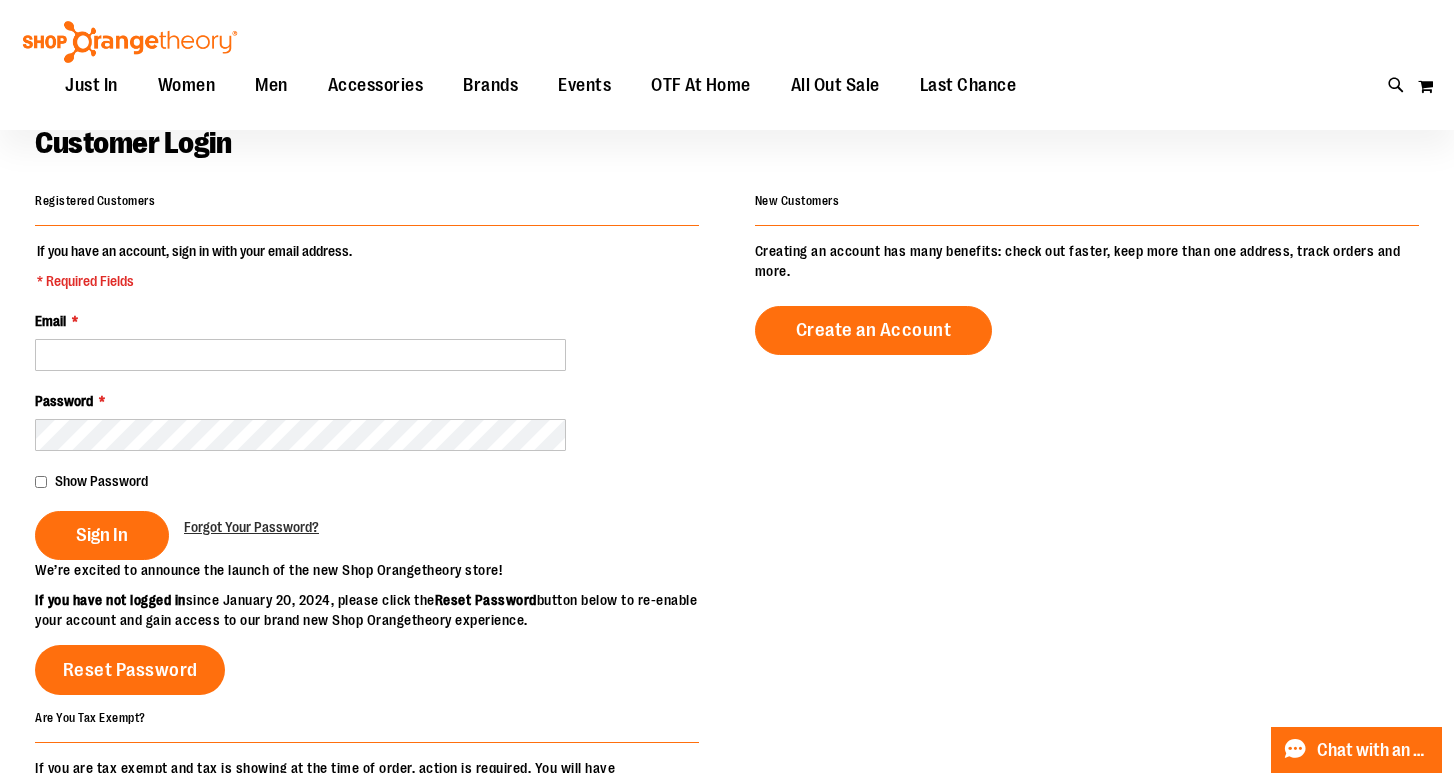 scroll, scrollTop: 106, scrollLeft: 0, axis: vertical 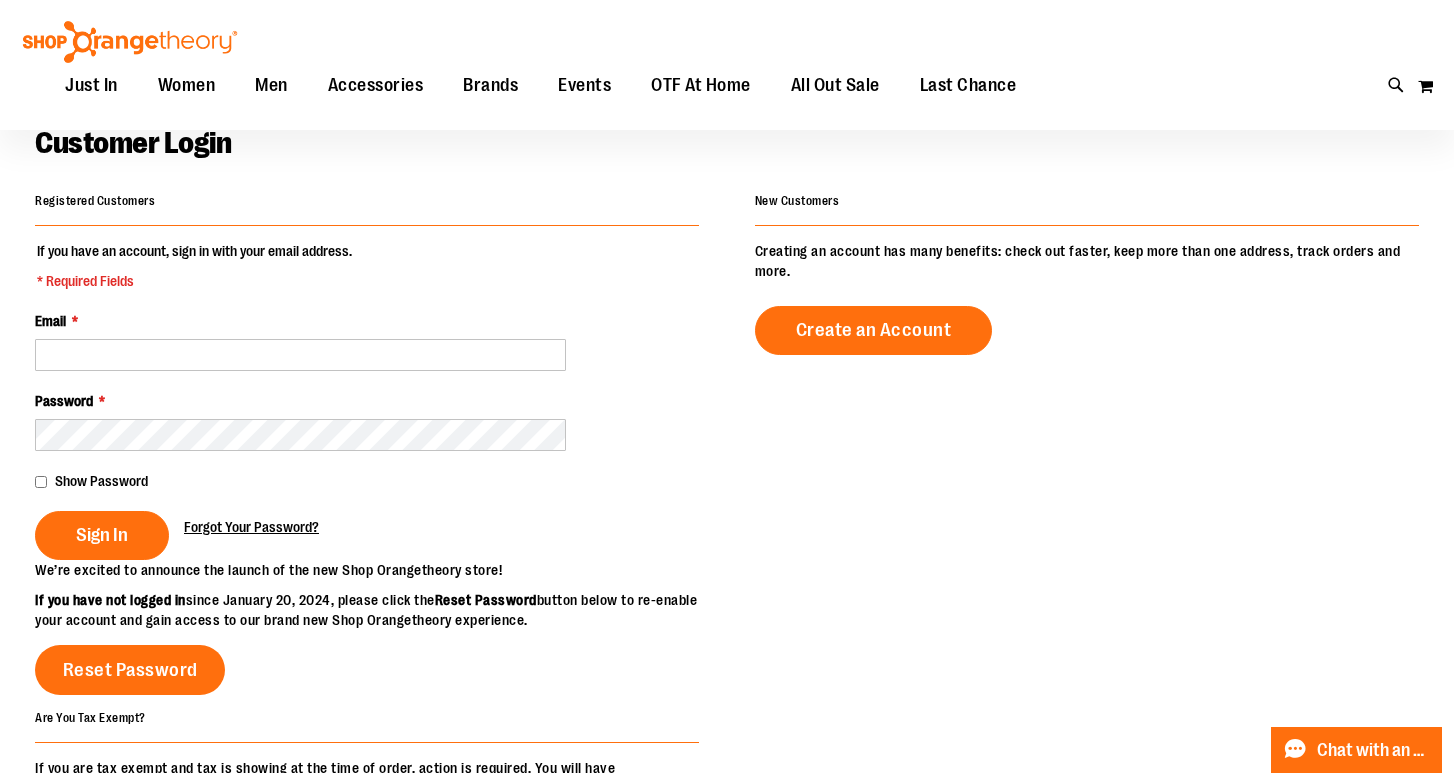 click on "Forgot Your Password?" at bounding box center [251, 527] 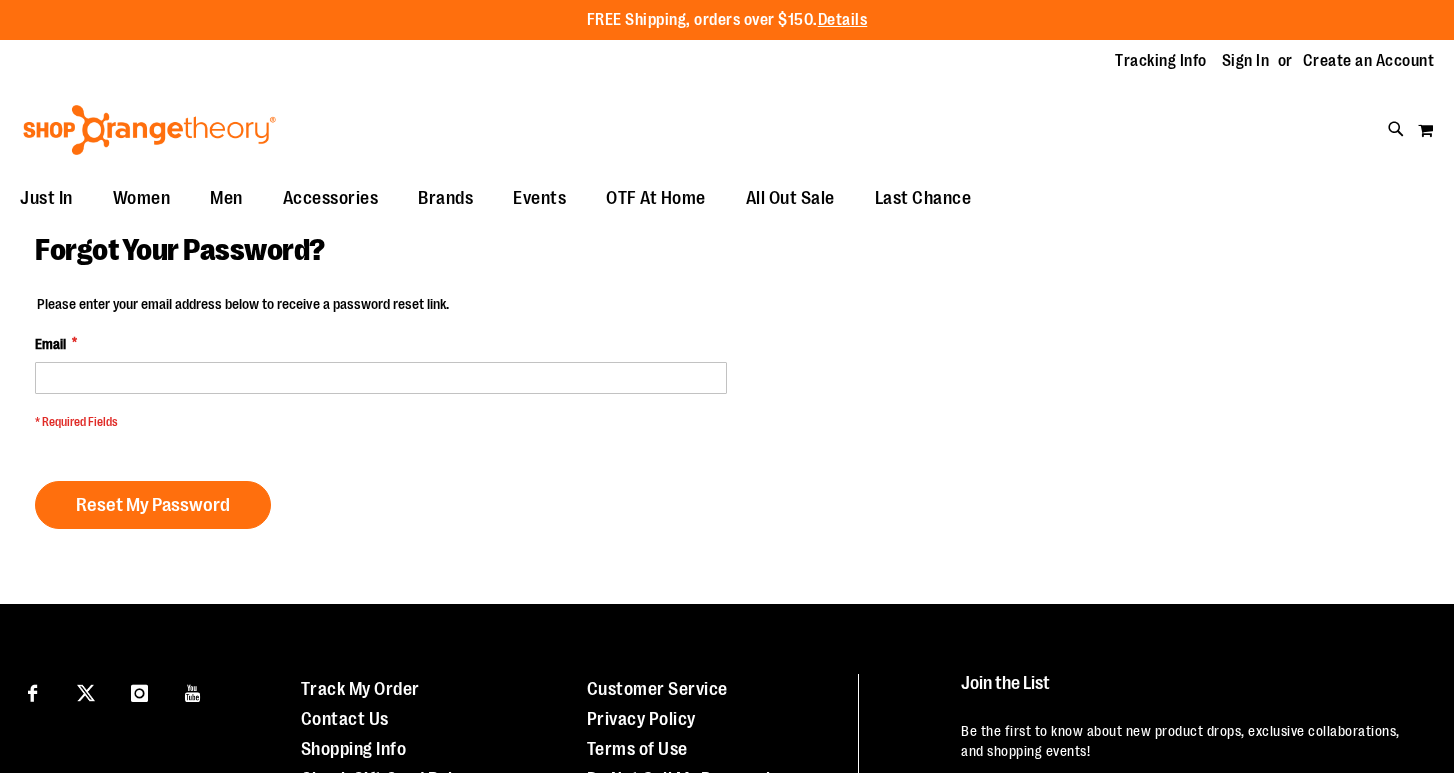 scroll, scrollTop: 0, scrollLeft: 0, axis: both 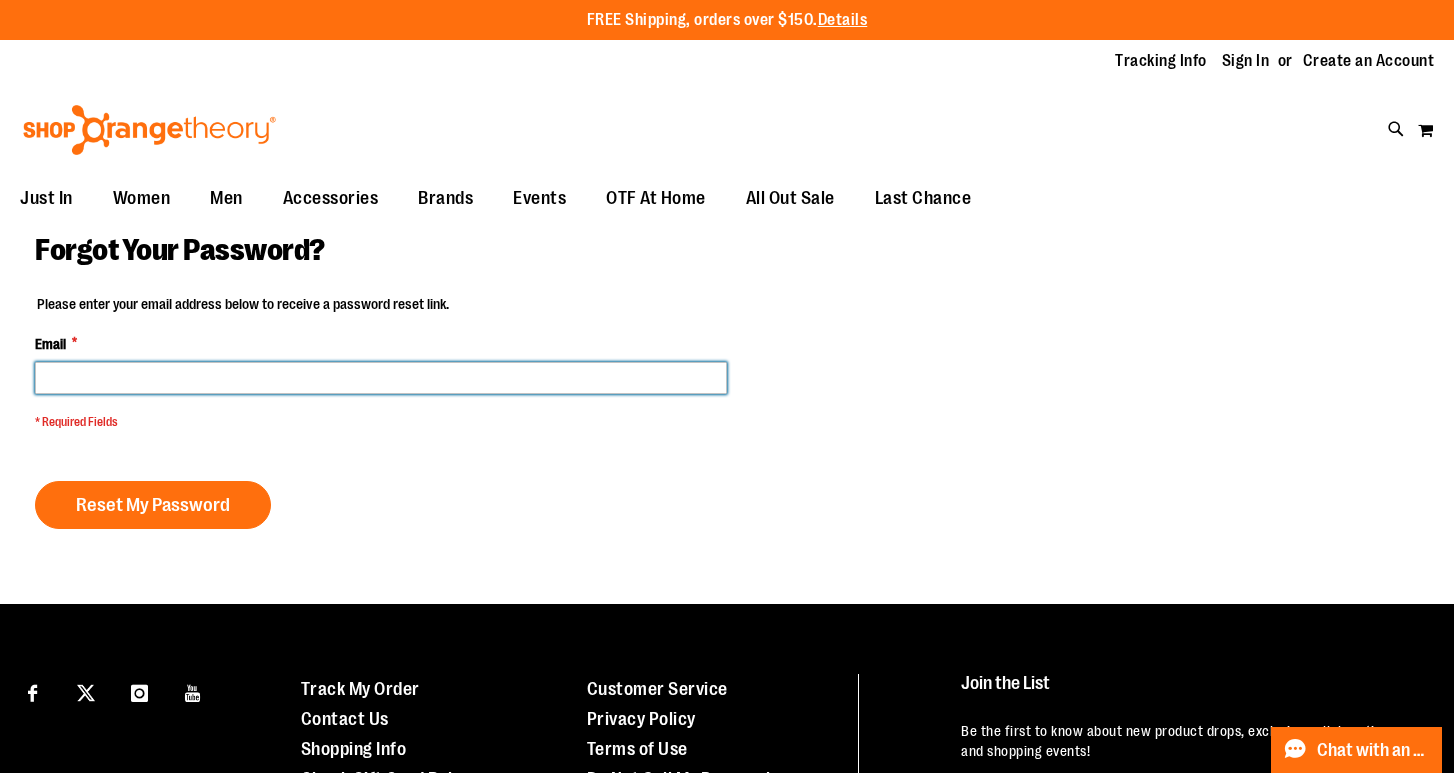 click on "Email *" at bounding box center [381, 378] 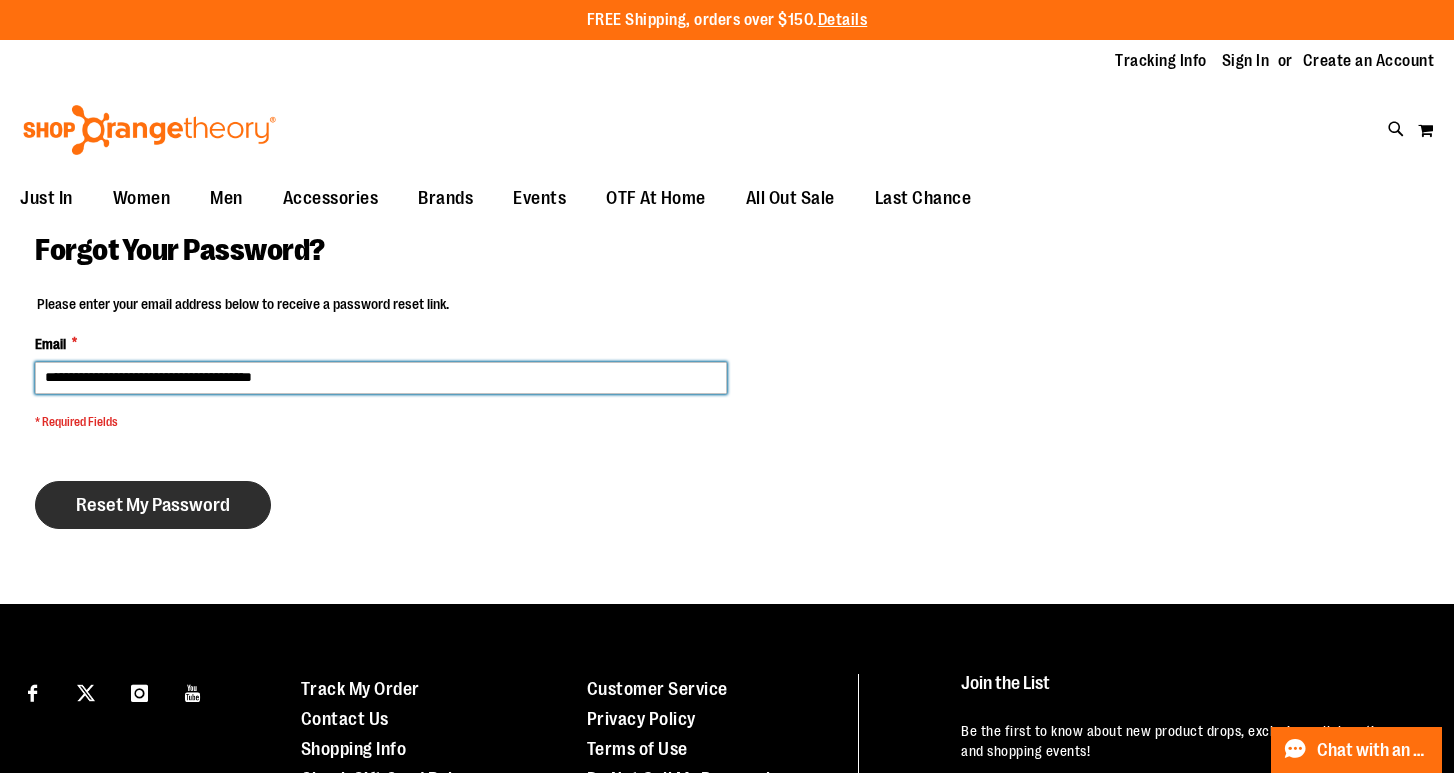 type on "**********" 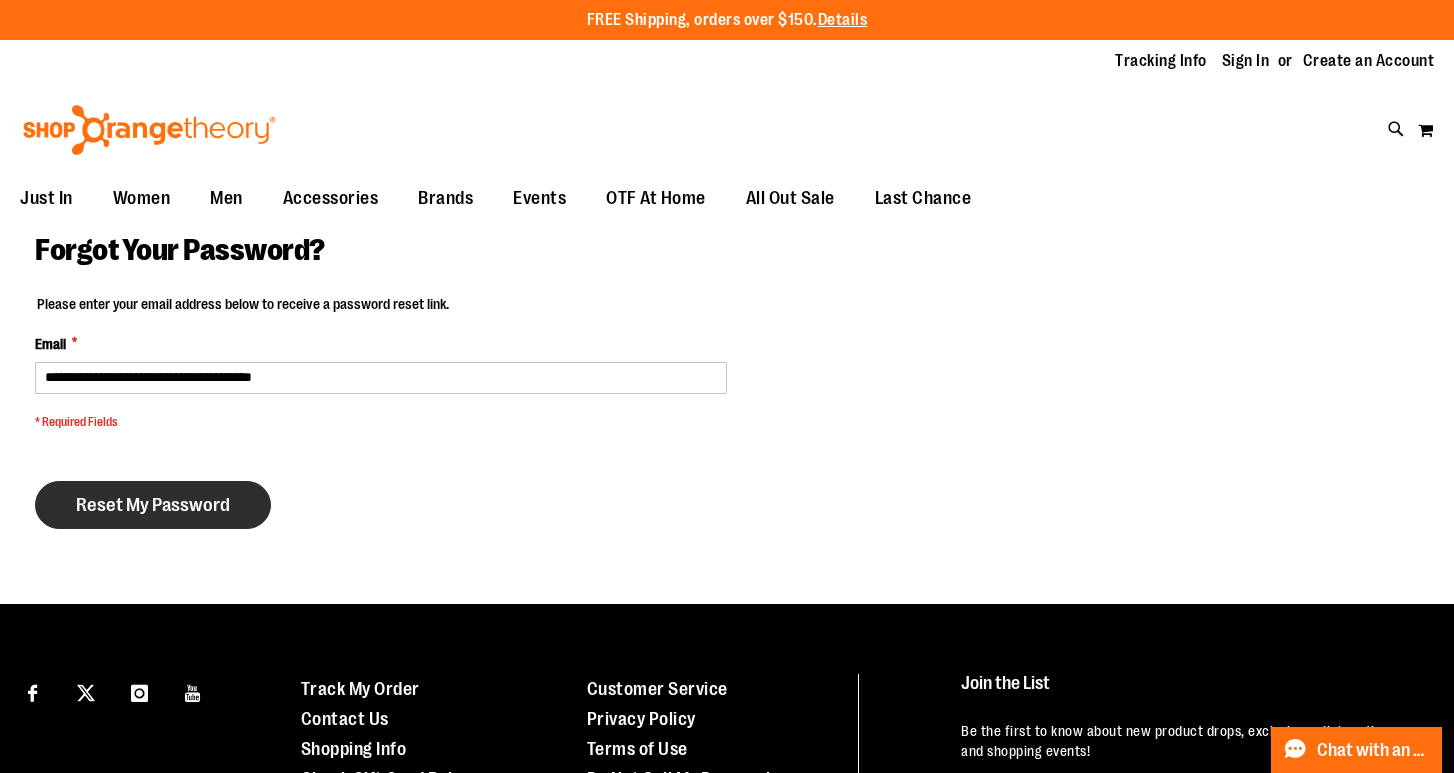 click on "Reset My Password" at bounding box center [153, 505] 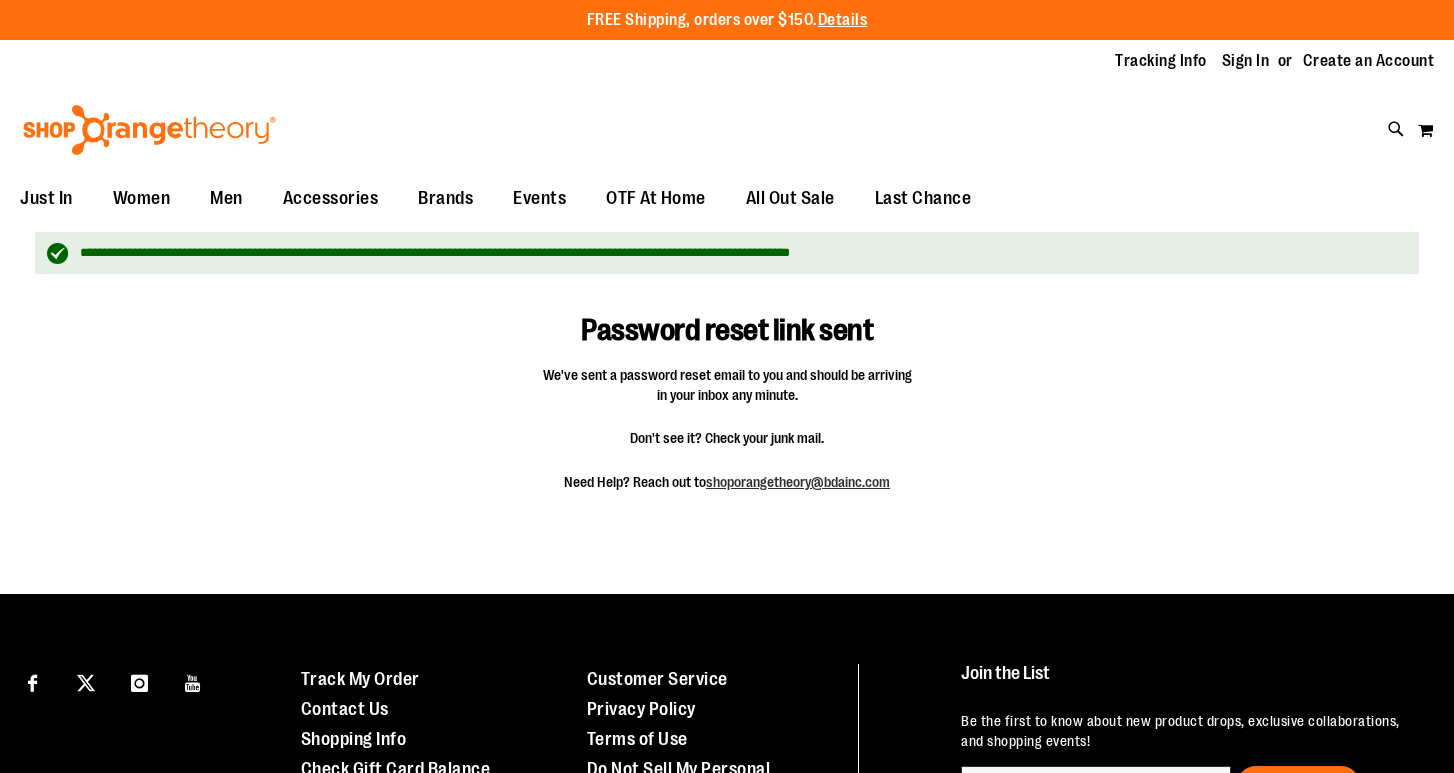 scroll, scrollTop: 0, scrollLeft: 0, axis: both 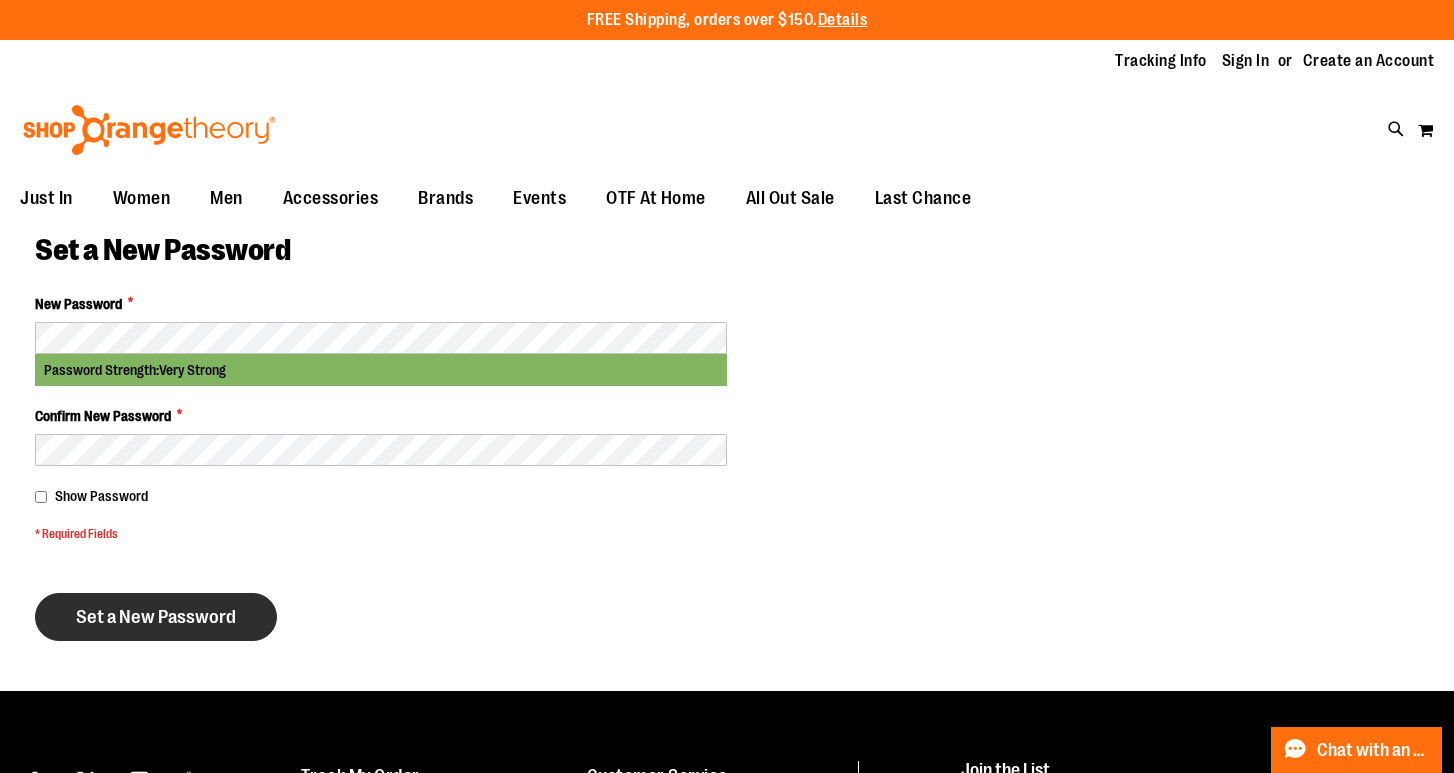 click on "Set a New Password" at bounding box center [156, 617] 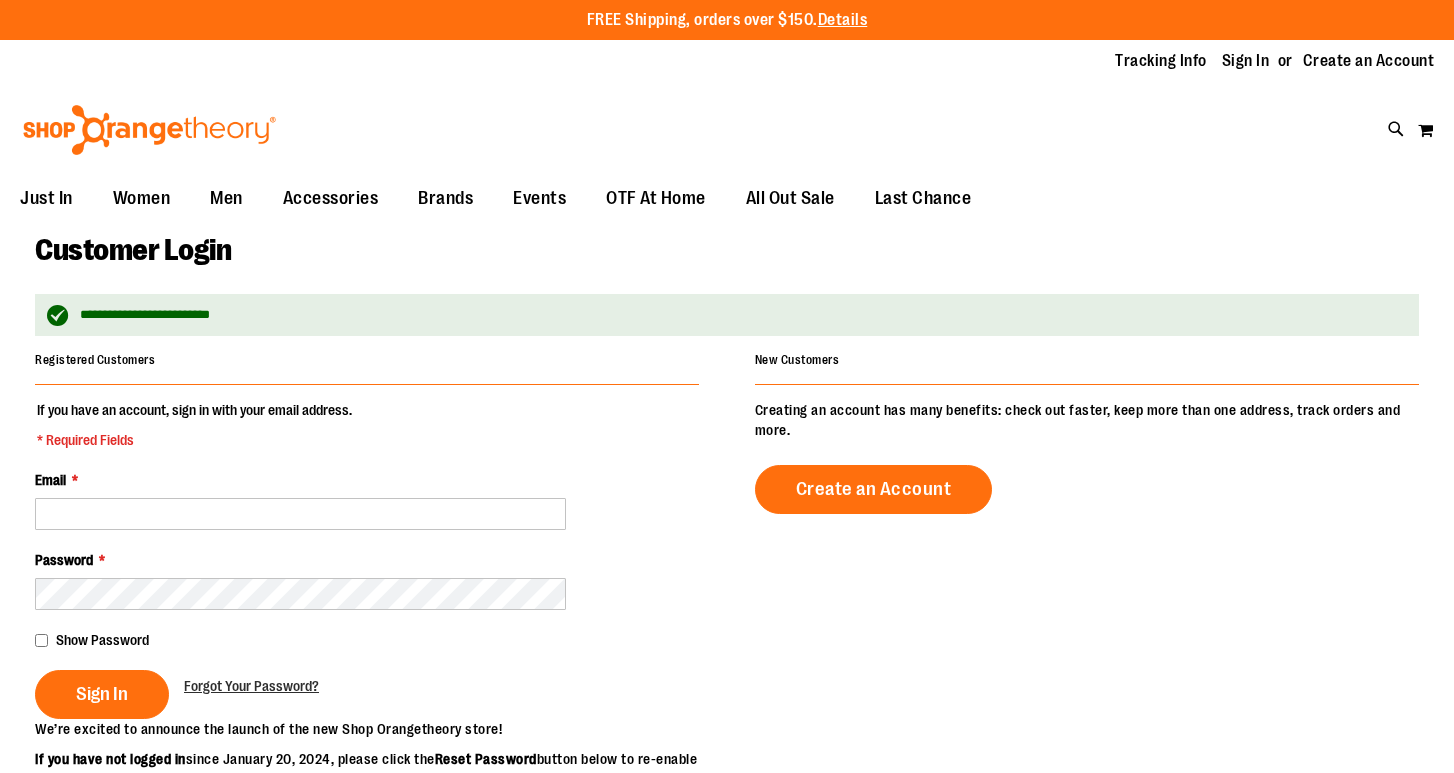 scroll, scrollTop: 0, scrollLeft: 0, axis: both 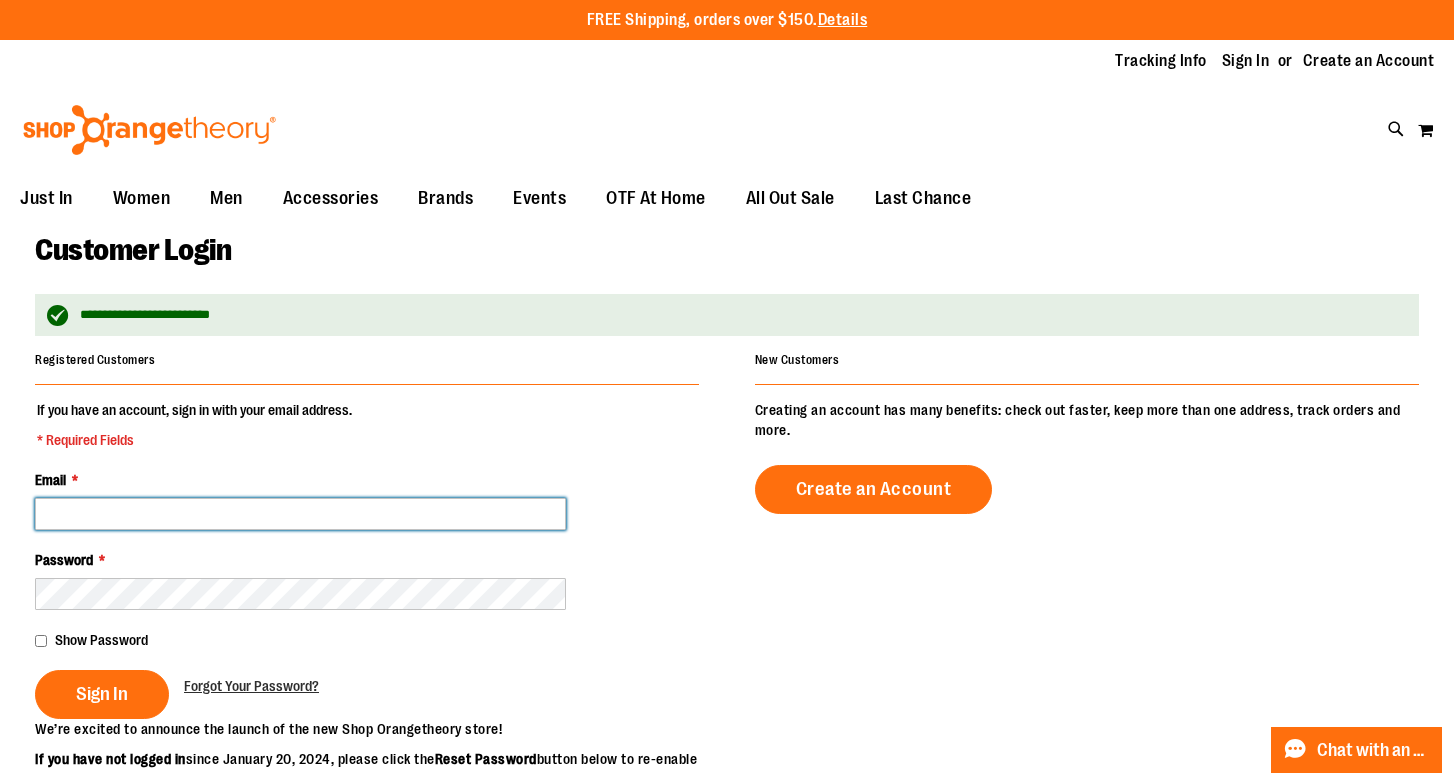 click on "Email *" at bounding box center (300, 514) 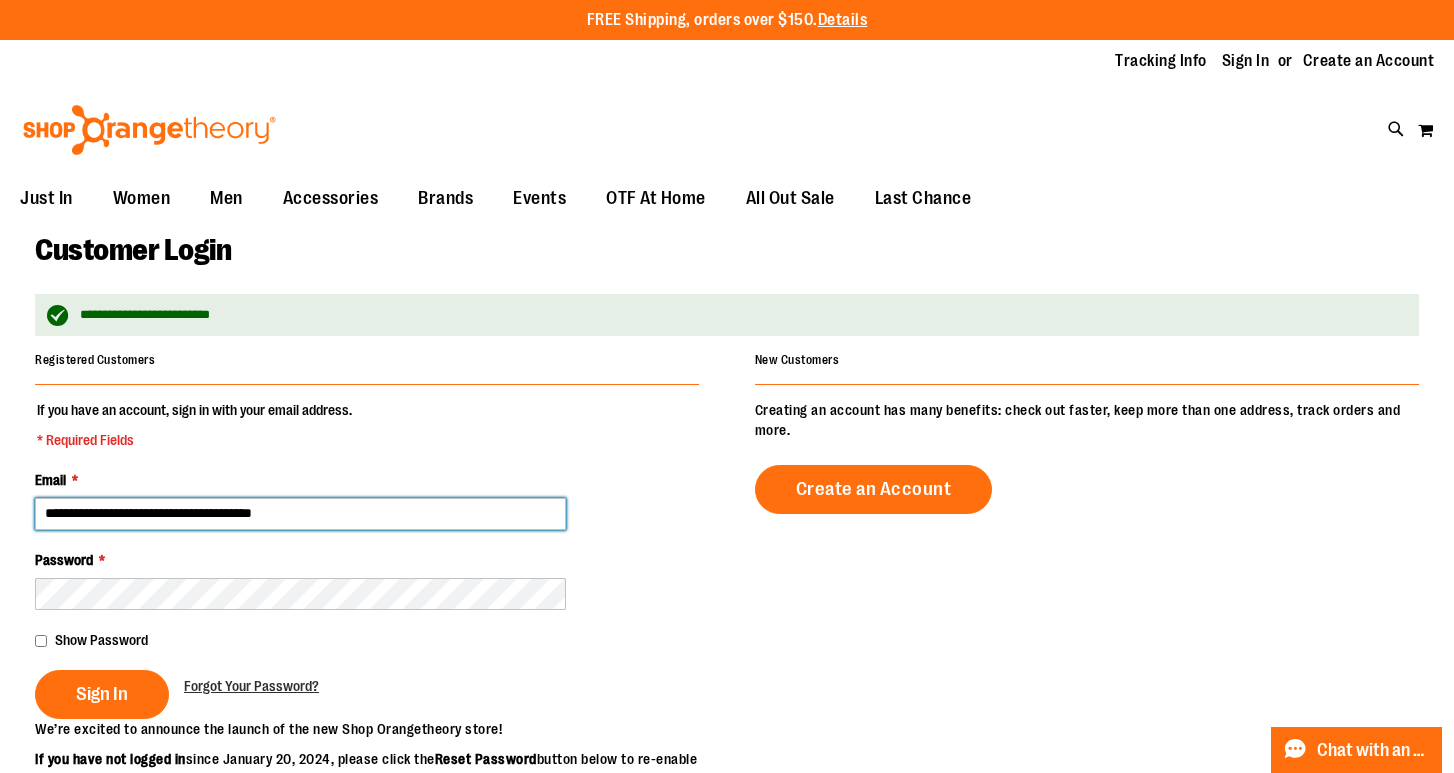type on "**********" 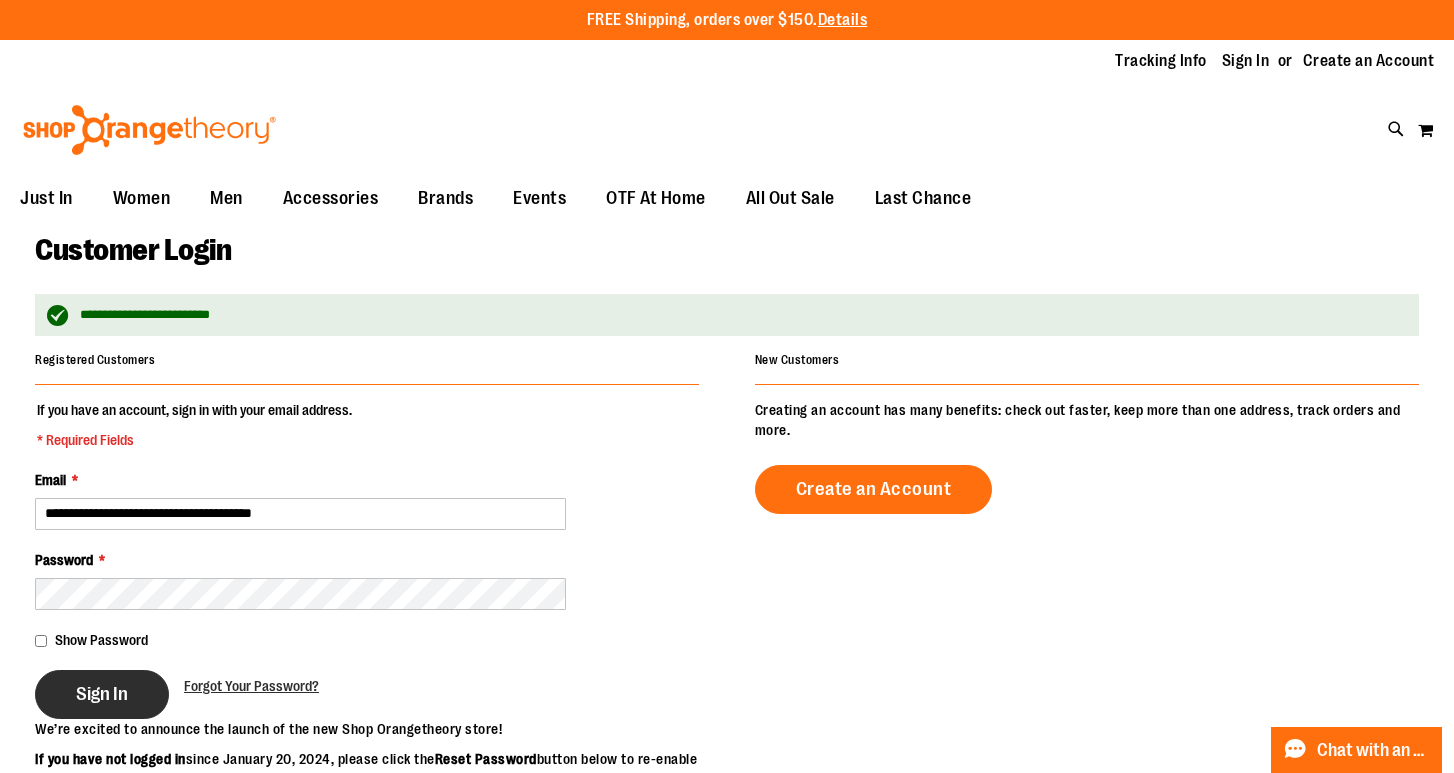 click on "Sign In" at bounding box center (102, 694) 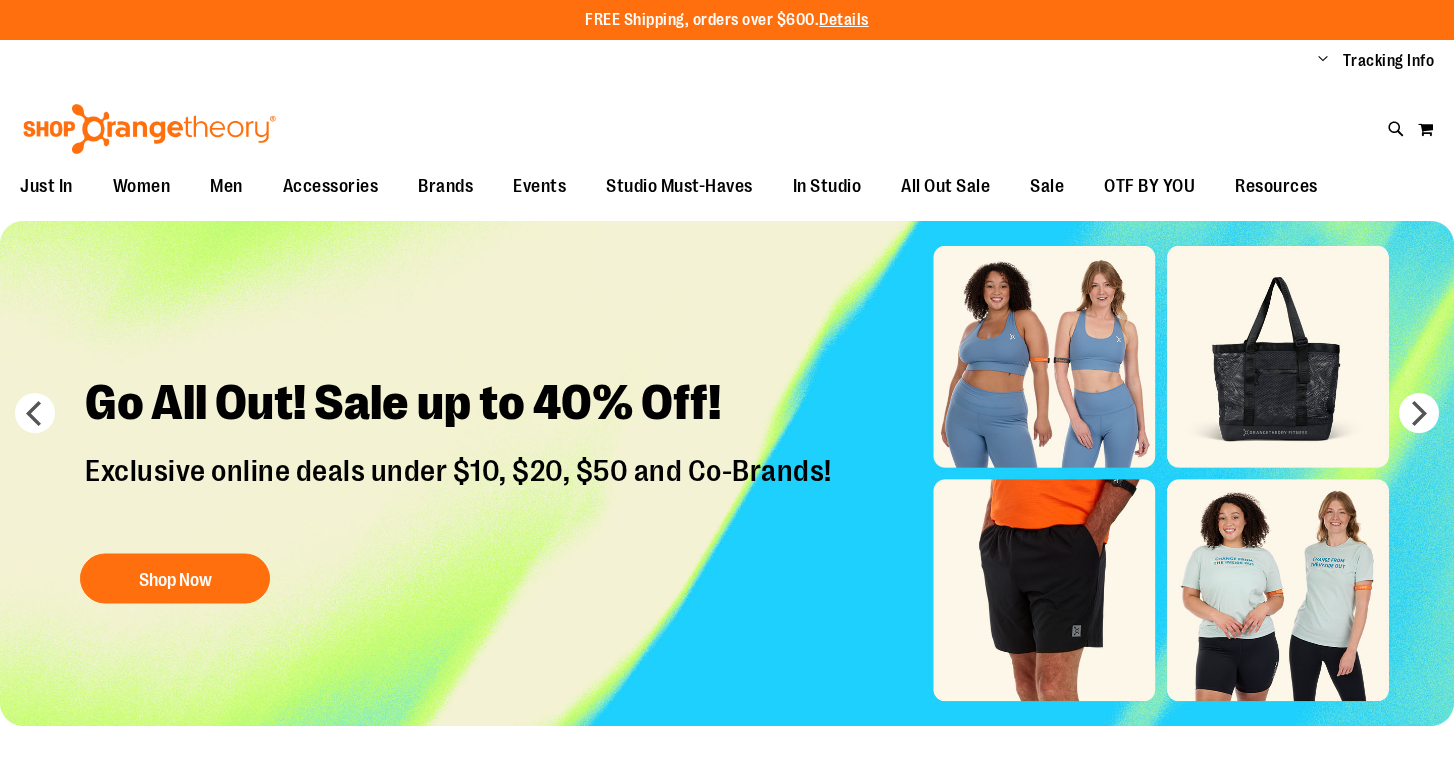 scroll, scrollTop: 0, scrollLeft: 0, axis: both 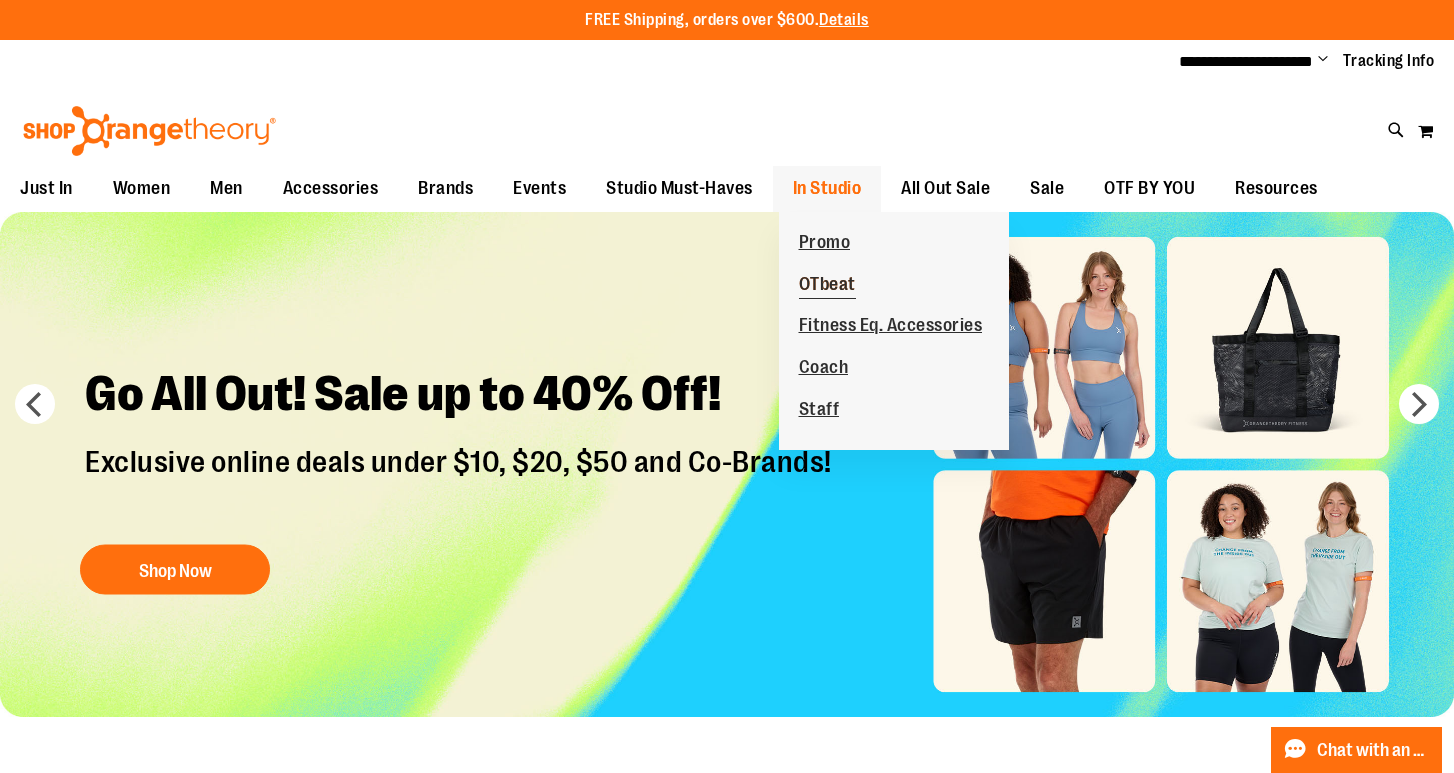click on "OTbeat" at bounding box center [827, 286] 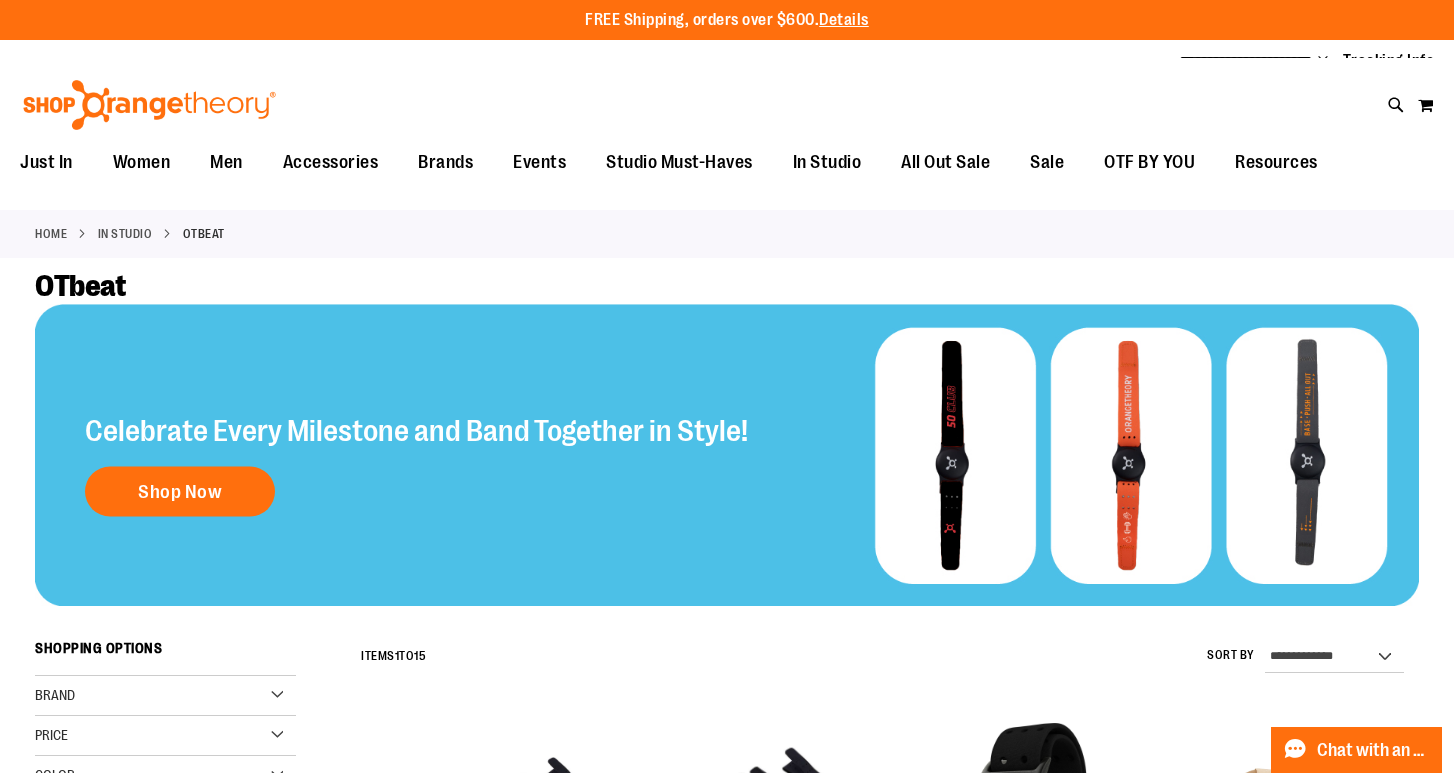 scroll, scrollTop: 0, scrollLeft: 0, axis: both 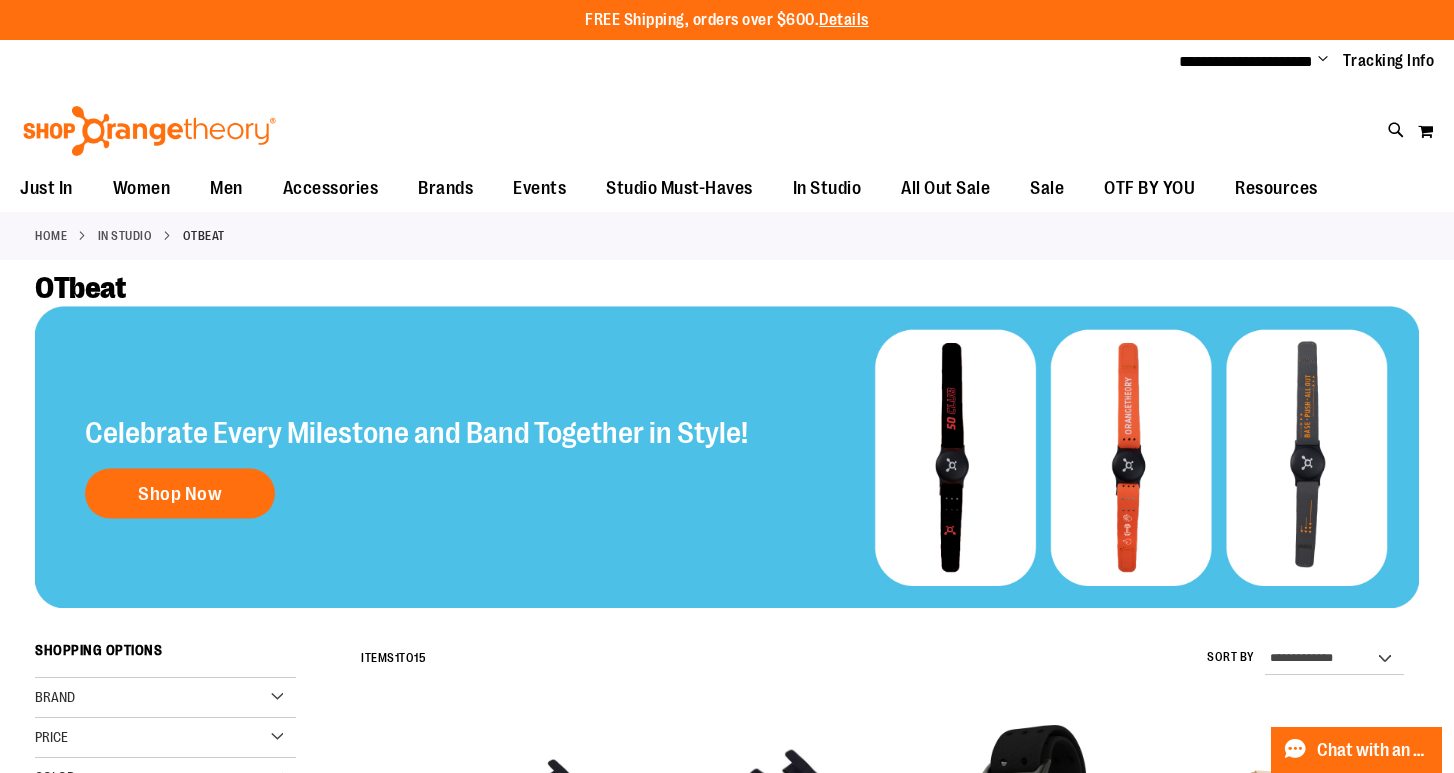 click on "Change" at bounding box center [1323, 60] 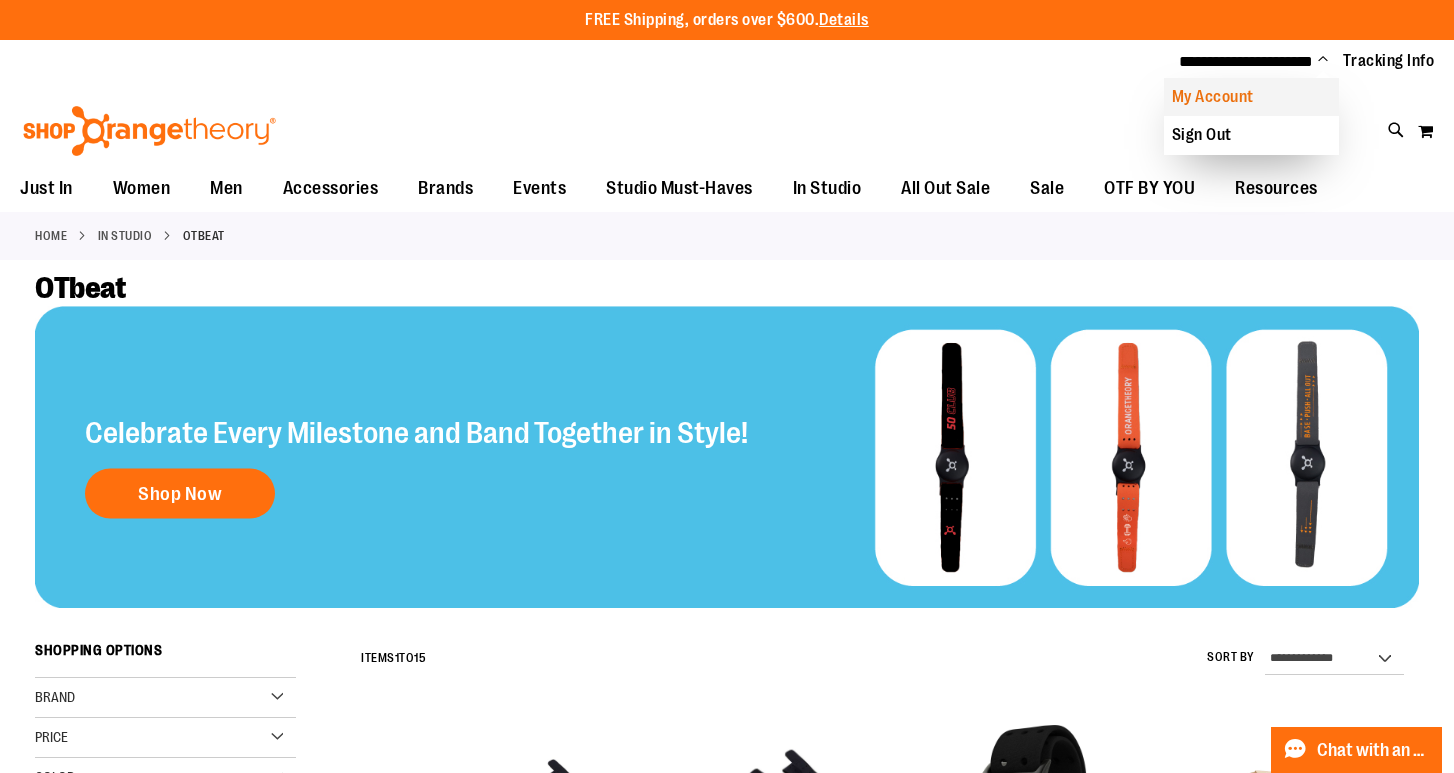 click on "My Account" at bounding box center [1251, 97] 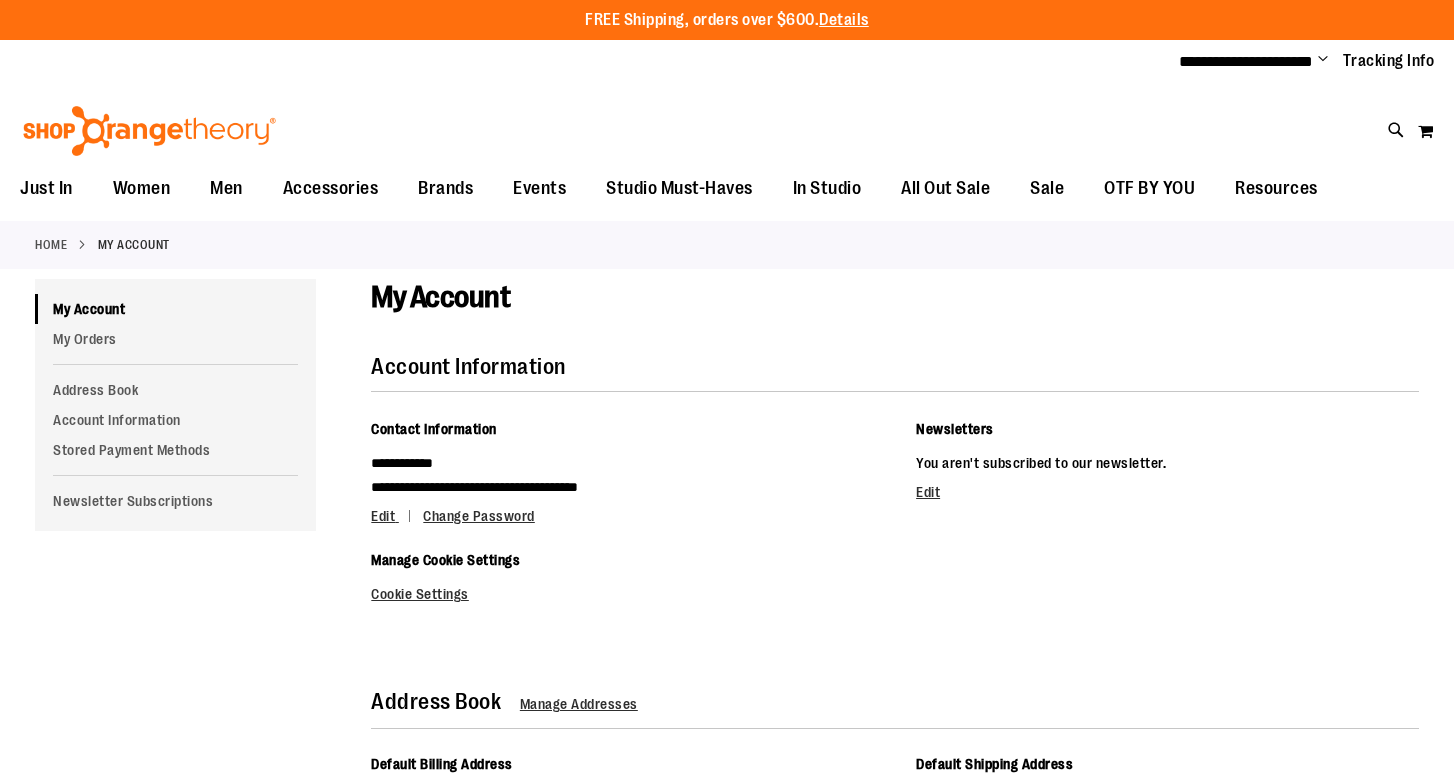 scroll, scrollTop: 0, scrollLeft: 0, axis: both 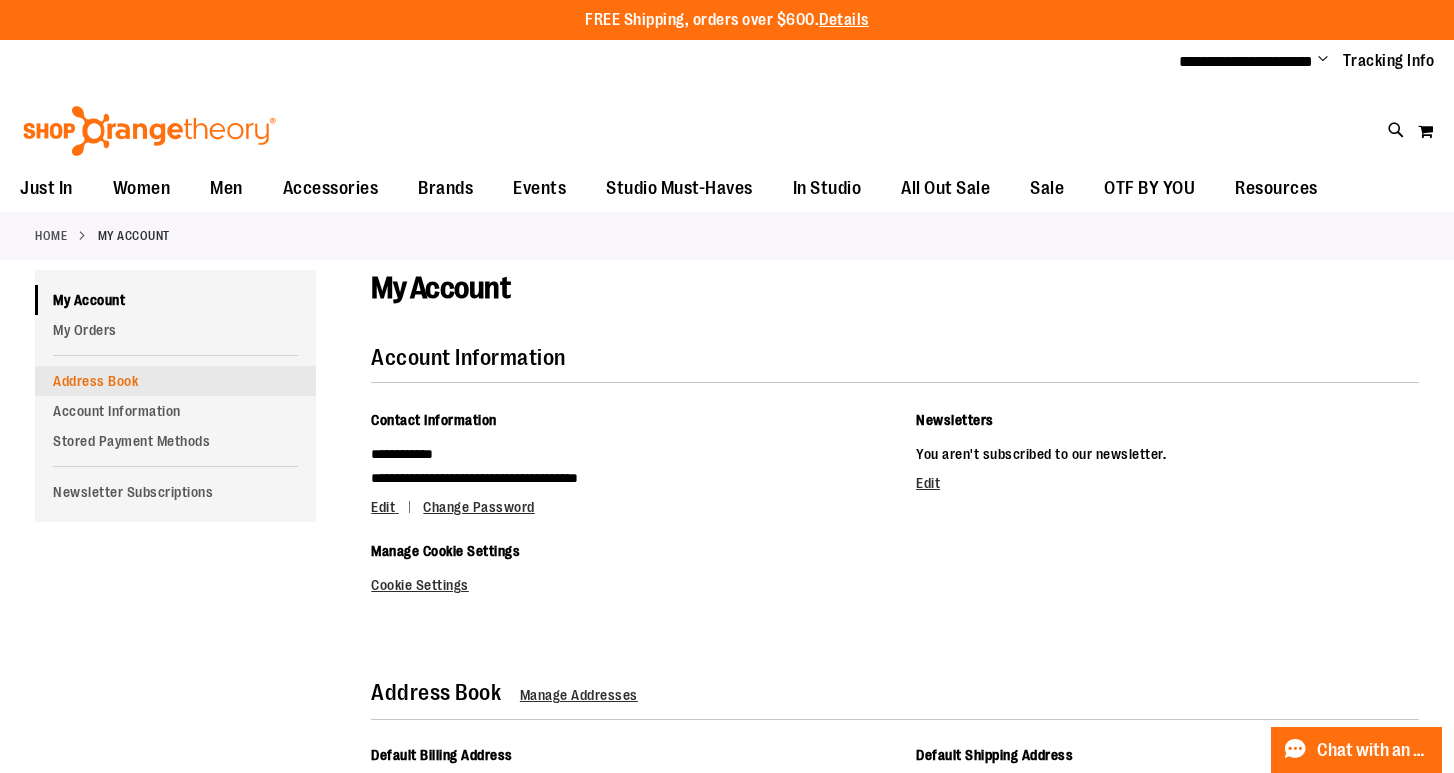 click on "Address Book" at bounding box center [175, 381] 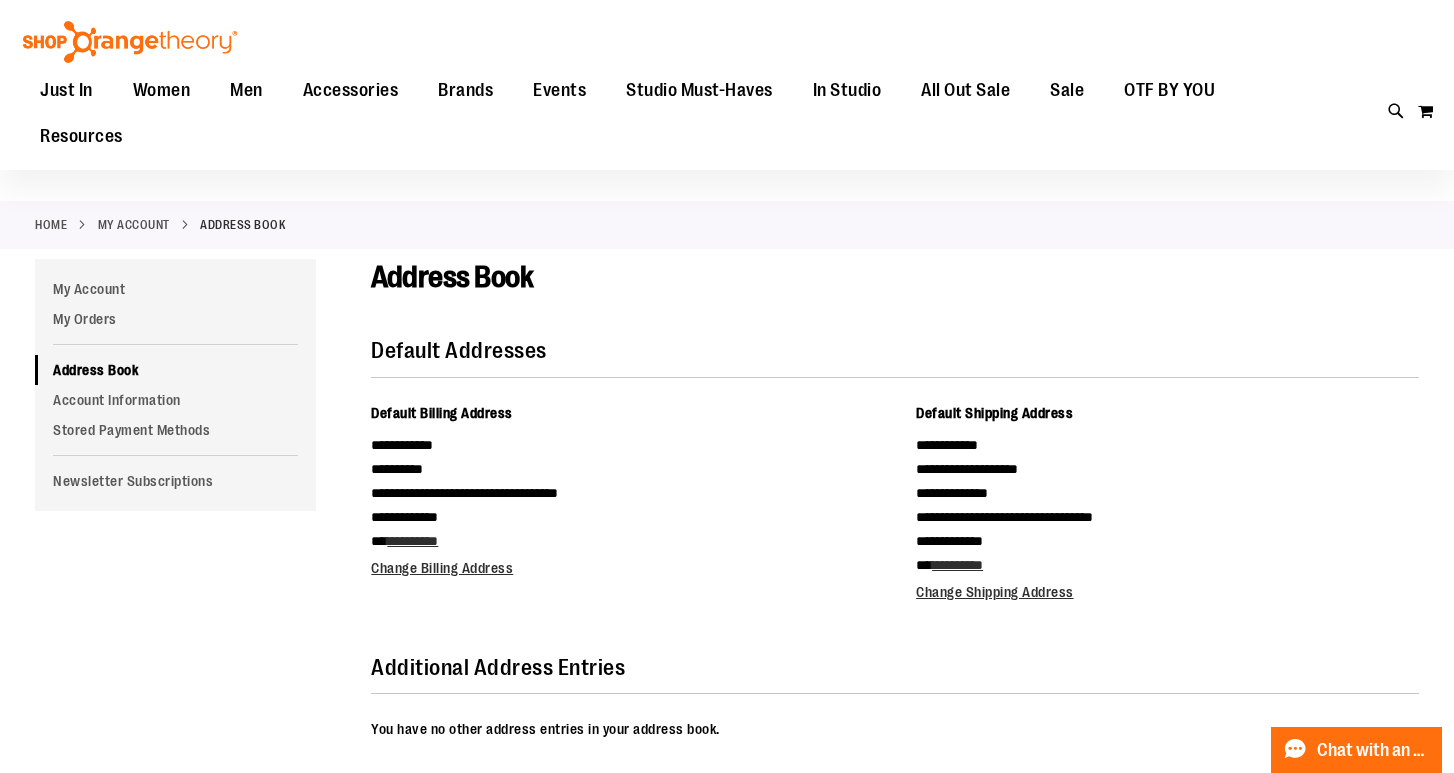 scroll, scrollTop: 0, scrollLeft: 0, axis: both 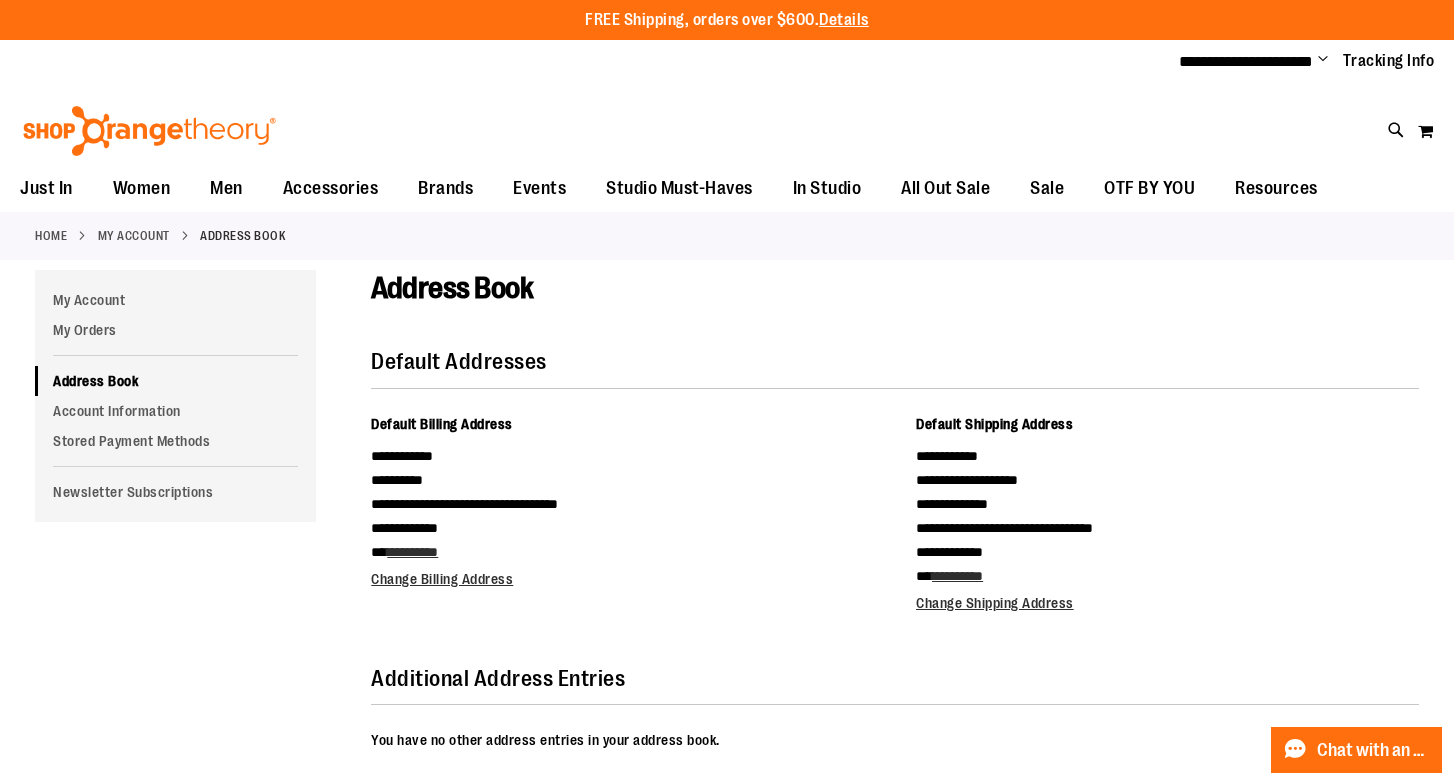 click on "Change" at bounding box center [1323, 60] 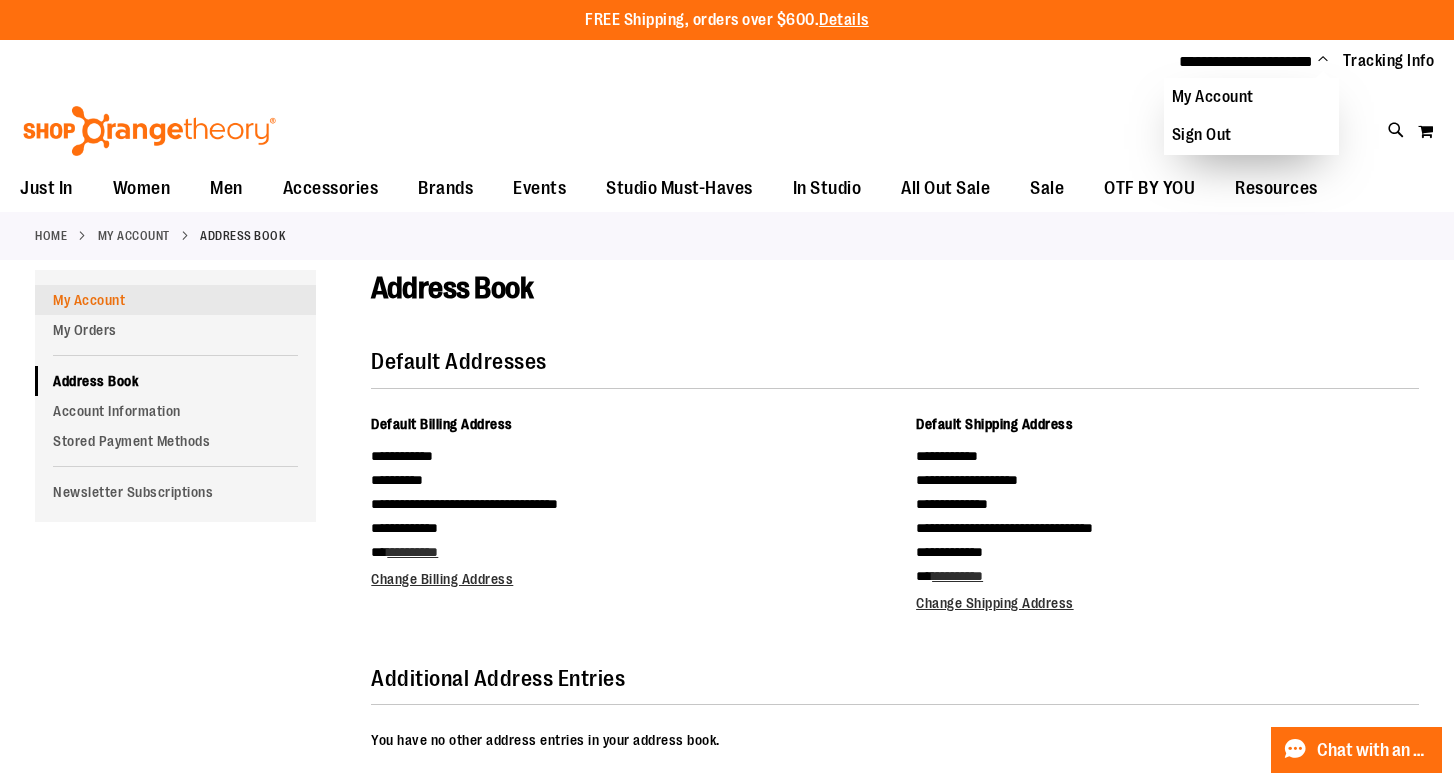click on "My Account" at bounding box center (175, 300) 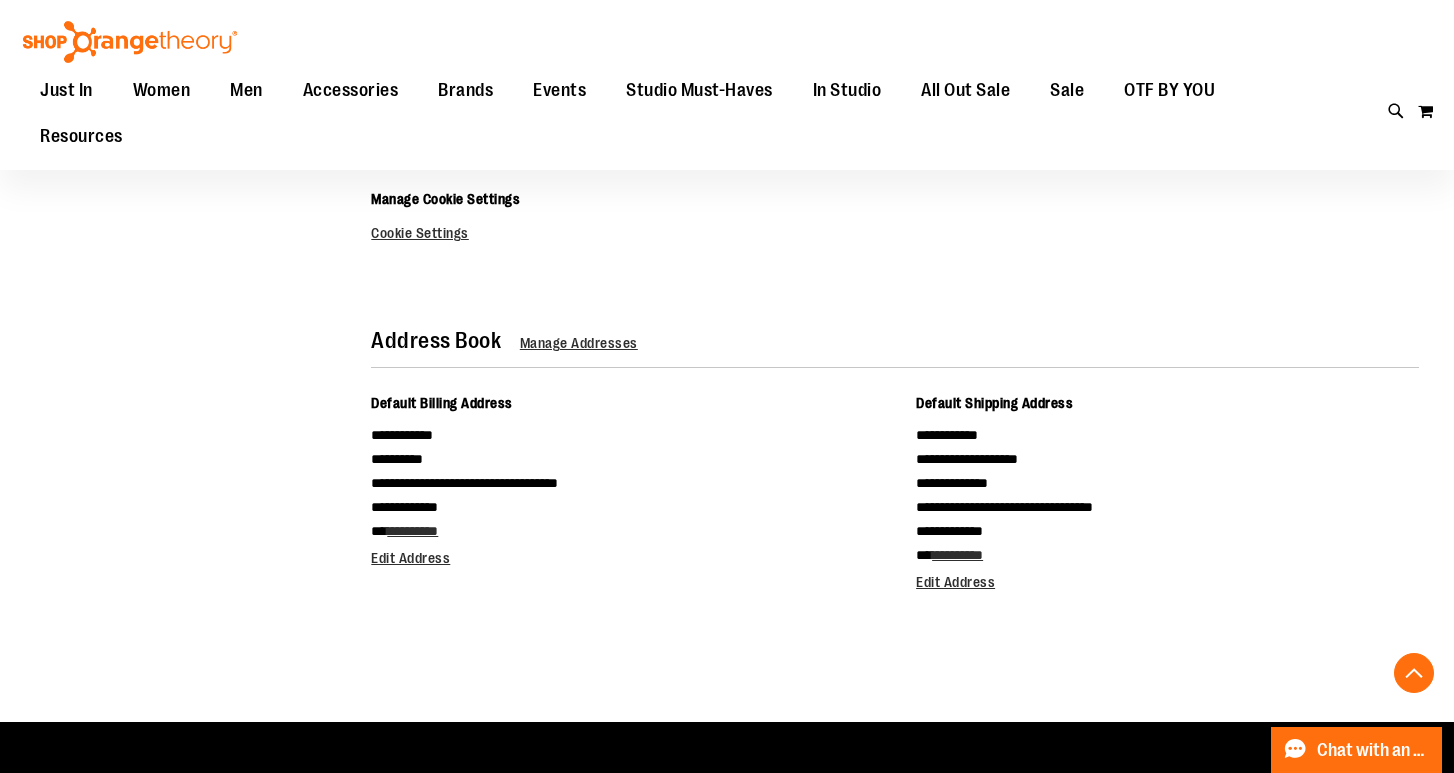 scroll, scrollTop: 350, scrollLeft: 0, axis: vertical 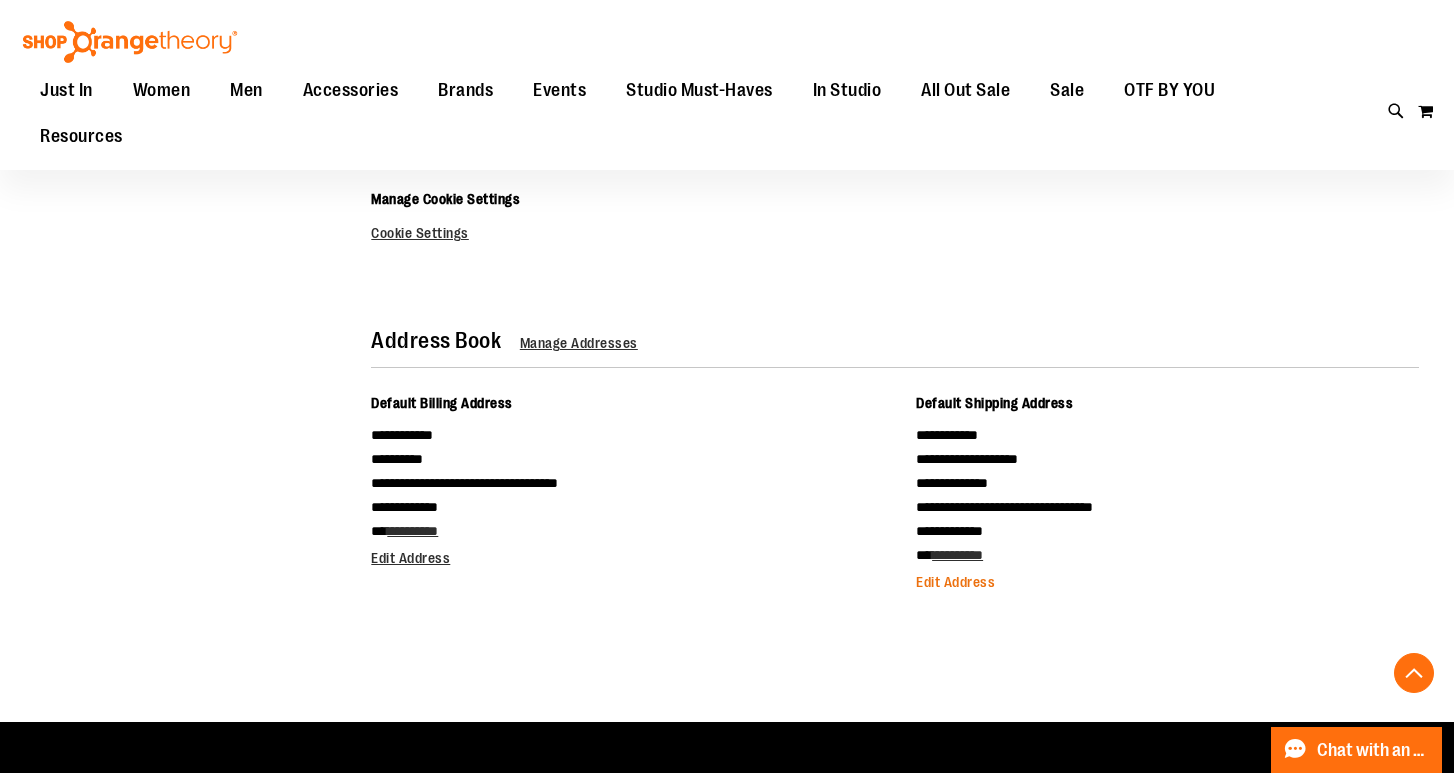 click on "Edit Address" at bounding box center [955, 582] 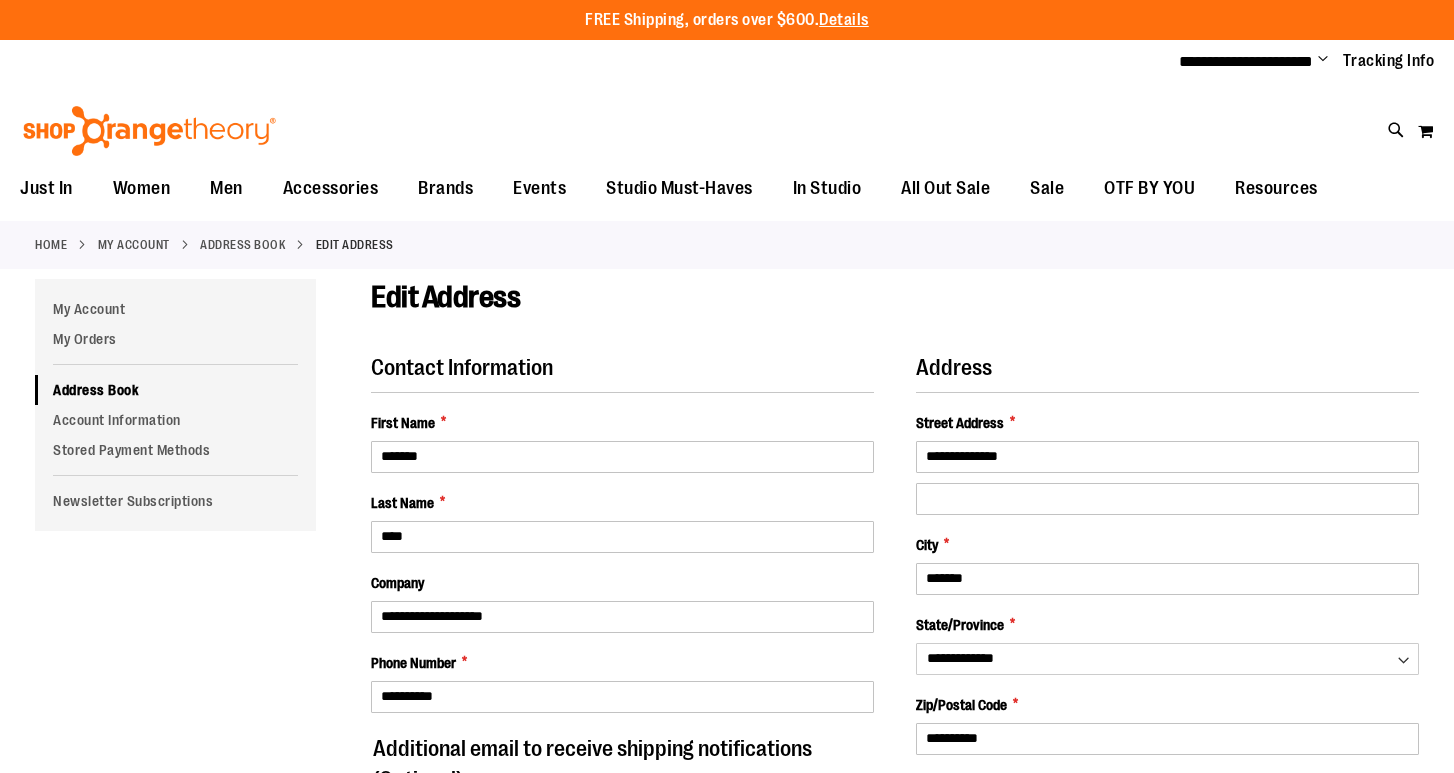 scroll, scrollTop: 0, scrollLeft: 0, axis: both 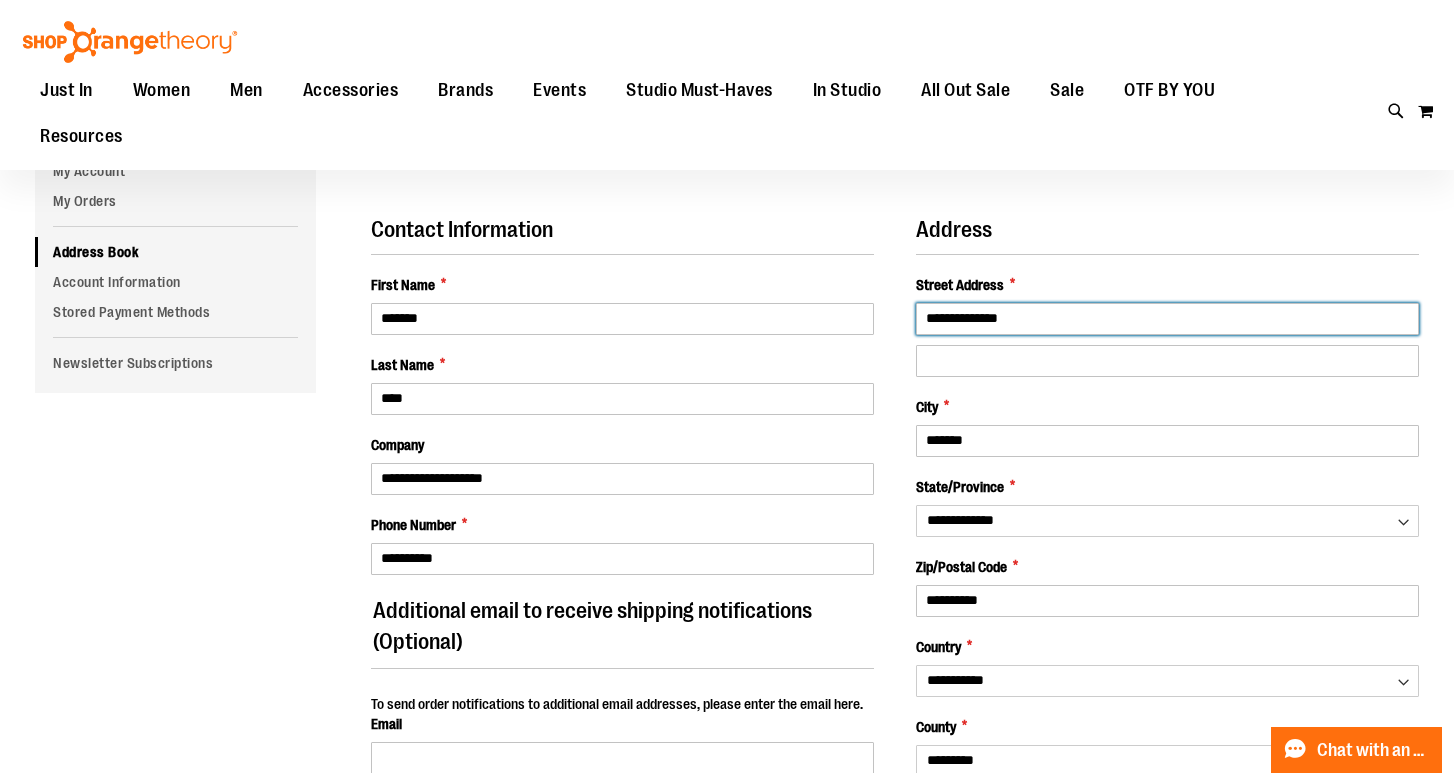 click on "**********" at bounding box center (1167, 319) 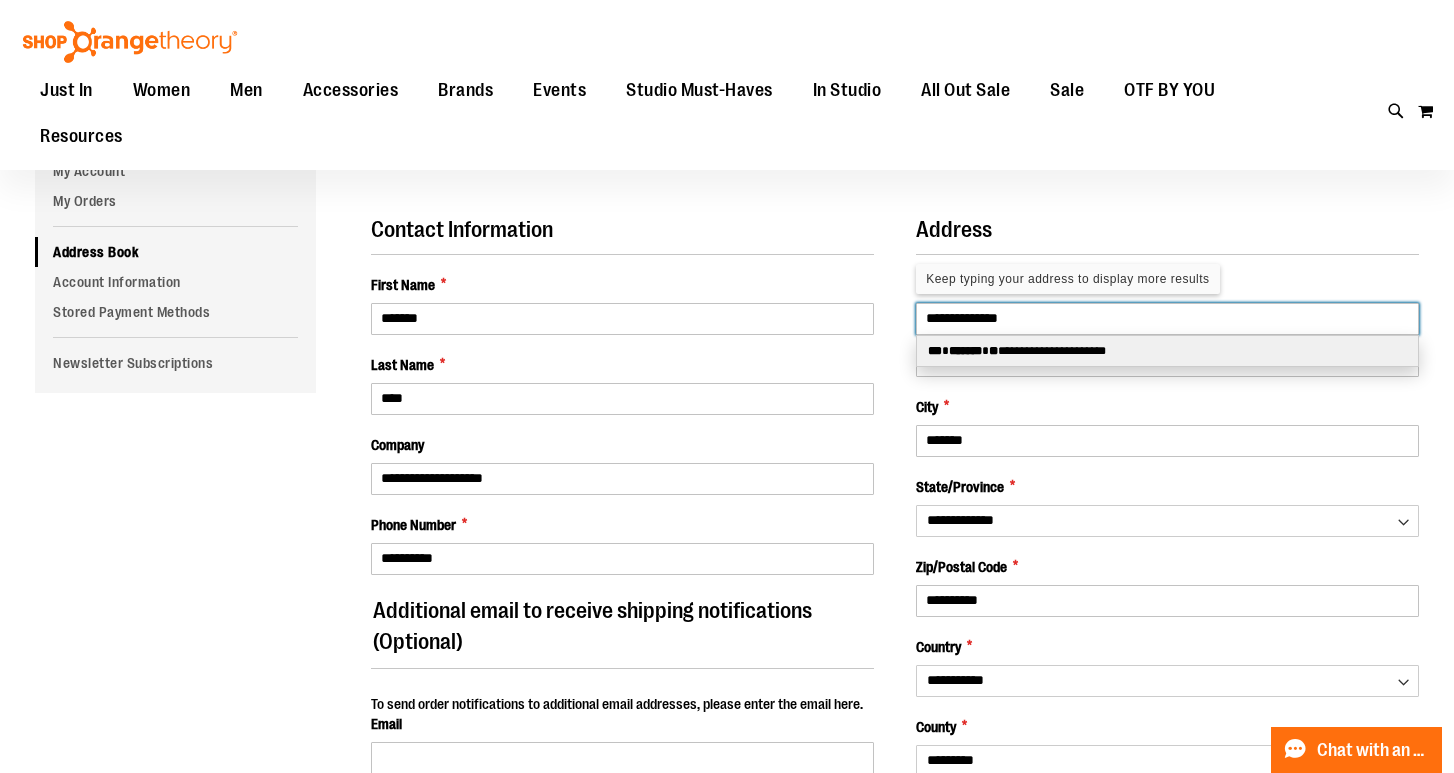 click on "**********" at bounding box center [1167, 319] 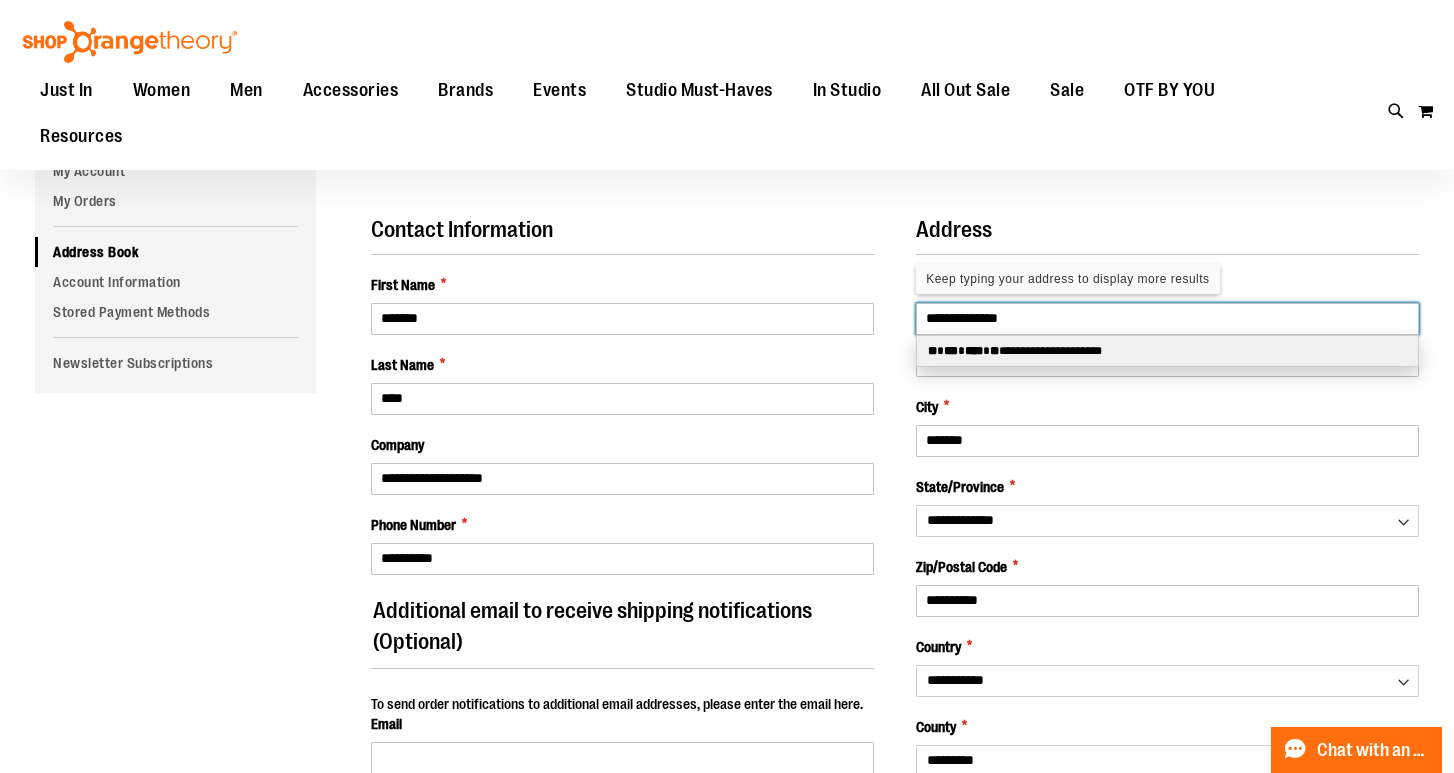 type on "**********" 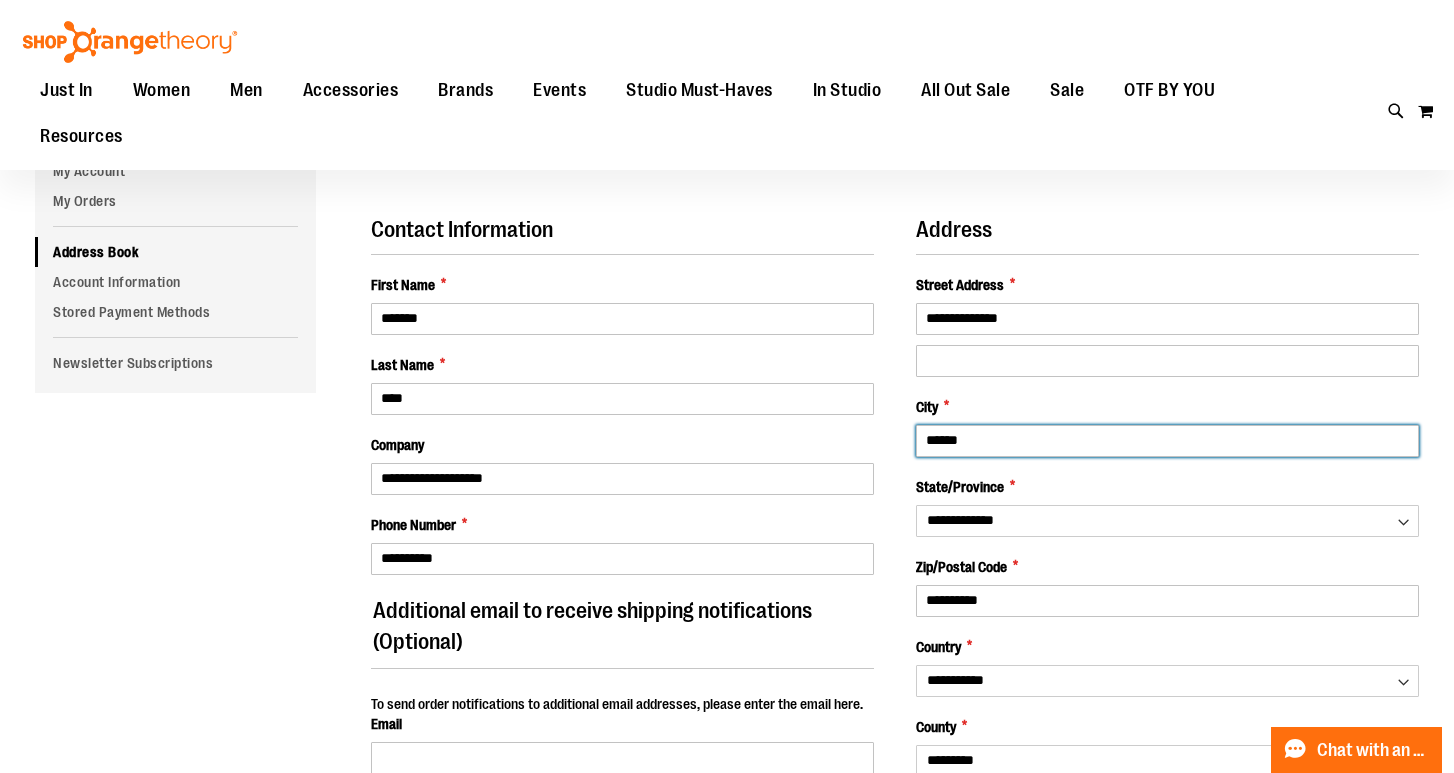type on "******" 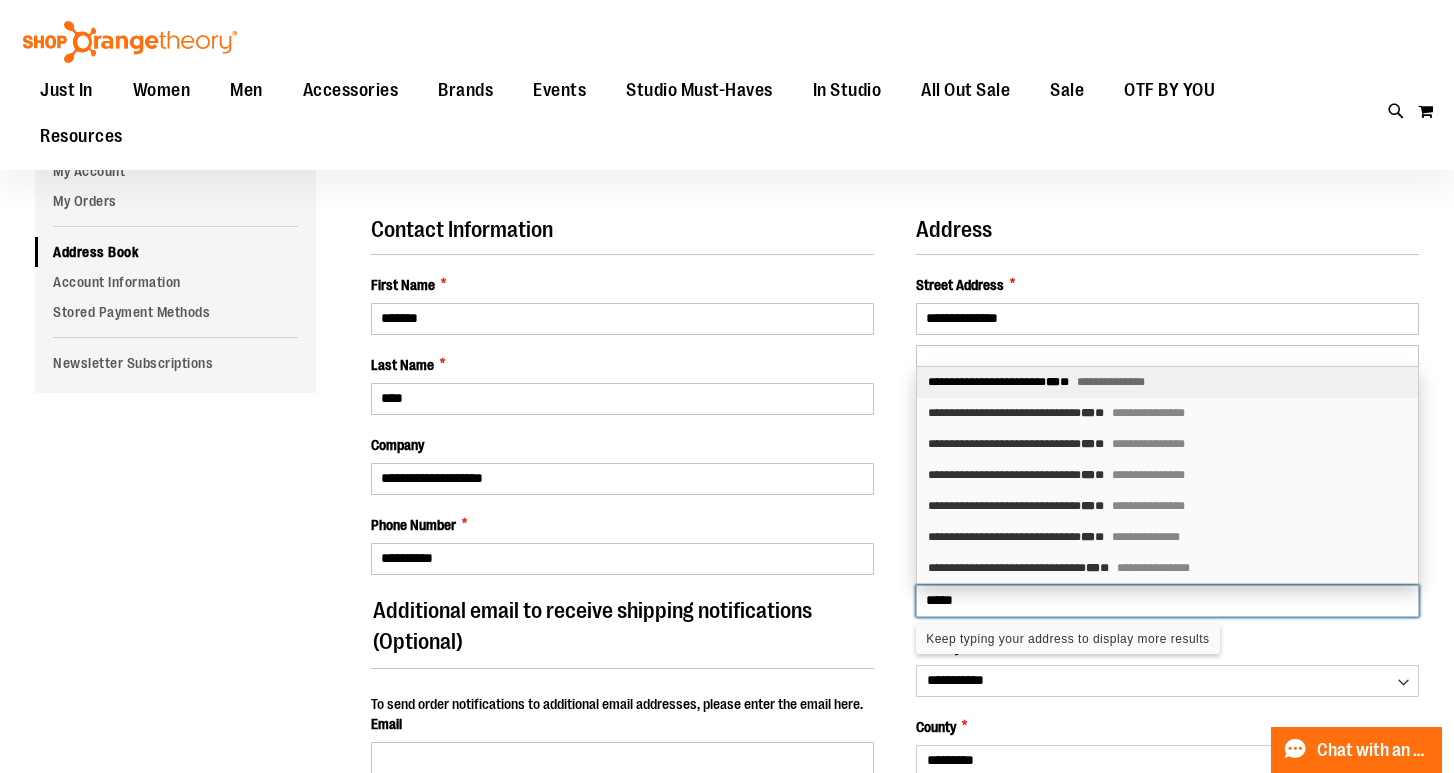 type on "*****" 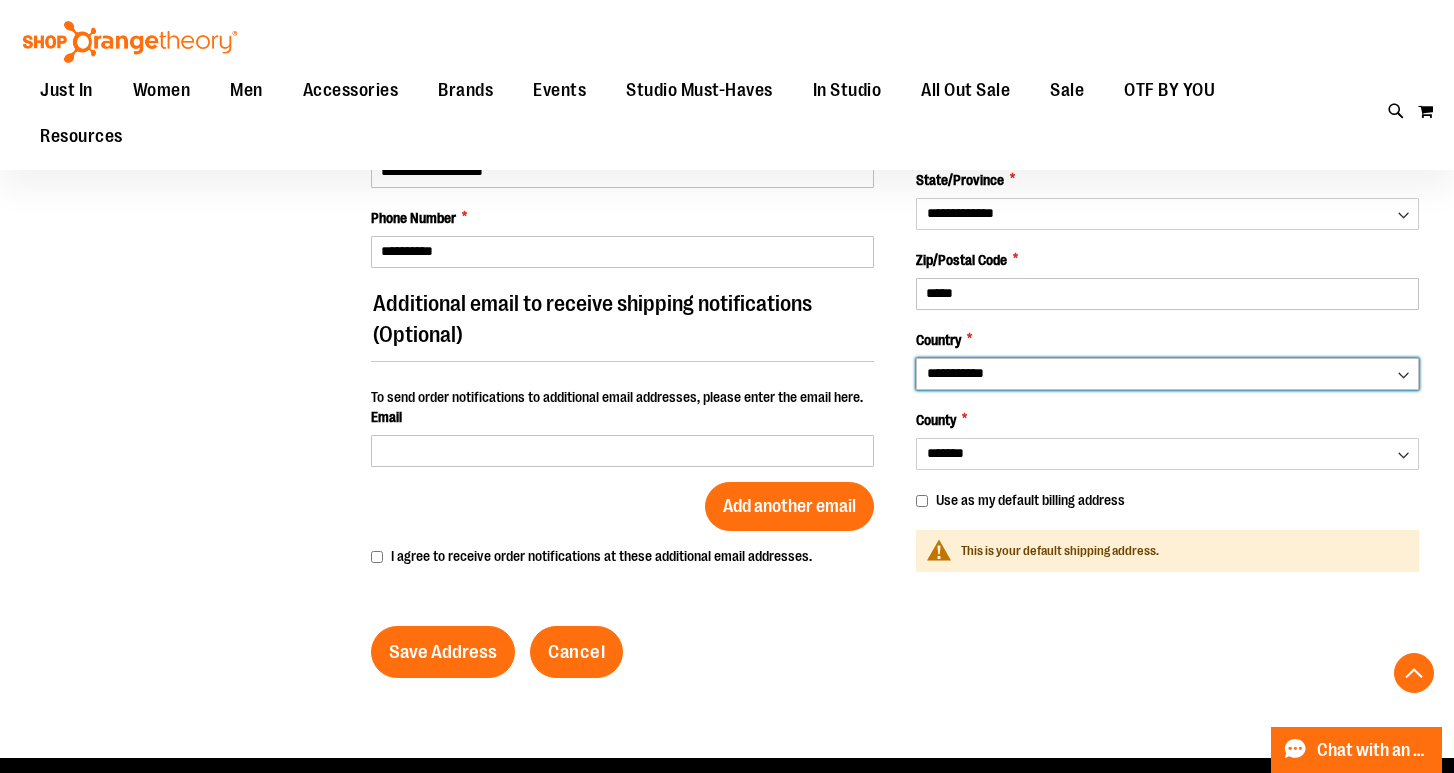 scroll, scrollTop: 444, scrollLeft: 0, axis: vertical 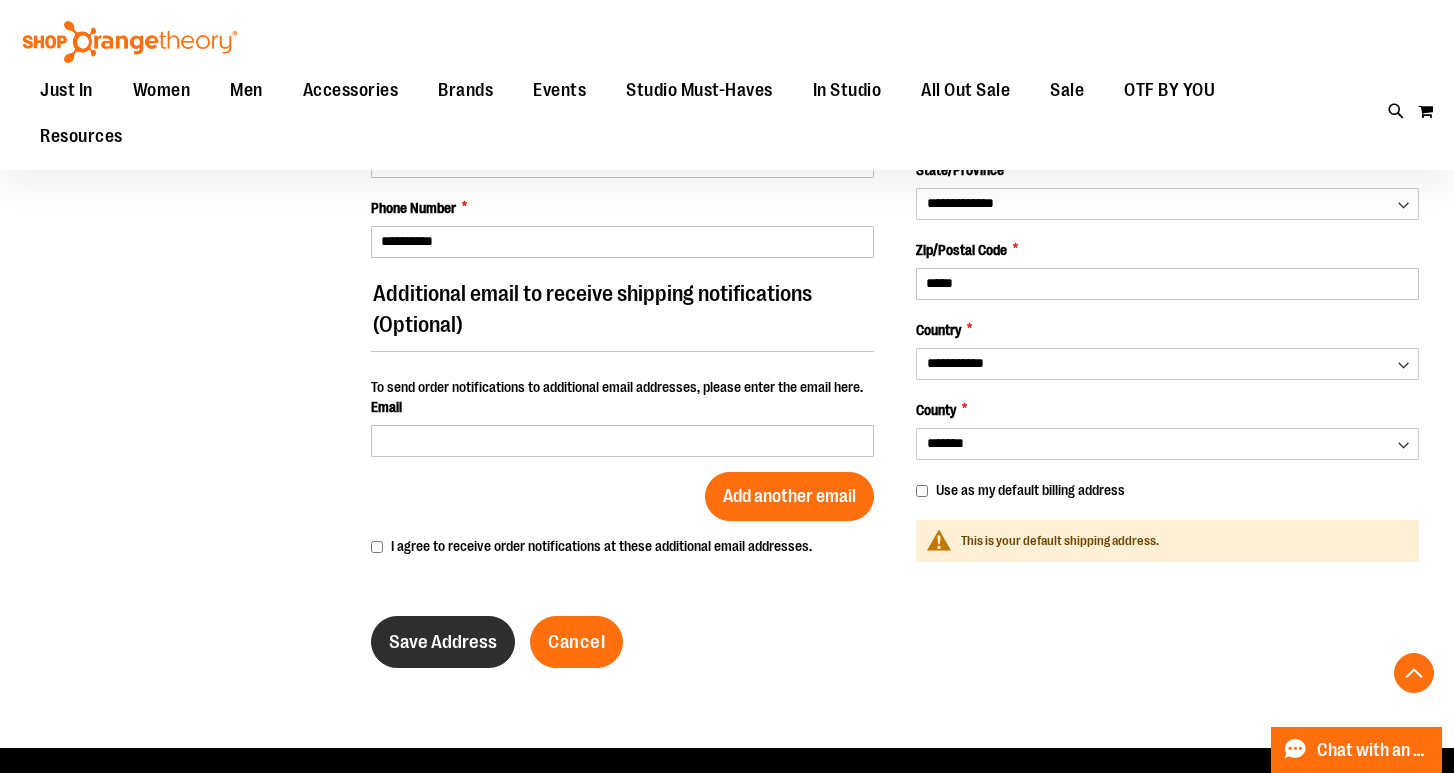 click on "Save Address" at bounding box center (443, 642) 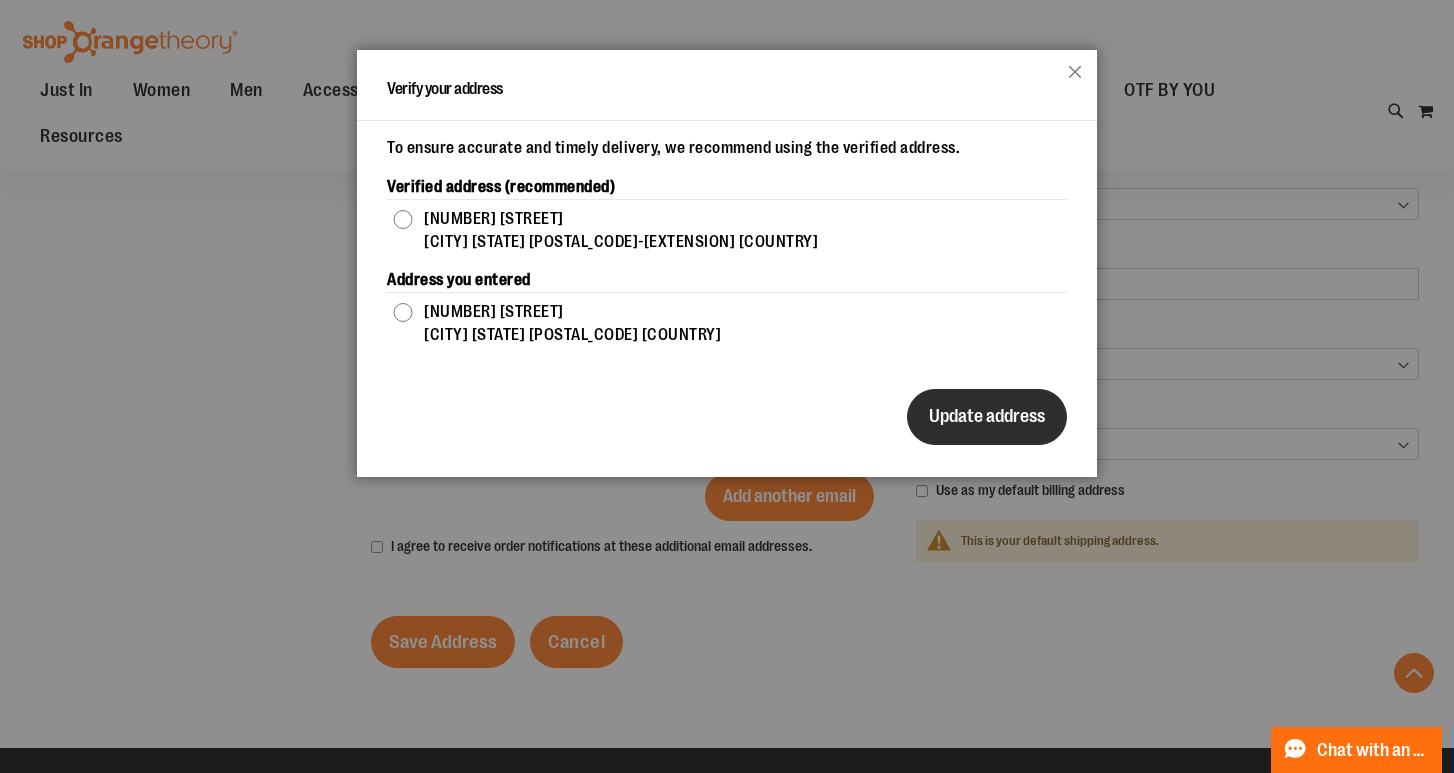 click on "Update address" at bounding box center [987, 416] 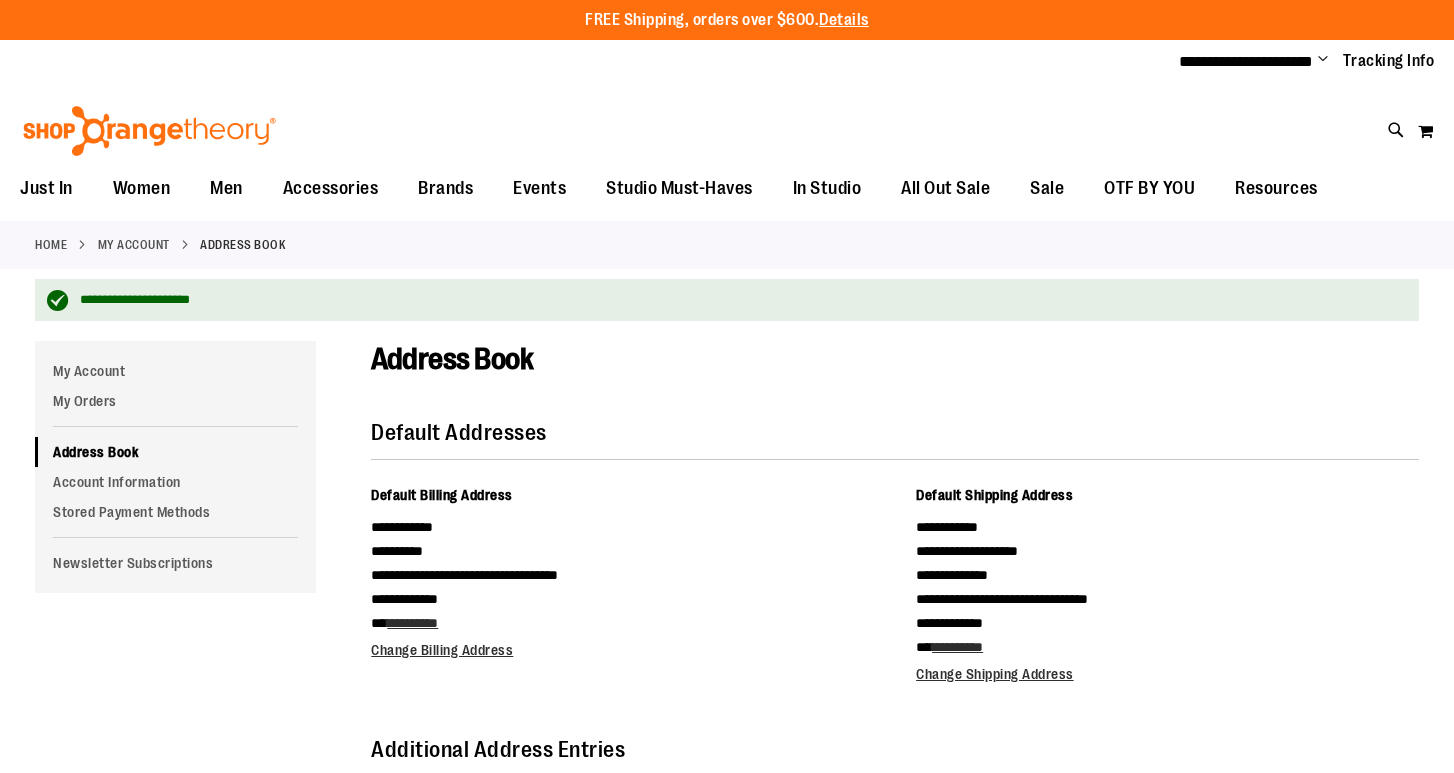 scroll, scrollTop: 0, scrollLeft: 0, axis: both 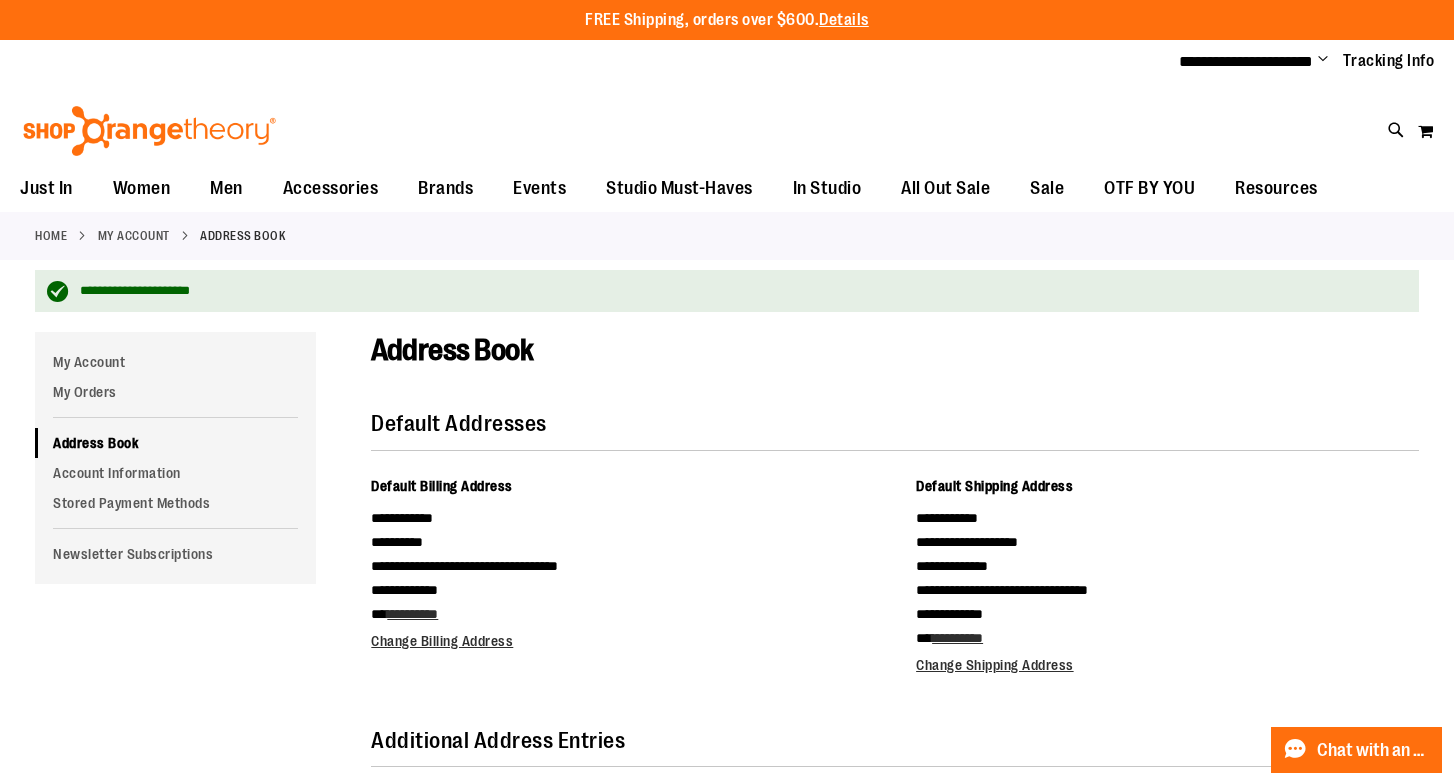 click on "Address Book" at bounding box center [895, 370] 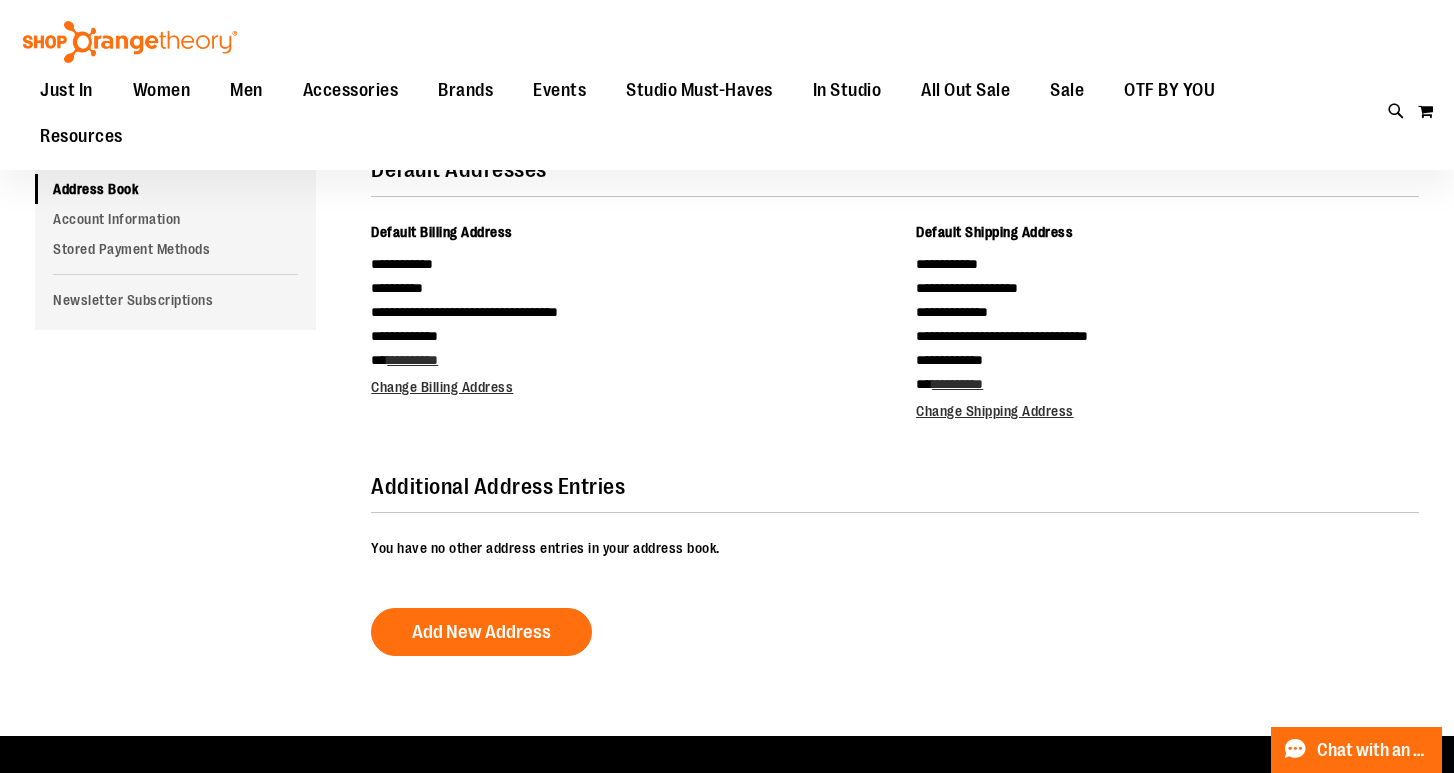 scroll, scrollTop: 258, scrollLeft: 0, axis: vertical 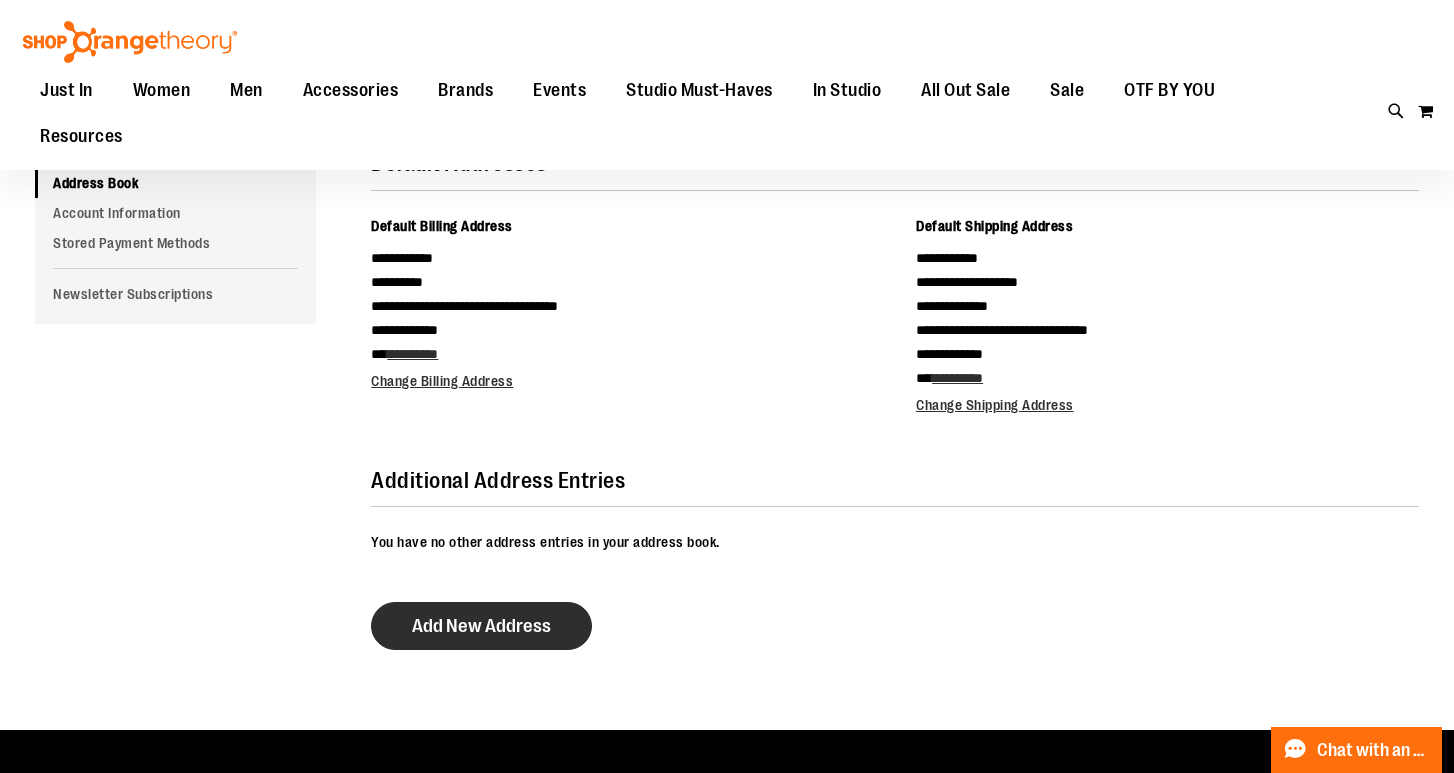 click on "Add New Address" at bounding box center (481, 626) 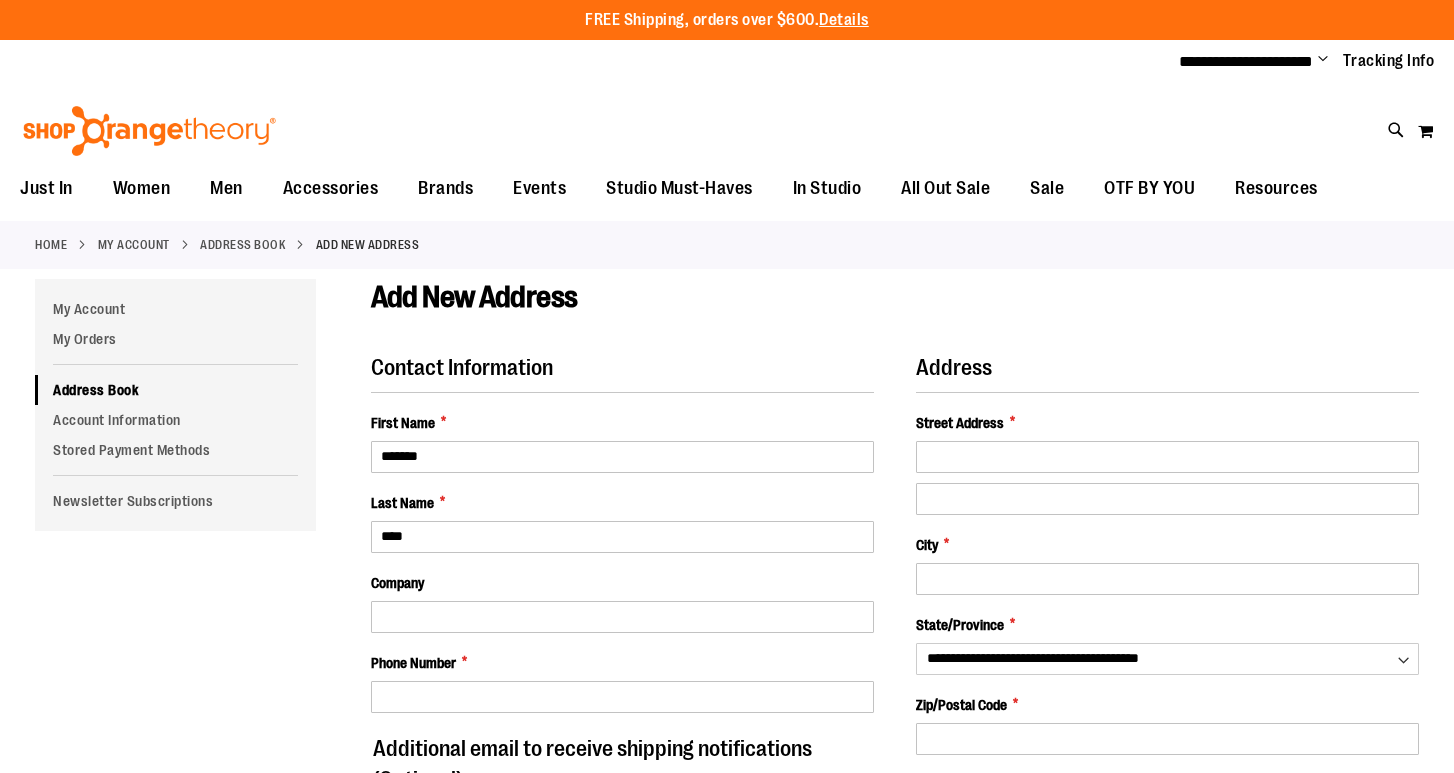 scroll, scrollTop: 0, scrollLeft: 0, axis: both 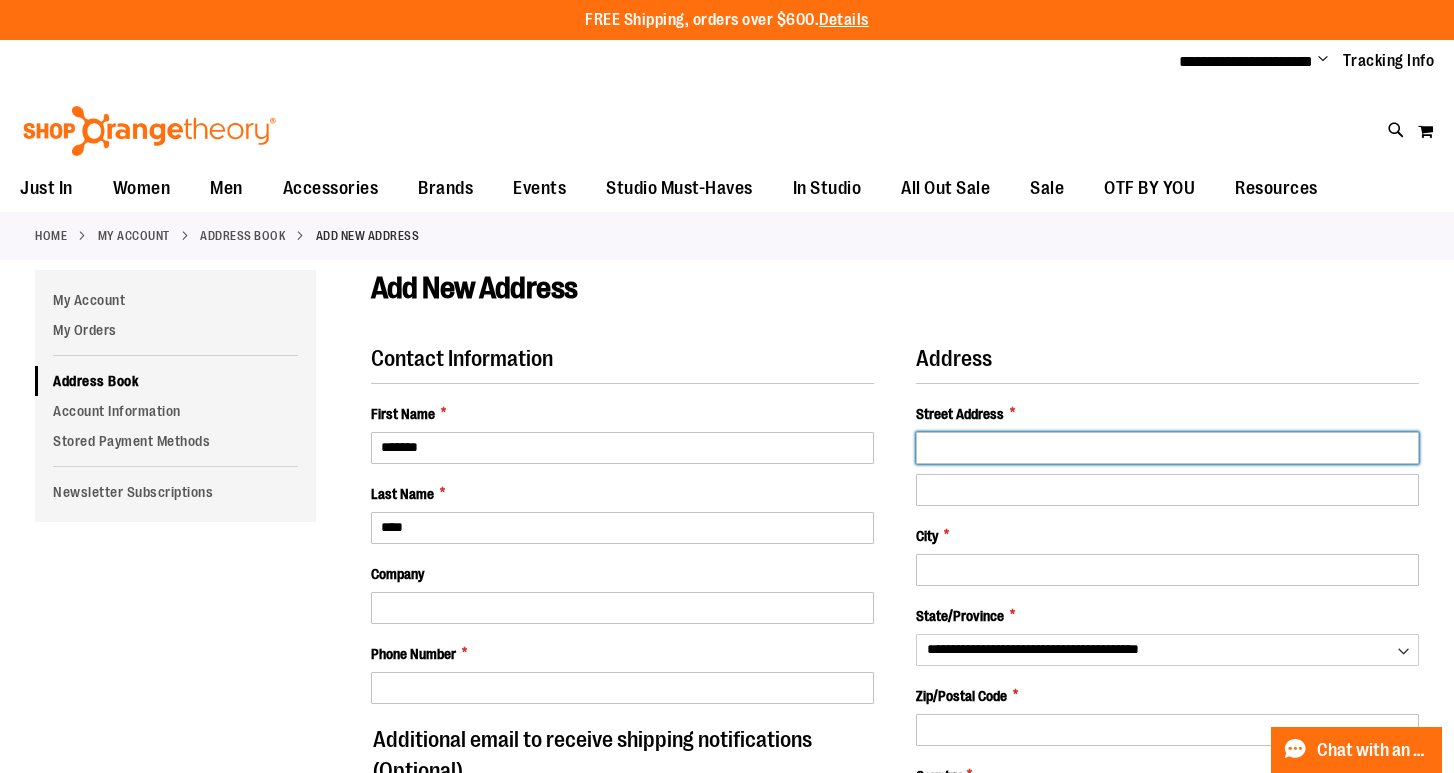 click on "Street Address
*" at bounding box center [1167, 448] 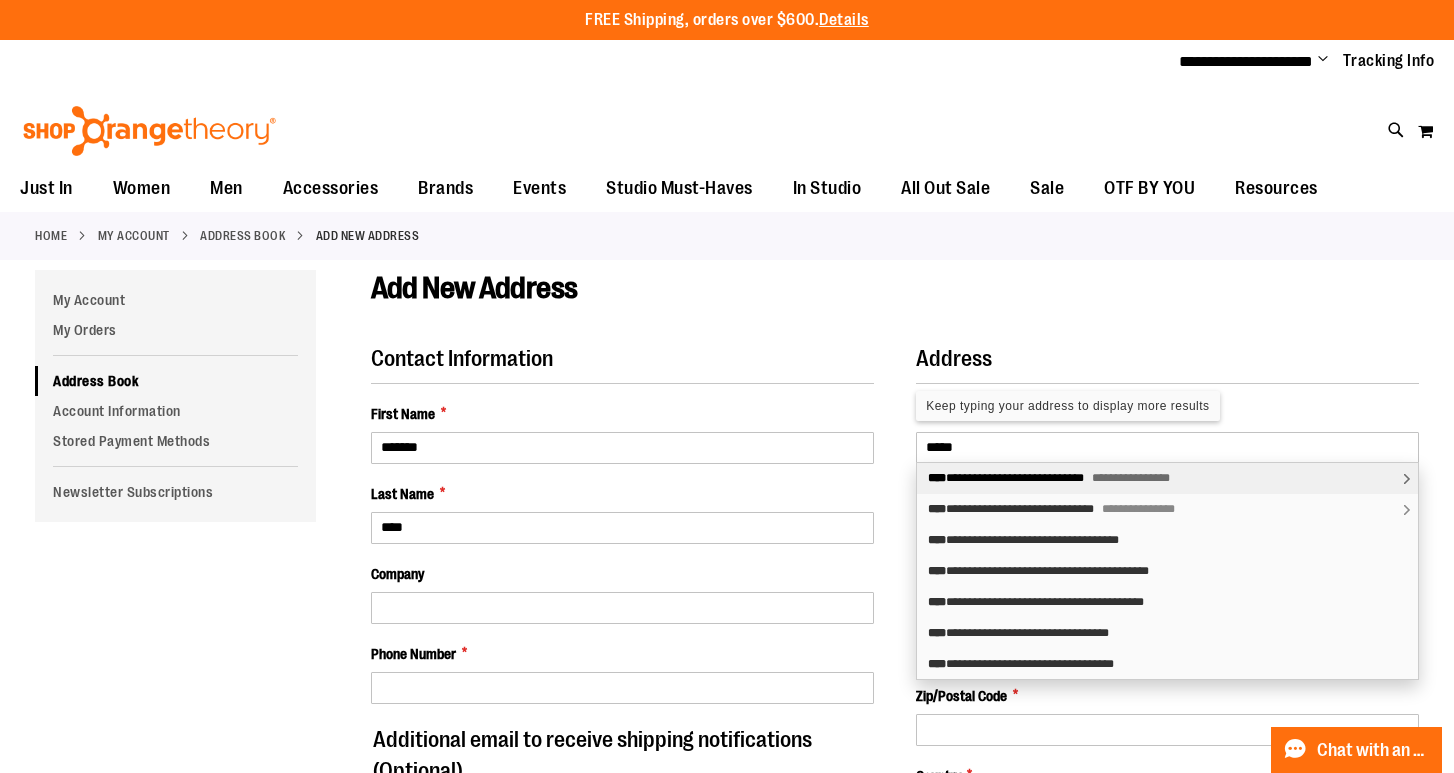 click on "**********" at bounding box center [1167, 478] 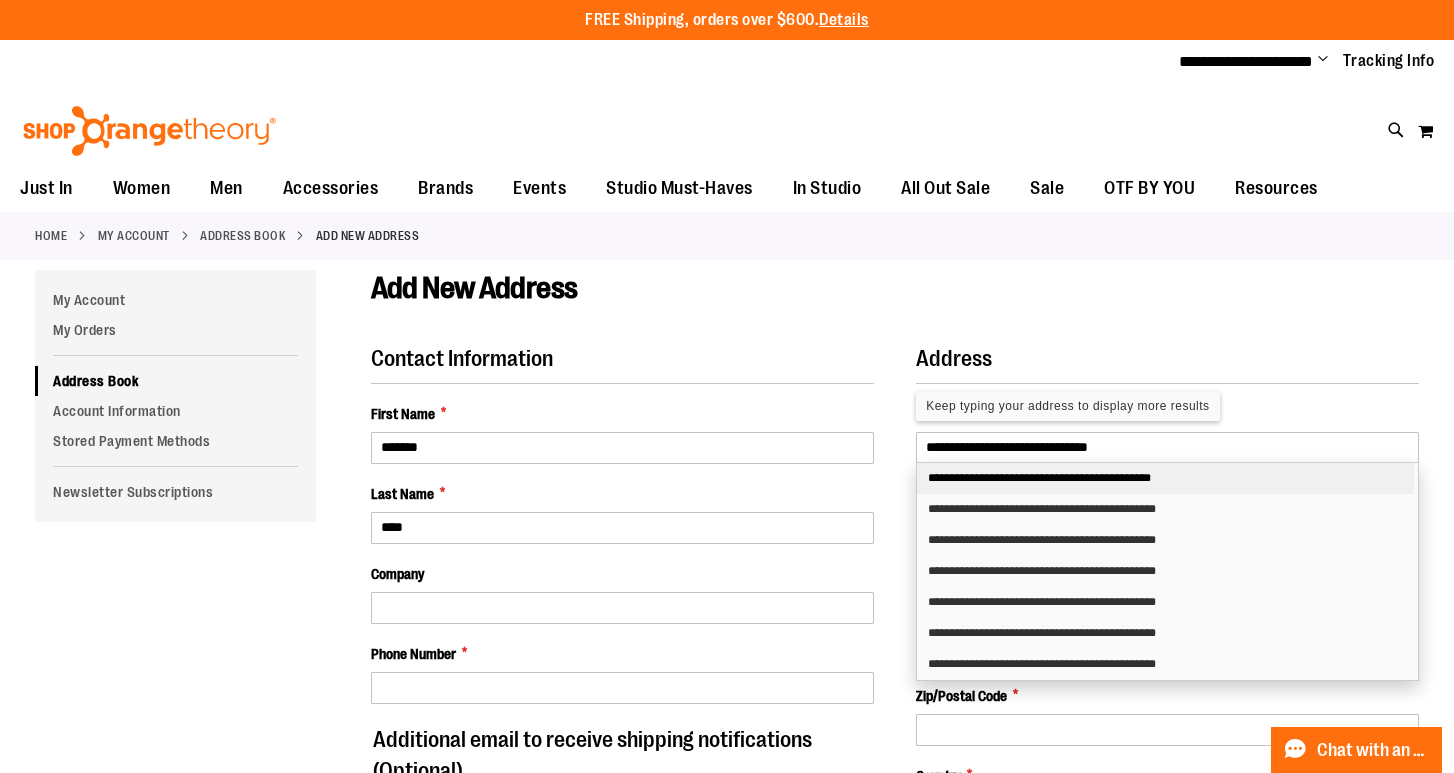click on "Contact Information
First Name *
[FIRST]
Last Name *
[LAST]
Company
Phone Number
*
*" at bounding box center [895, 729] 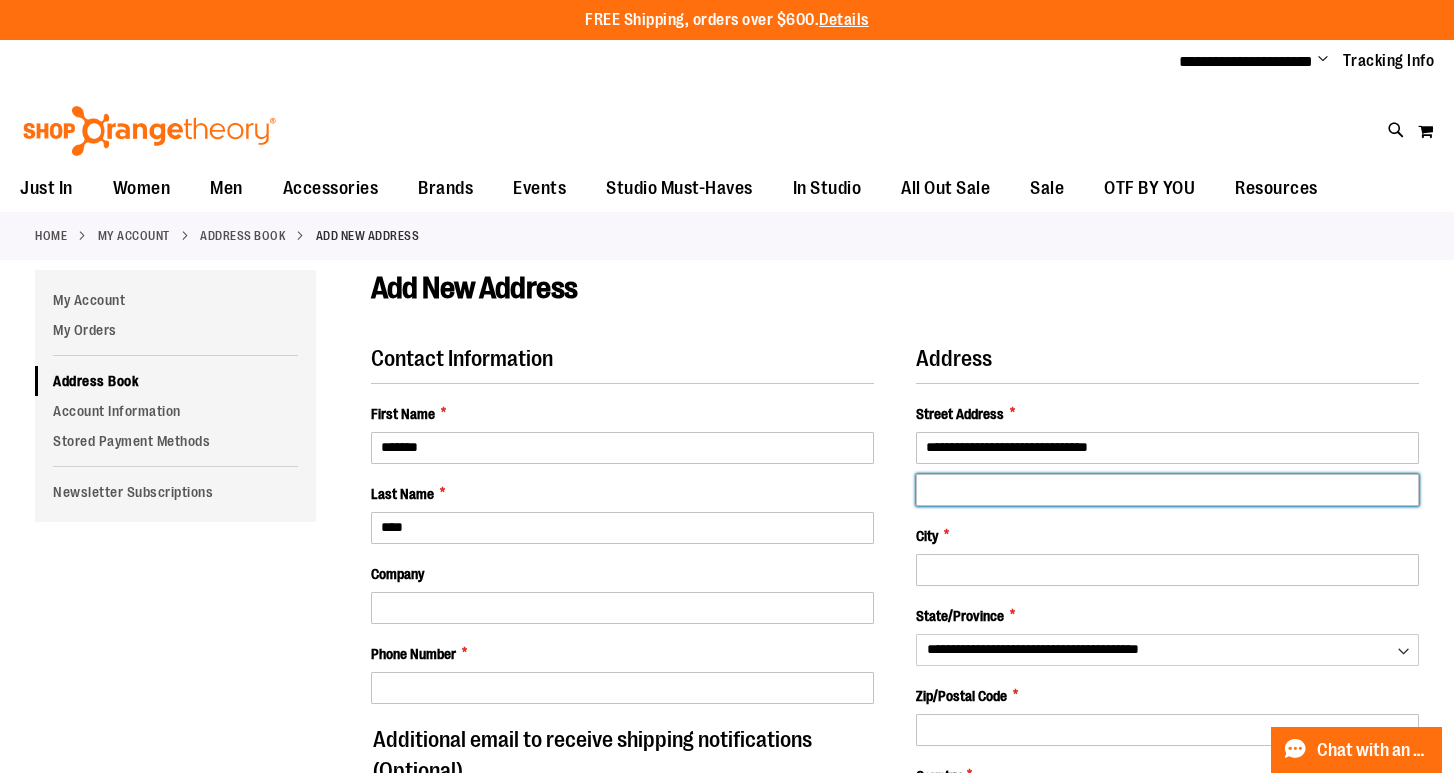 click on "Street Address: Line 2" at bounding box center (1167, 490) 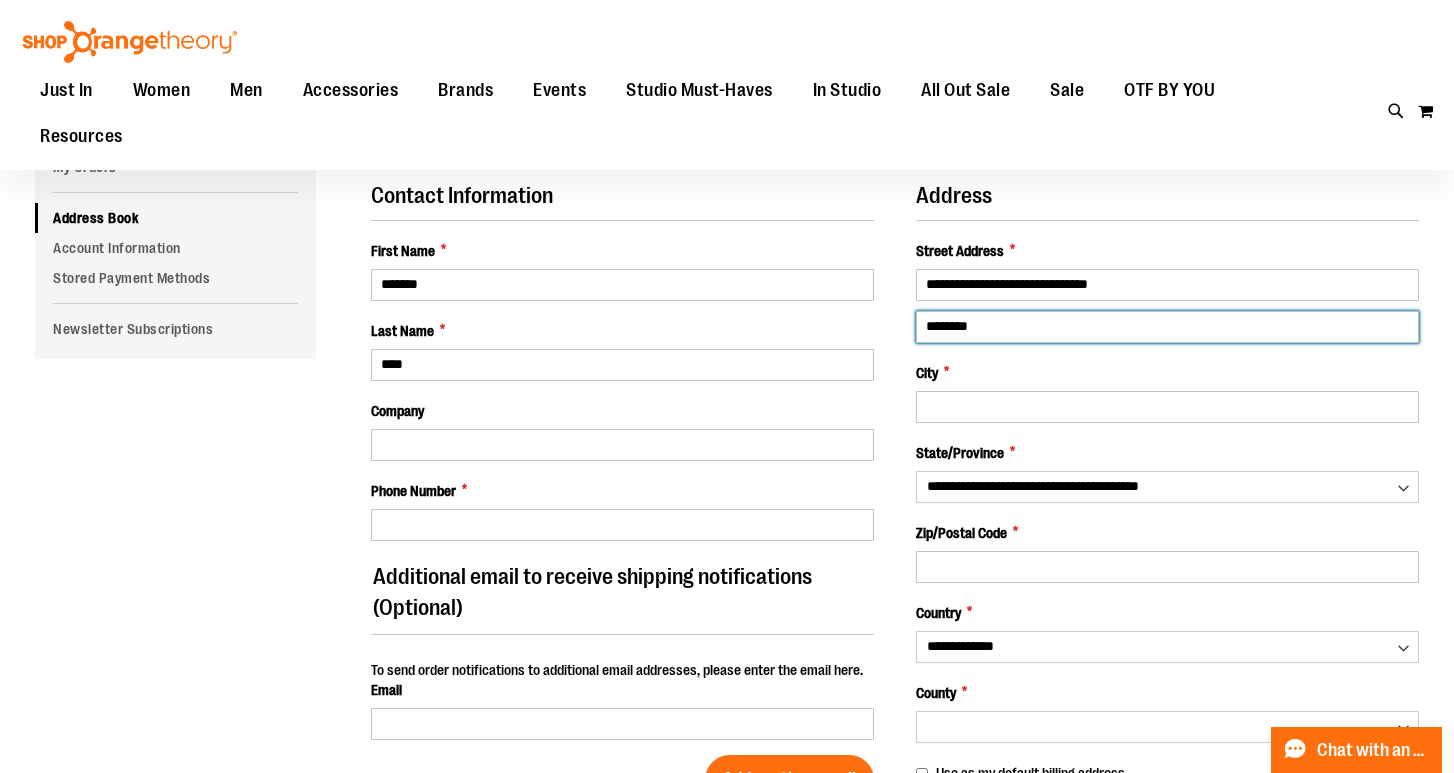 scroll, scrollTop: 170, scrollLeft: 0, axis: vertical 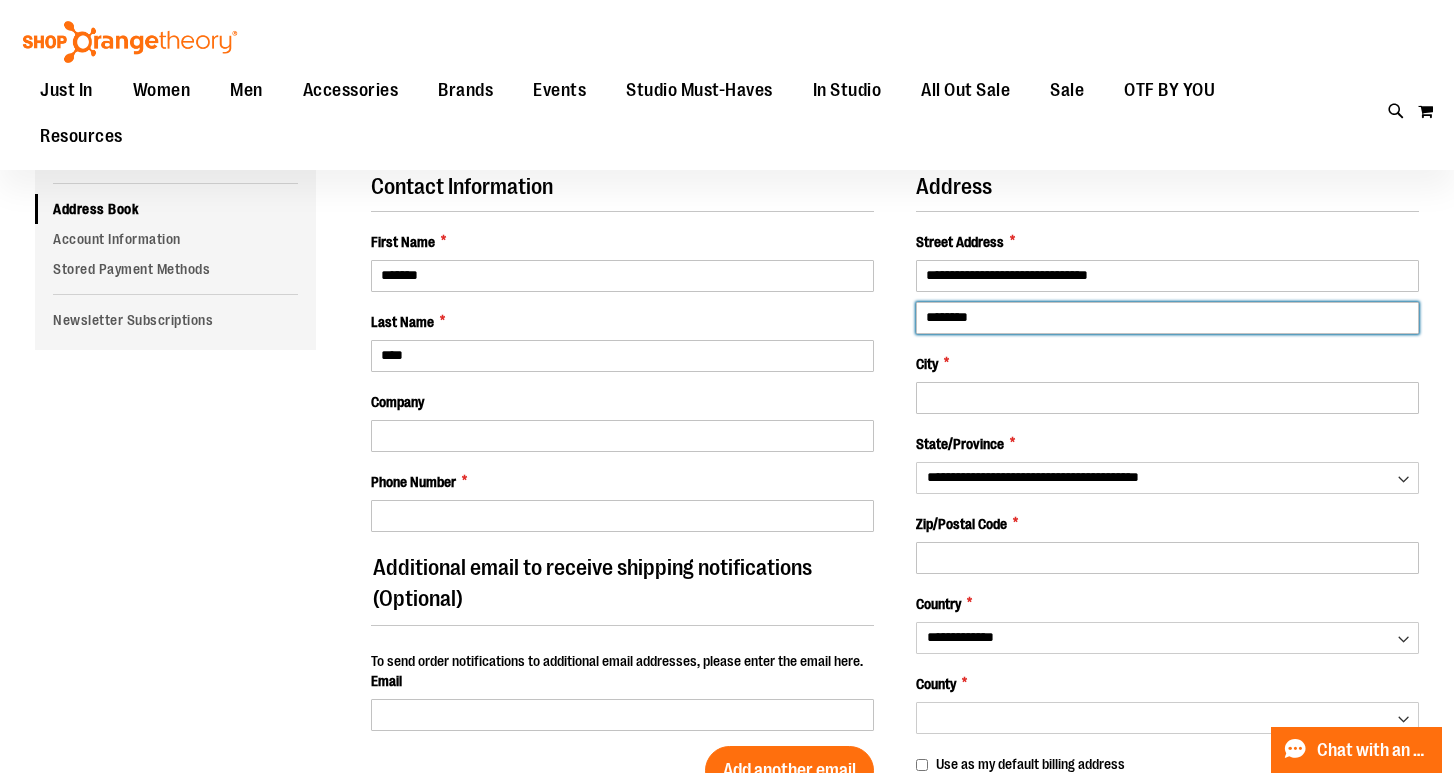 type on "********" 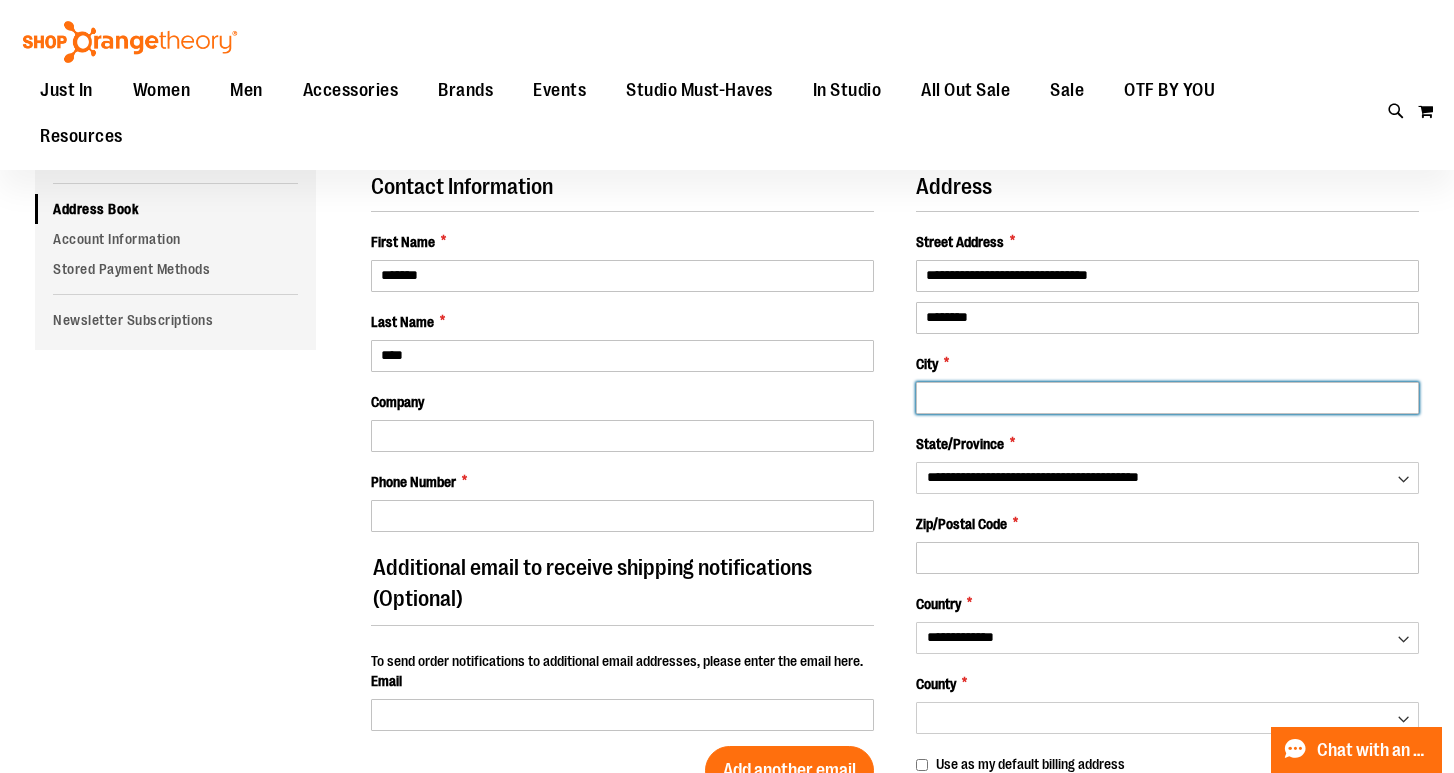 click on "City
*" at bounding box center (1167, 398) 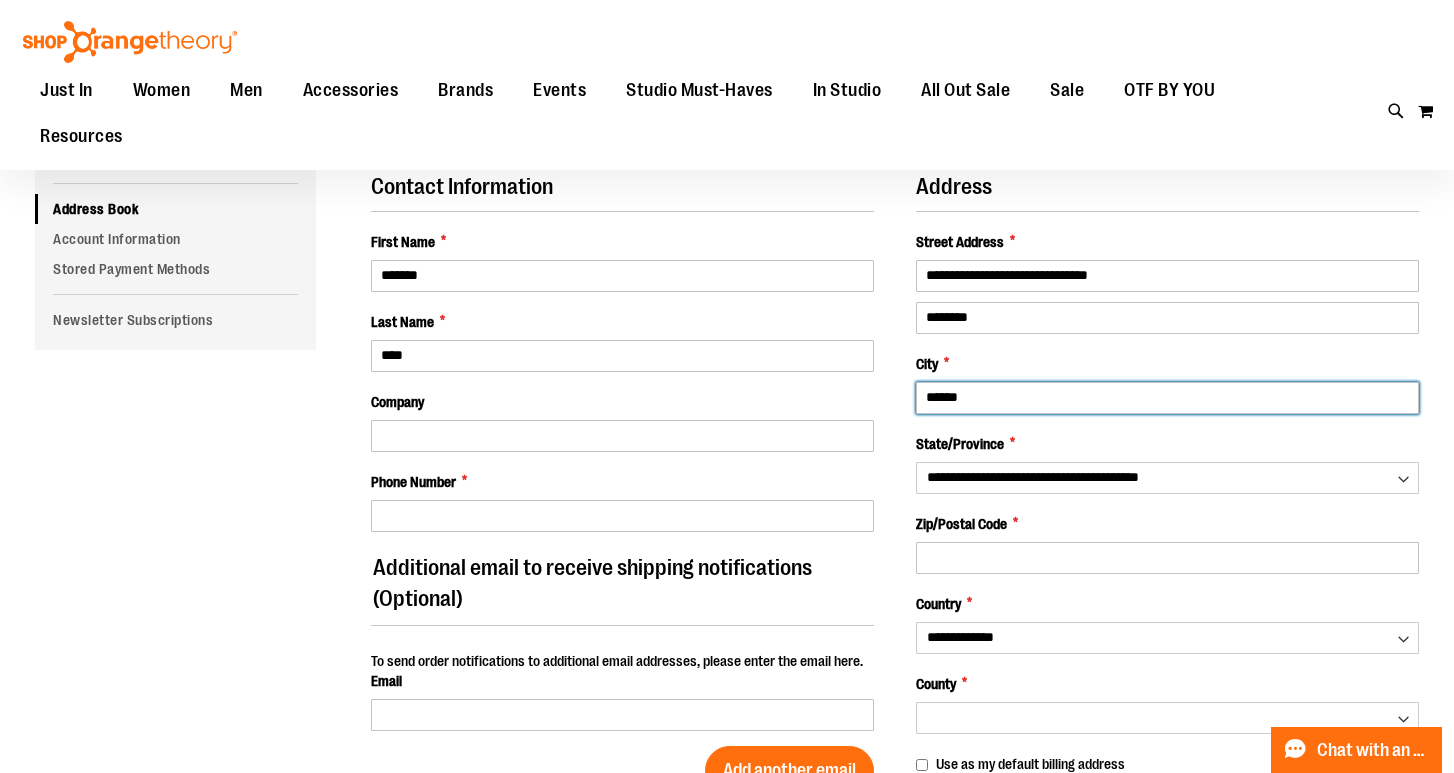 type on "******" 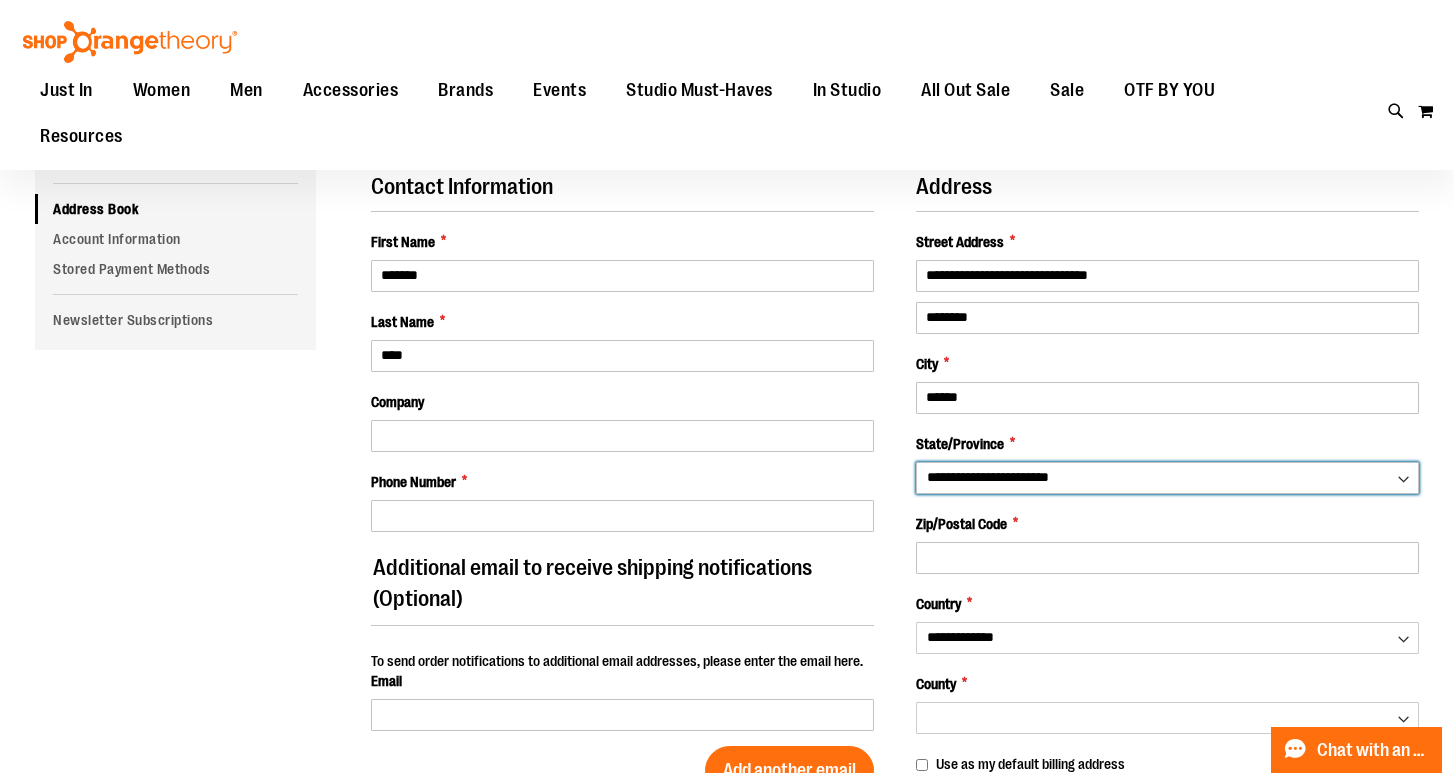 select on "**" 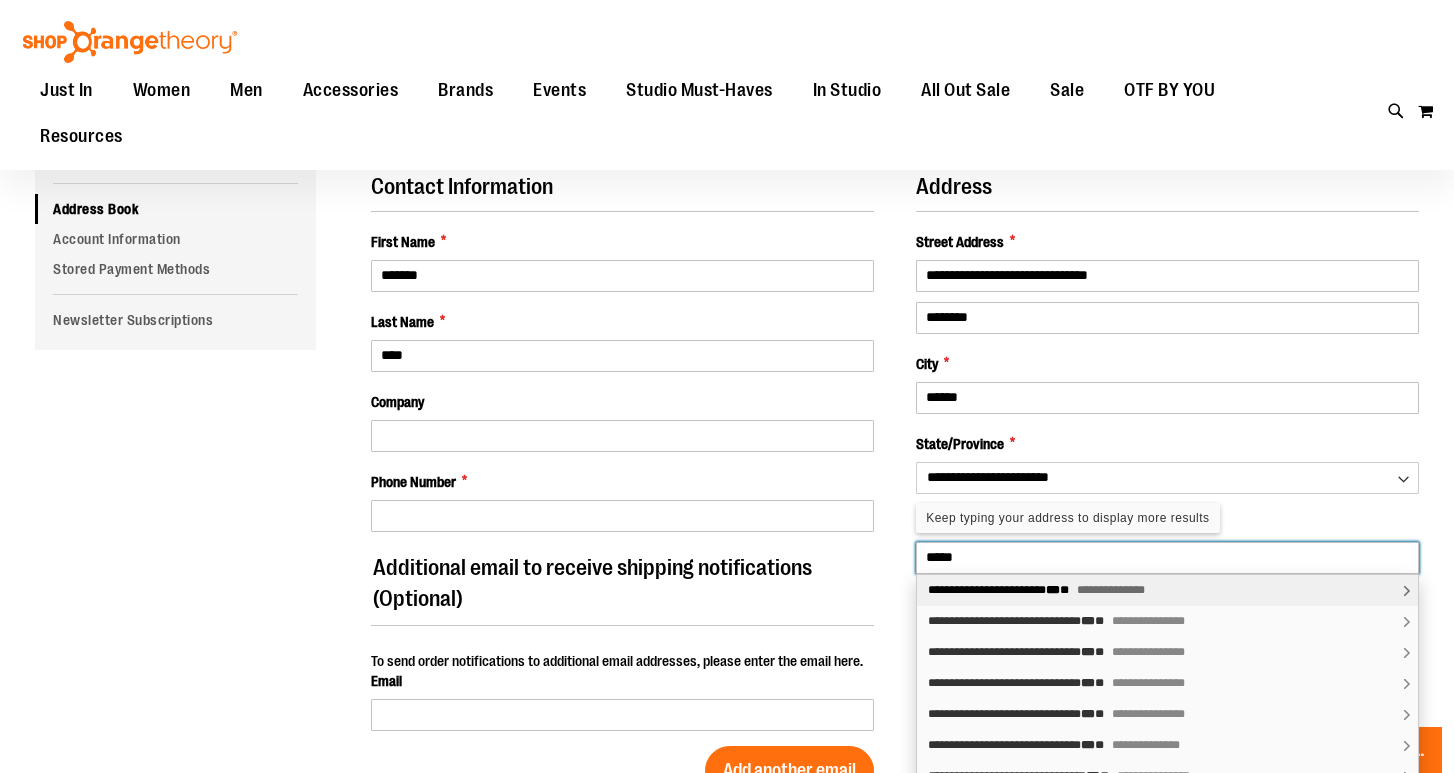 type on "*****" 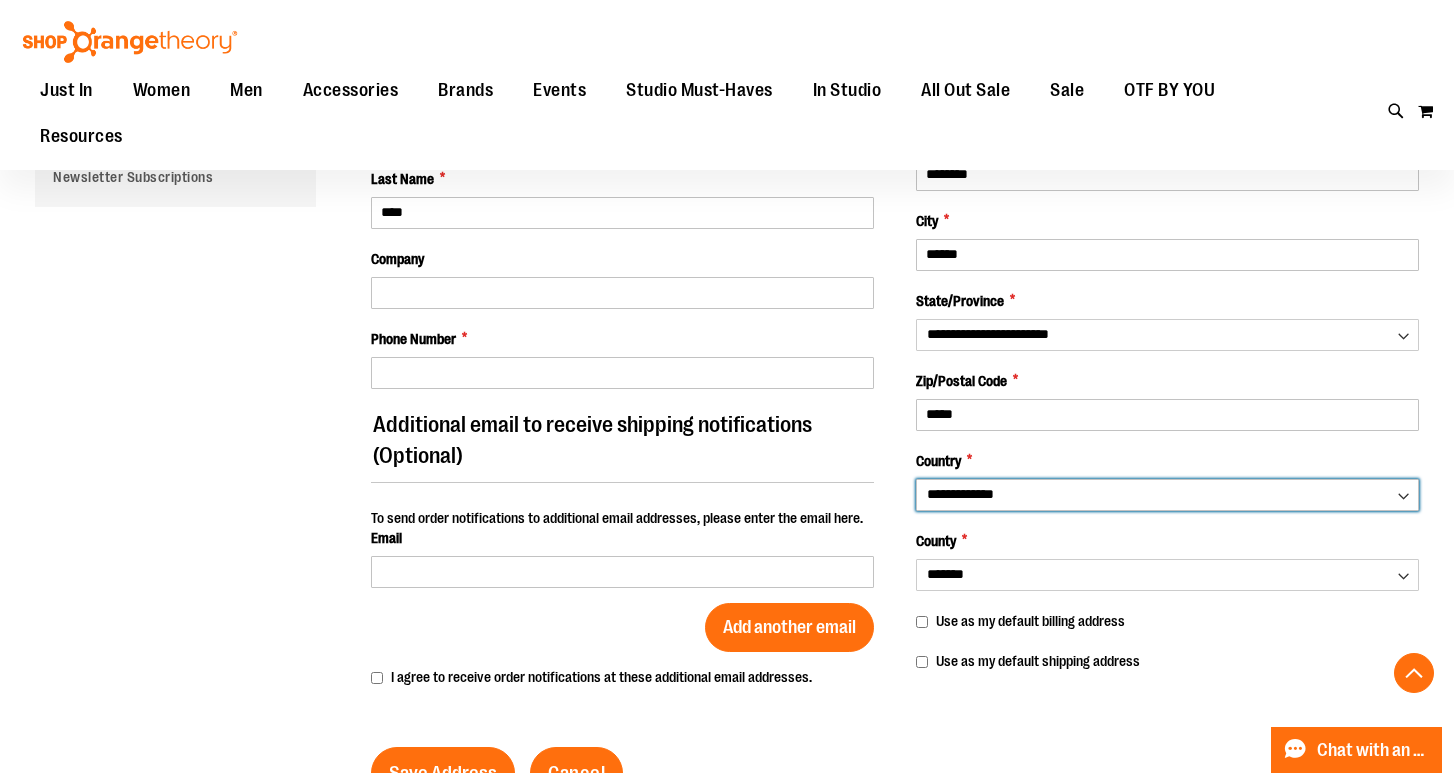 scroll, scrollTop: 314, scrollLeft: 0, axis: vertical 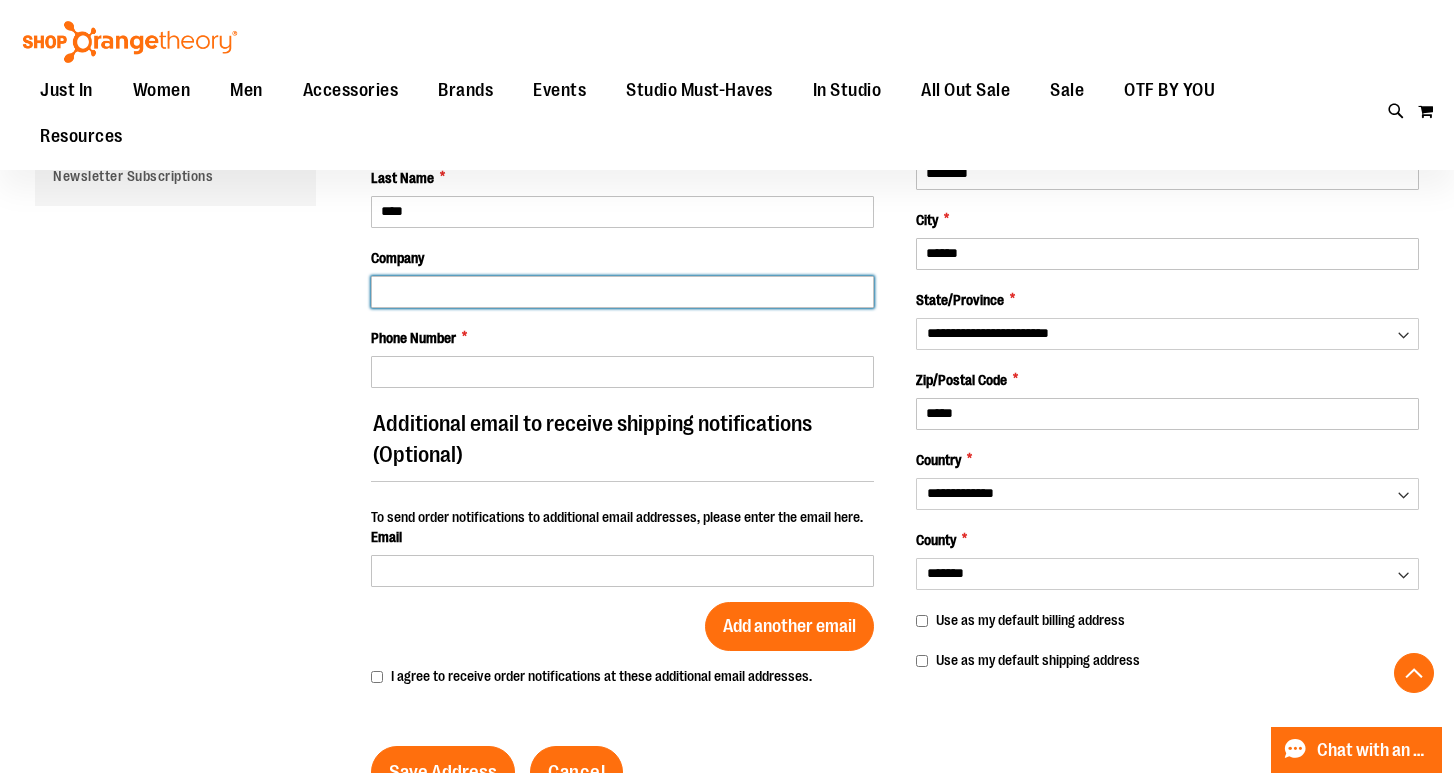 click on "Company" at bounding box center (622, 292) 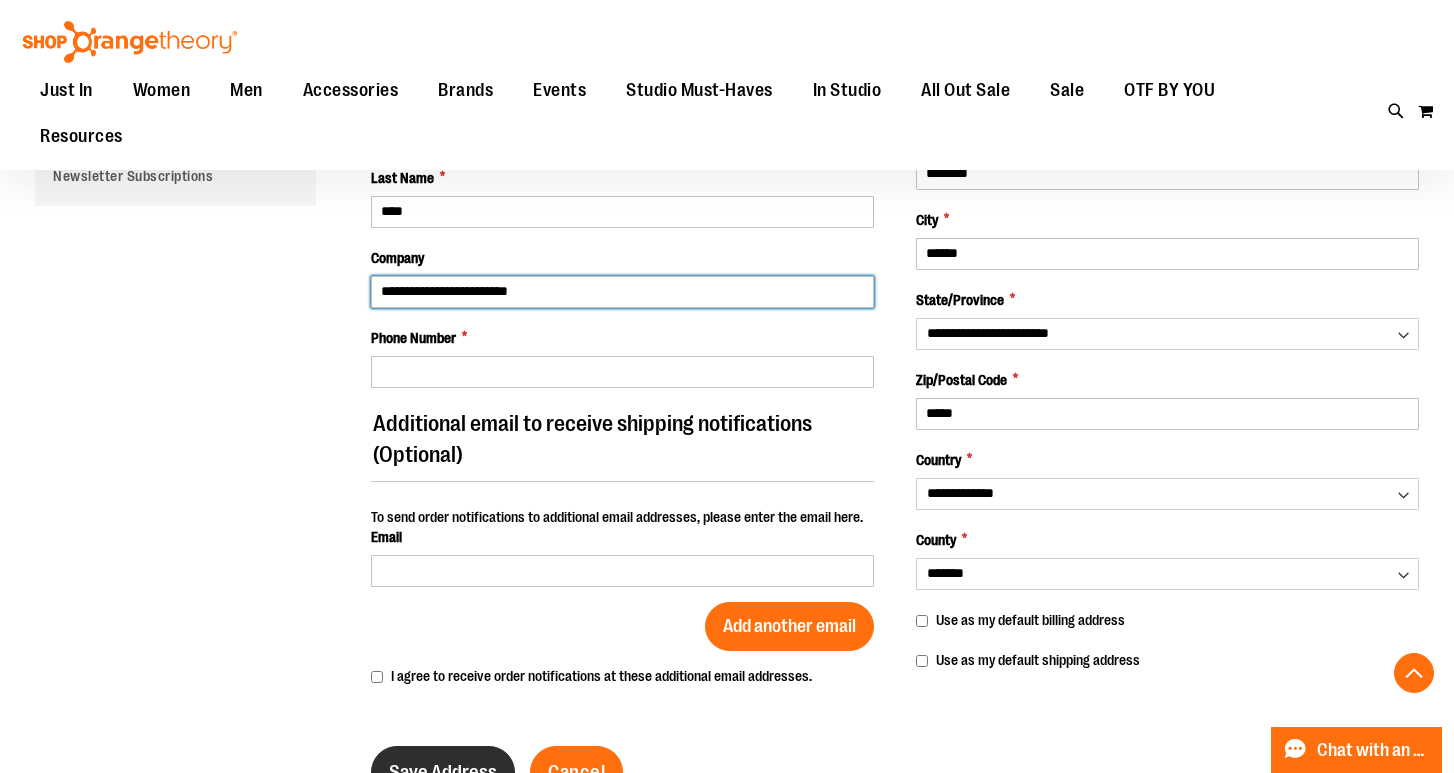 type on "**********" 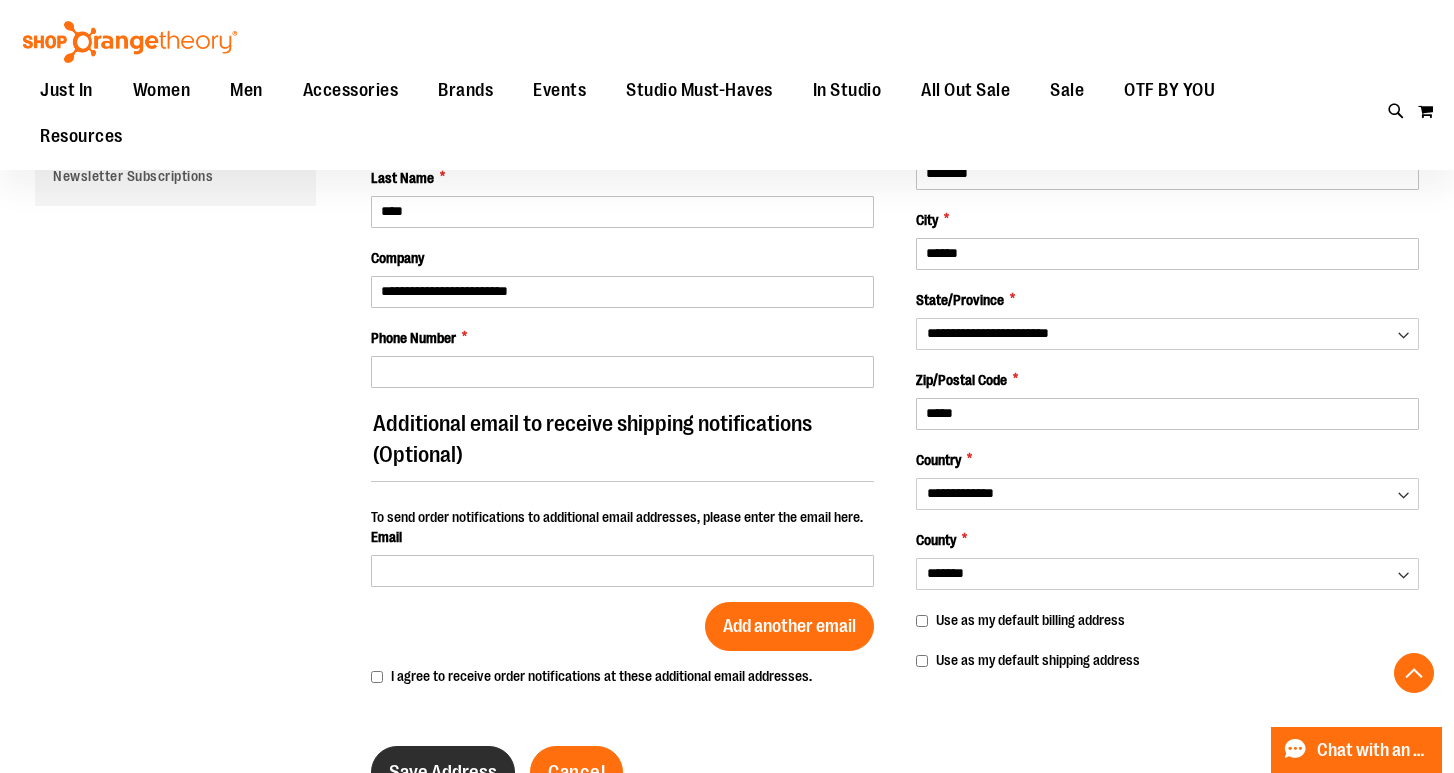 click on "Save Address" at bounding box center [443, 772] 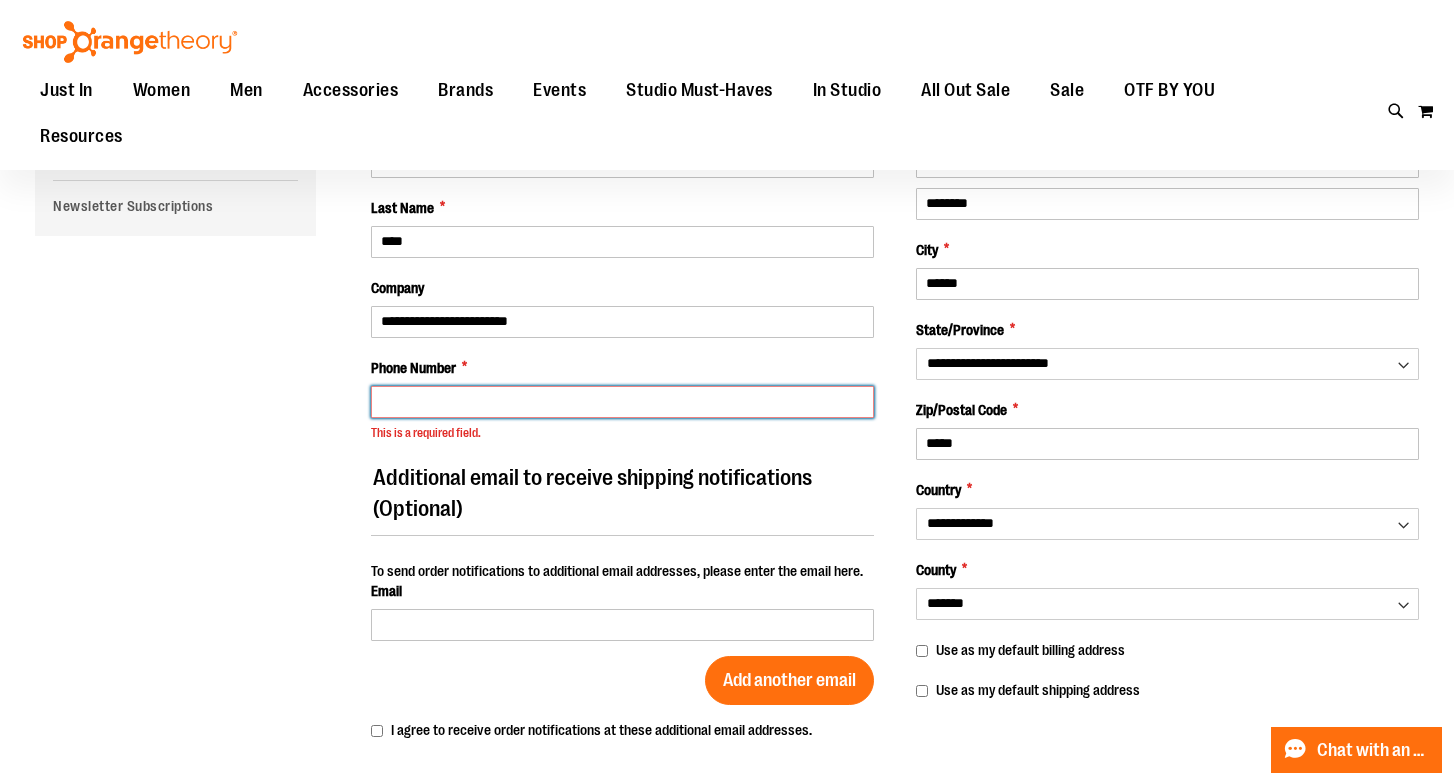 scroll, scrollTop: 282, scrollLeft: 0, axis: vertical 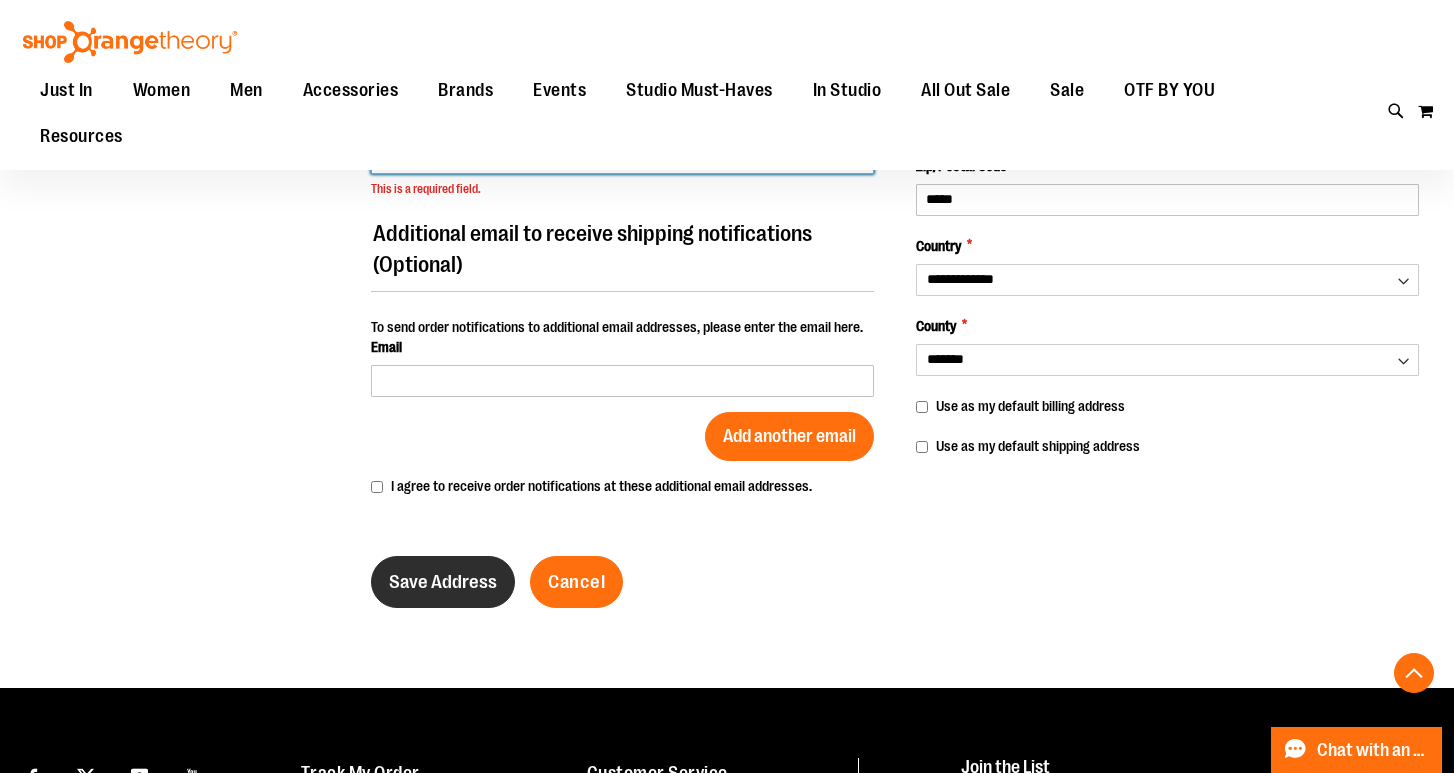 type on "**********" 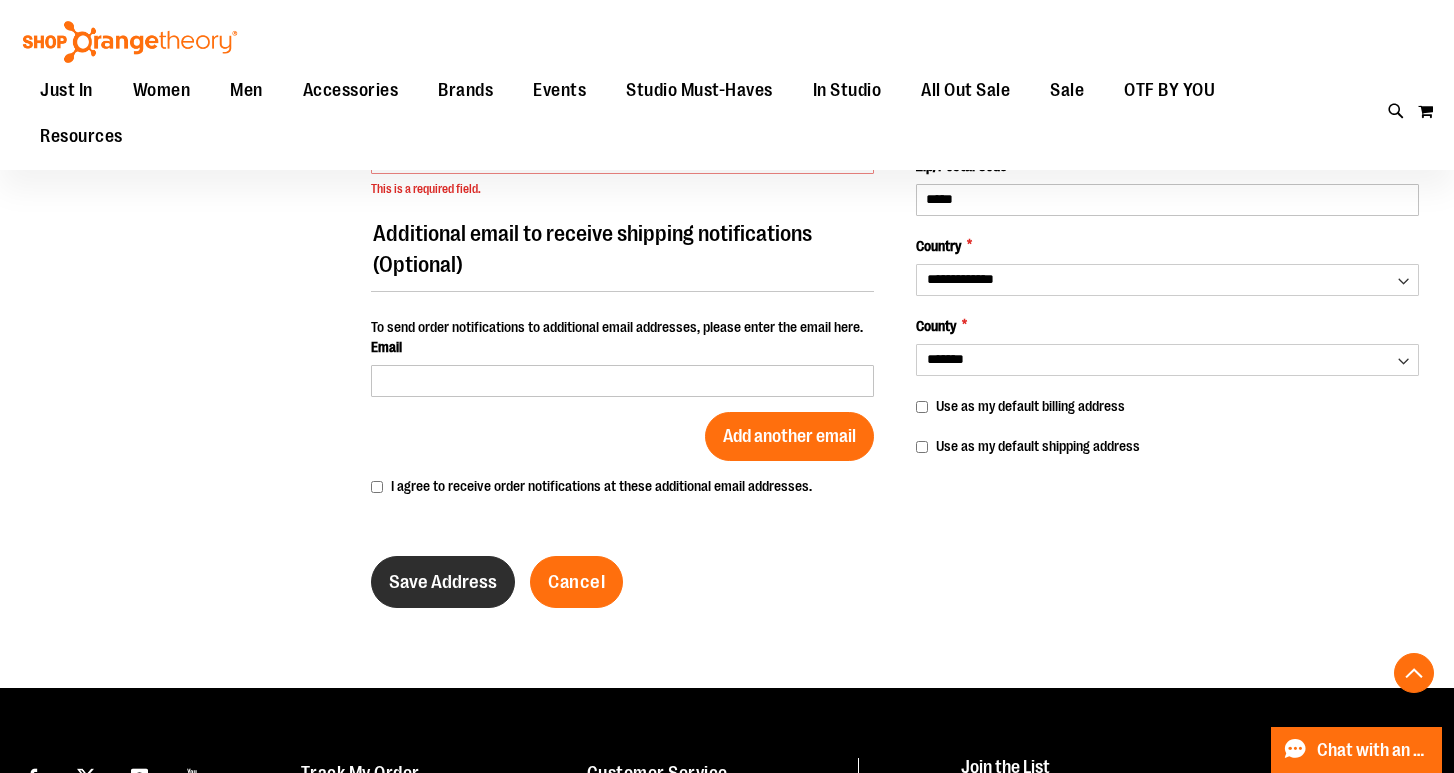 click on "Save Address" at bounding box center (443, 582) 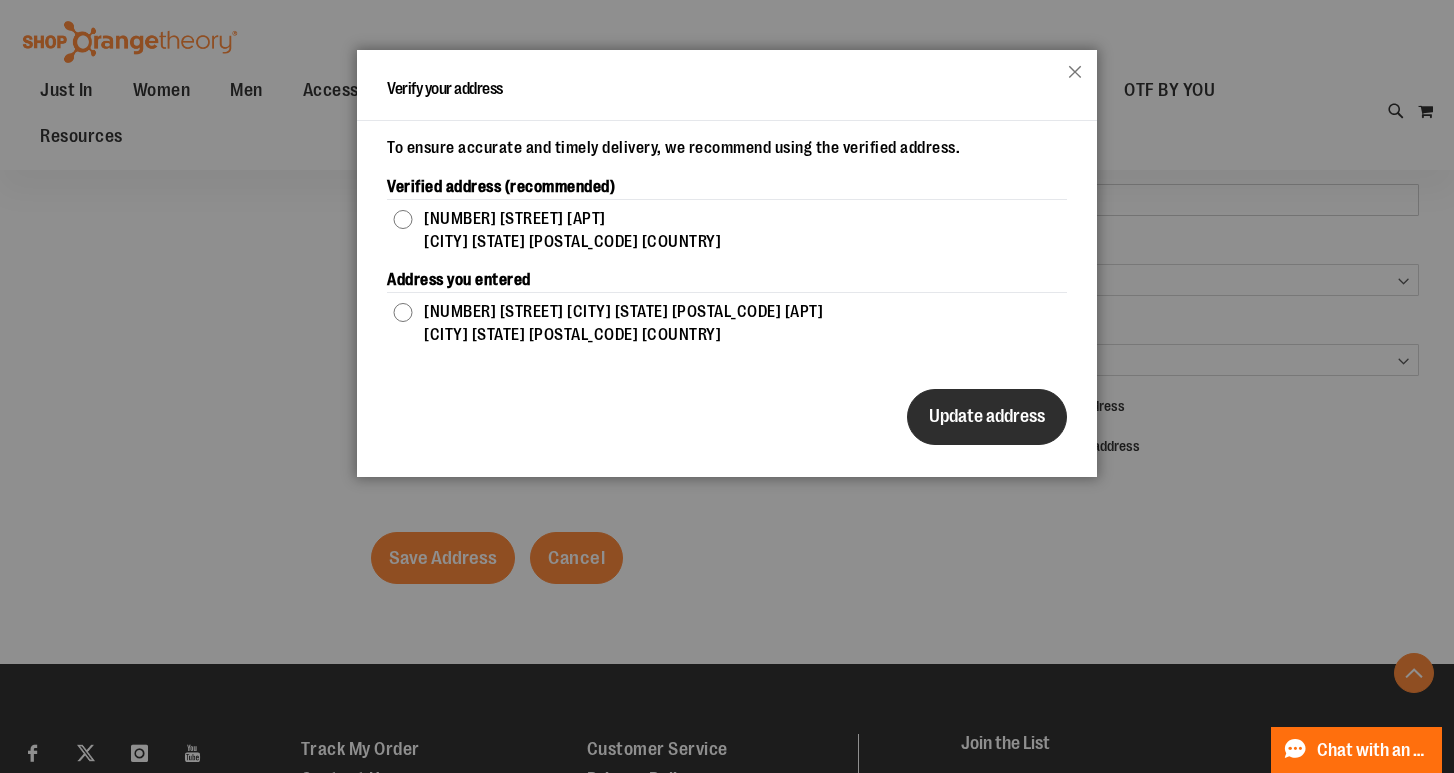 click on "Update address" at bounding box center (987, 416) 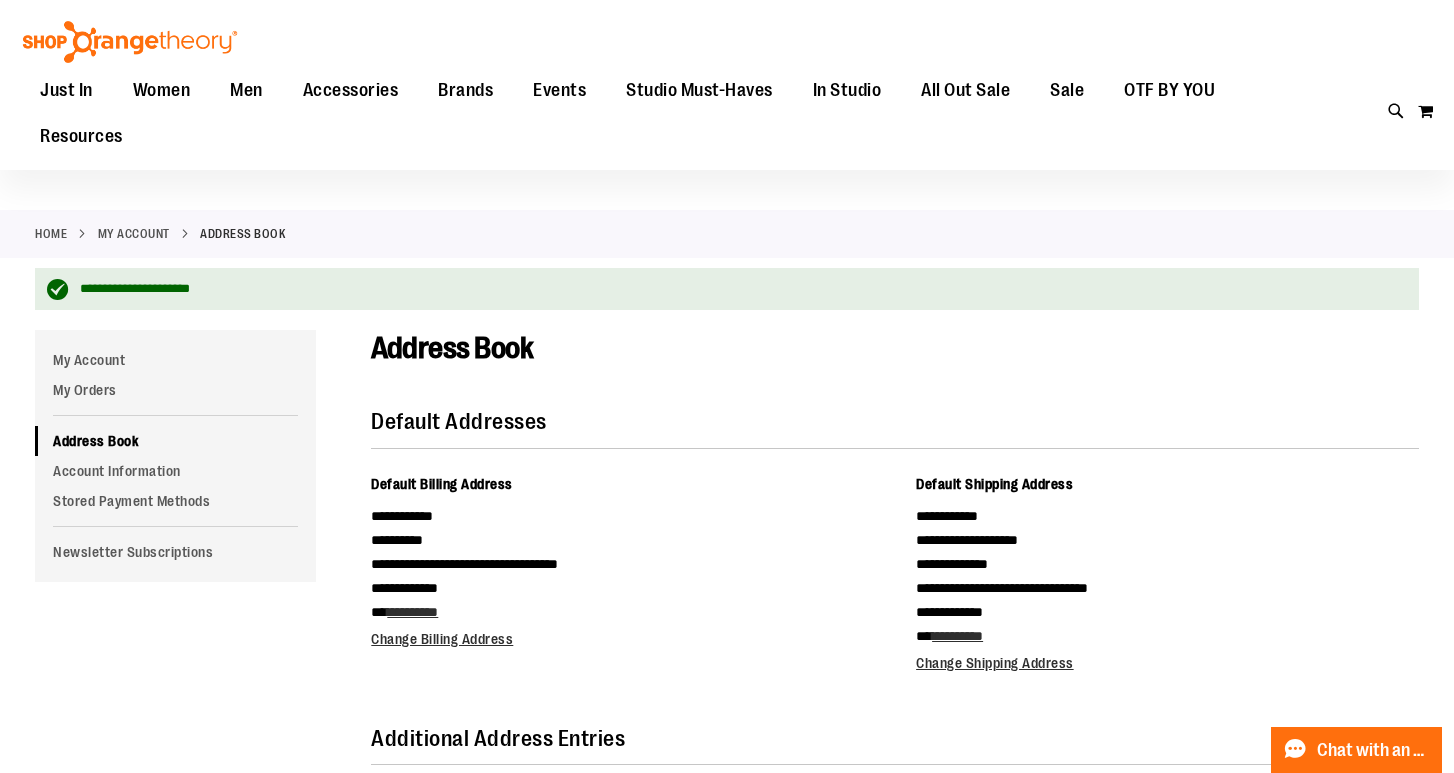 scroll, scrollTop: 0, scrollLeft: 0, axis: both 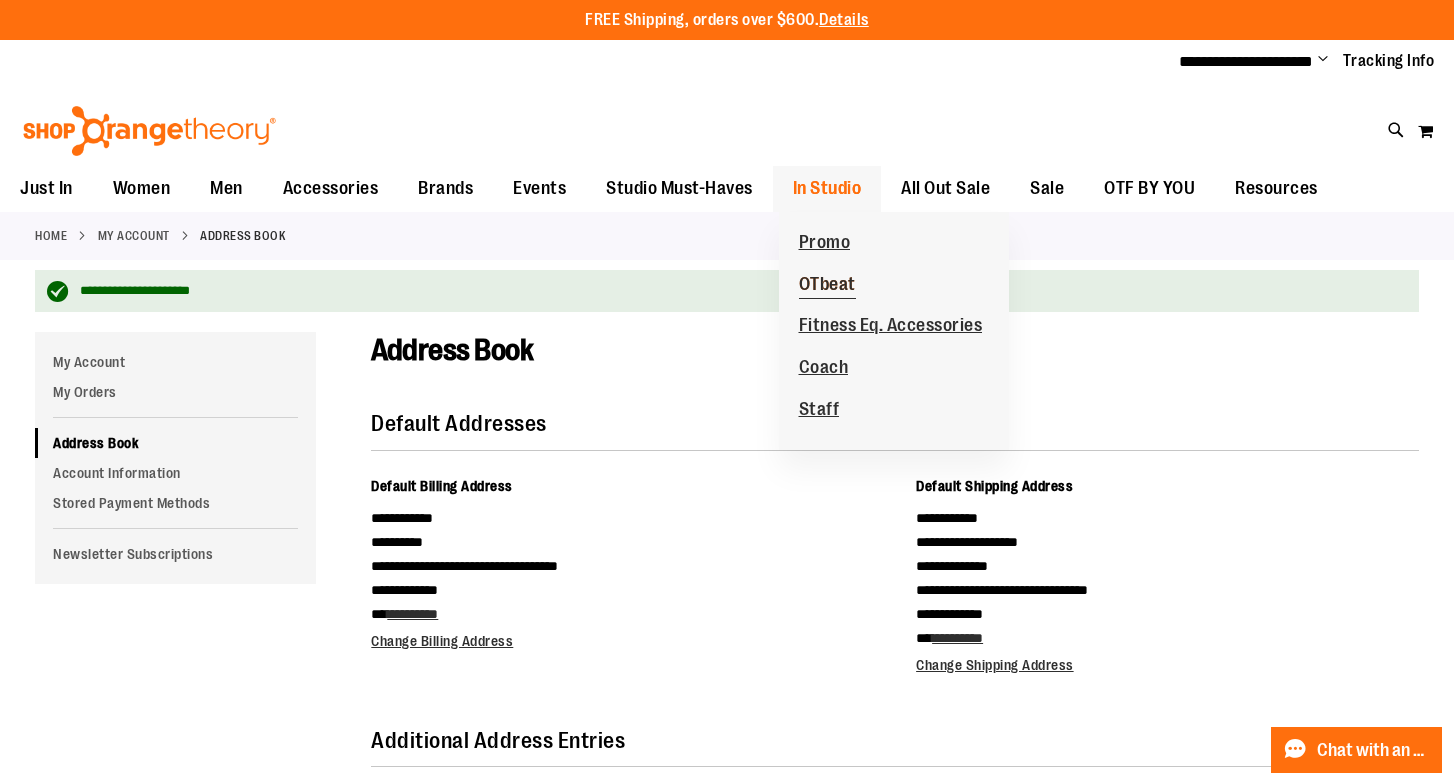 click on "OTbeat" at bounding box center (827, 286) 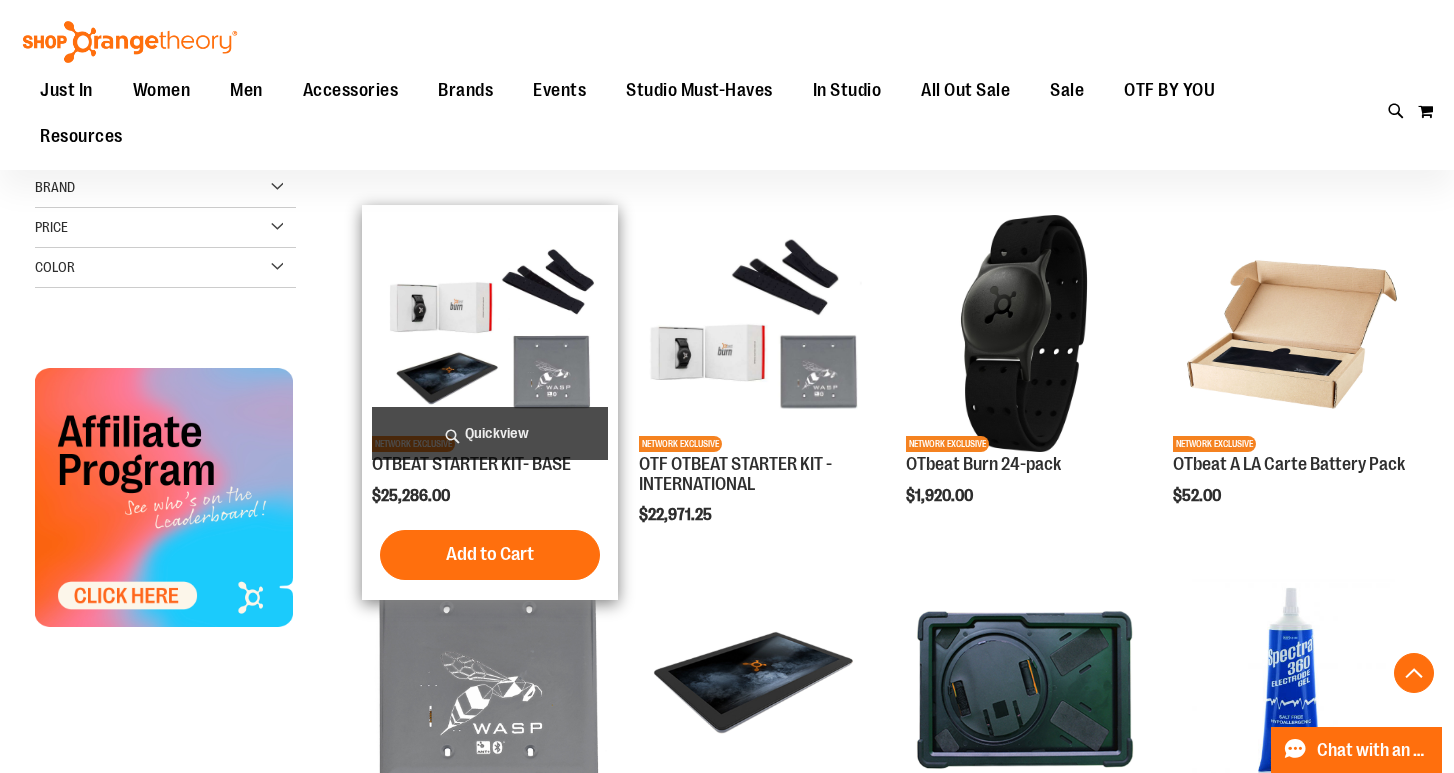 scroll, scrollTop: 508, scrollLeft: 0, axis: vertical 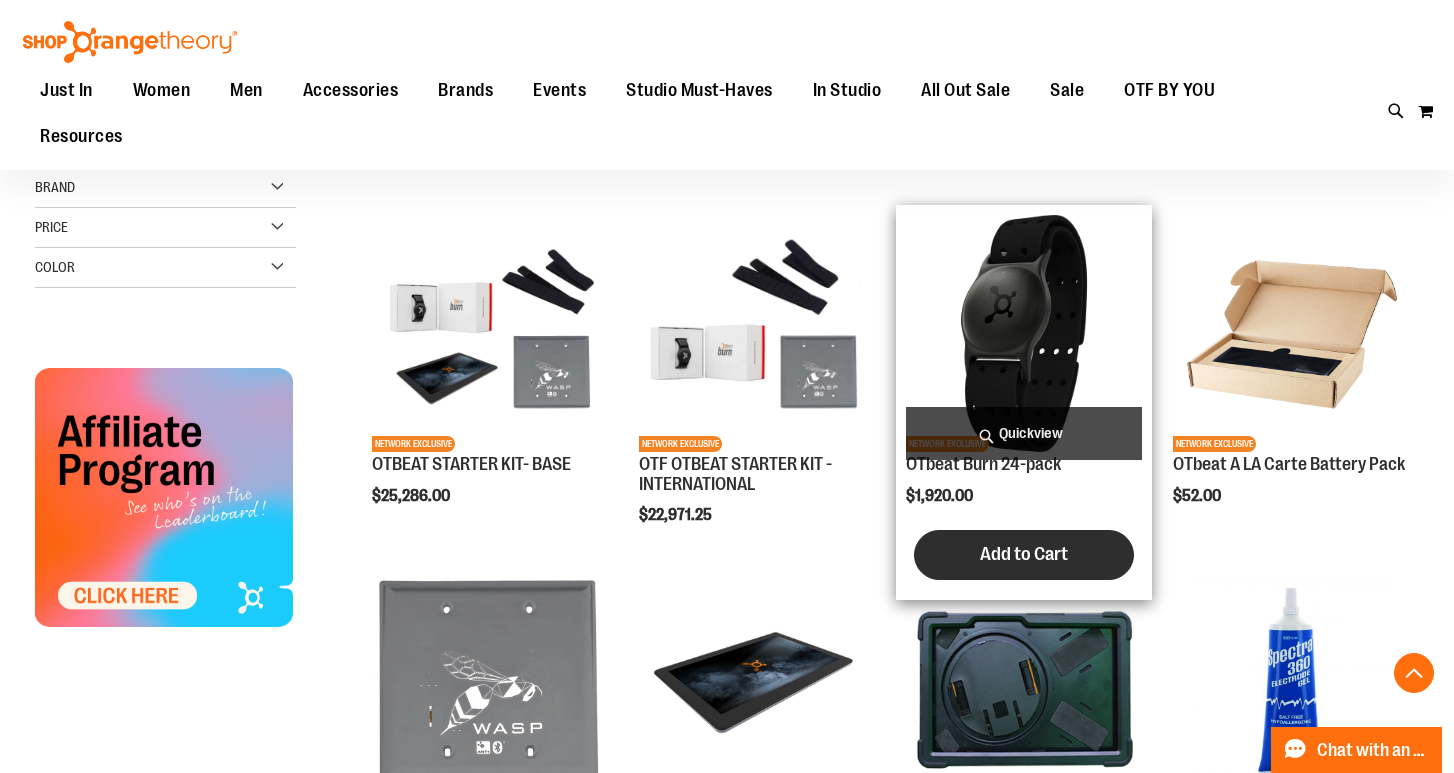 click on "Add to Cart" at bounding box center (1024, 555) 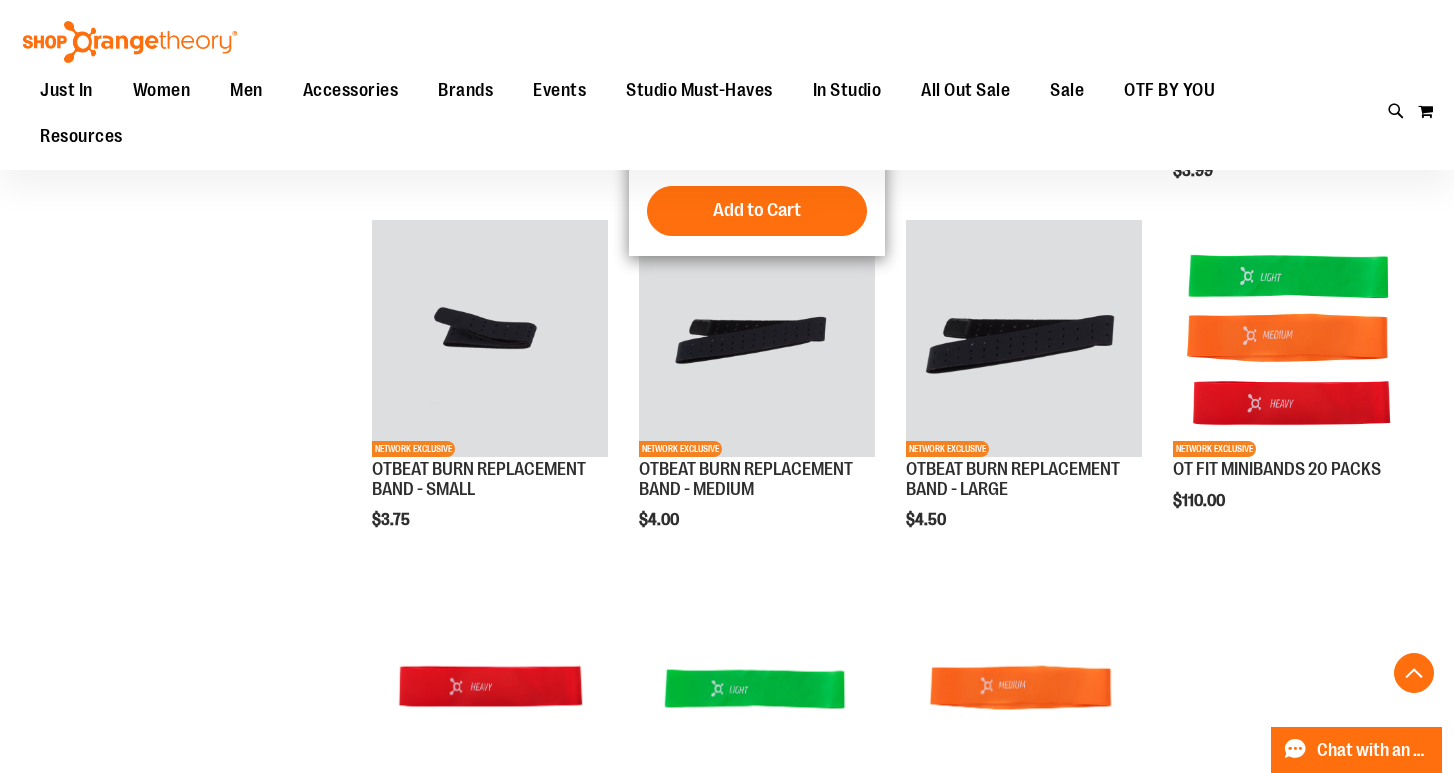 scroll, scrollTop: 1206, scrollLeft: 0, axis: vertical 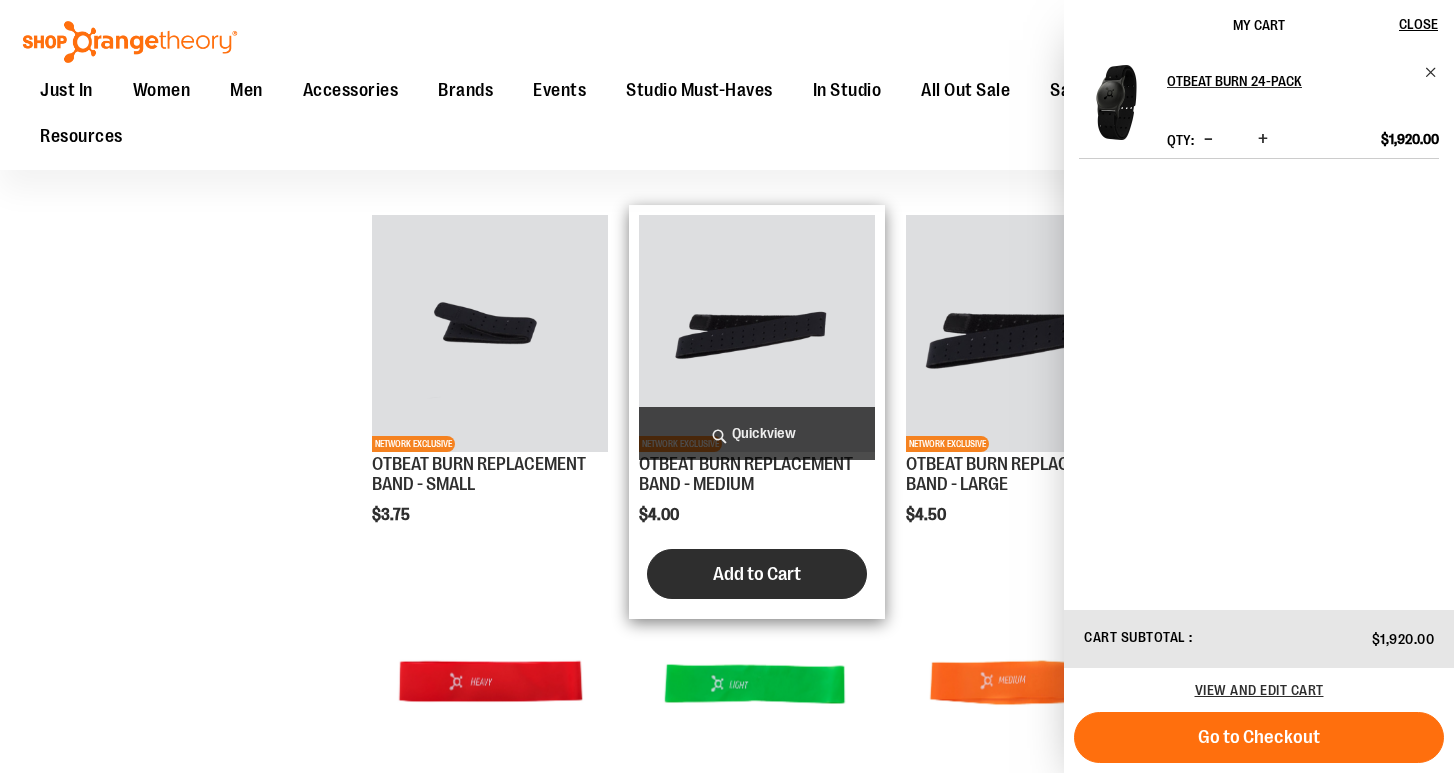 click on "Add to Cart" at bounding box center (757, 574) 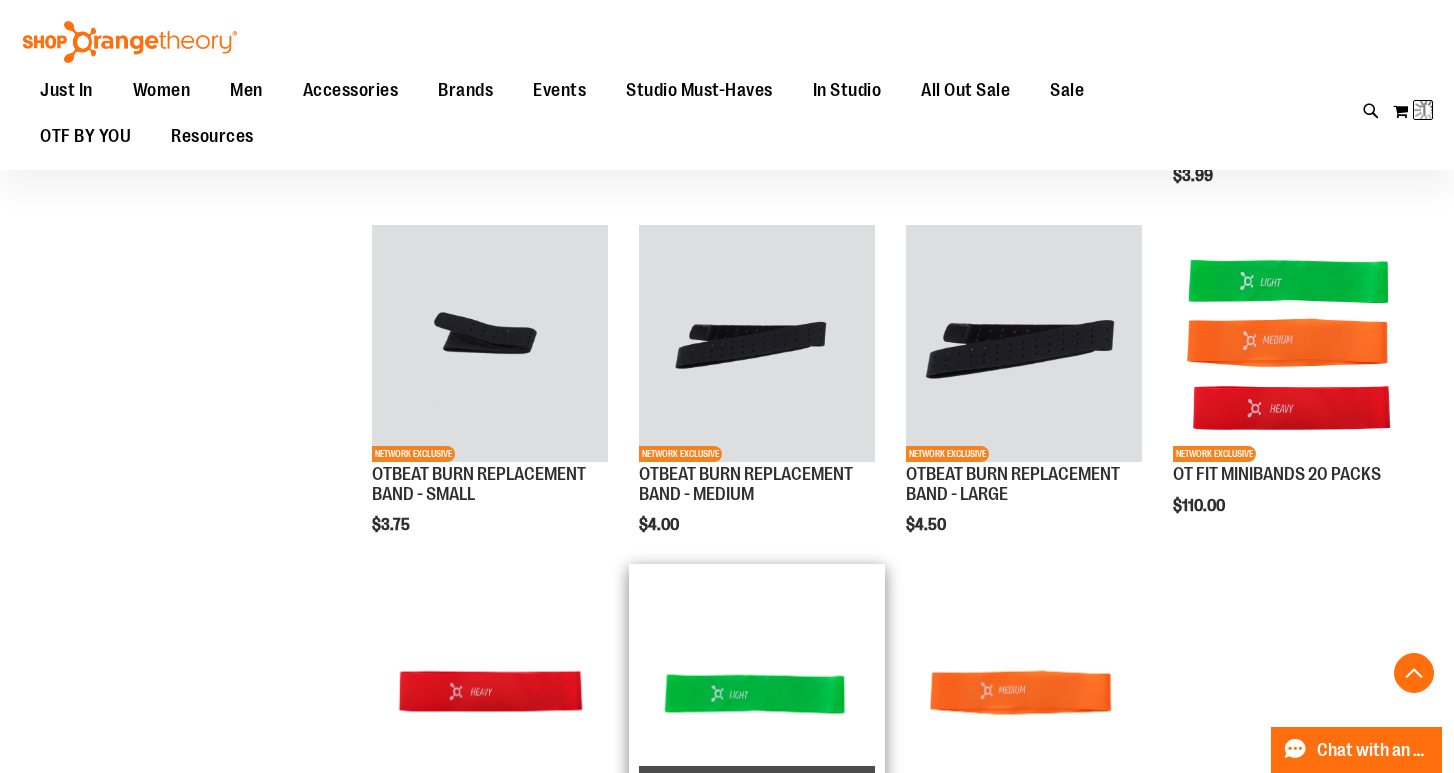 scroll, scrollTop: 1195, scrollLeft: 0, axis: vertical 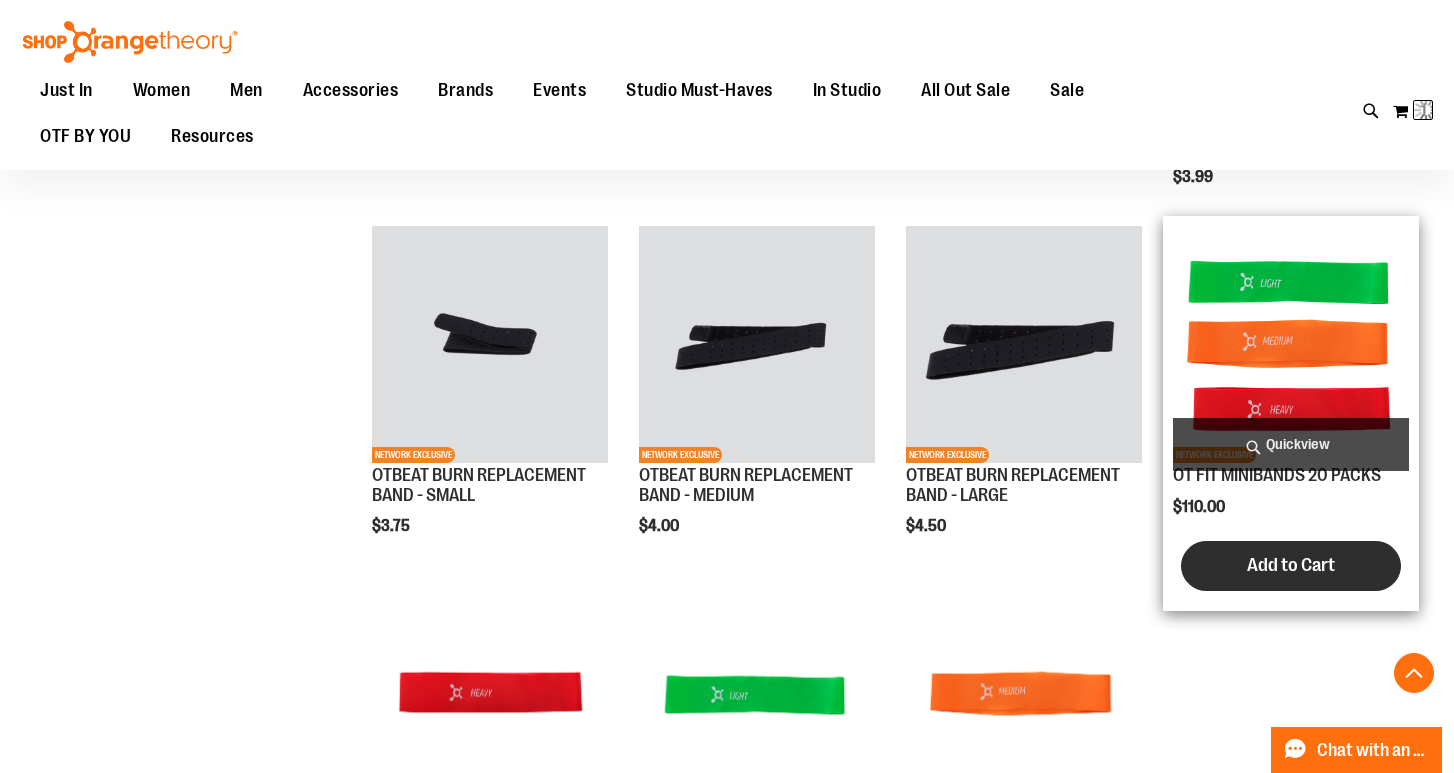 click on "Add to Cart" at bounding box center (1291, 565) 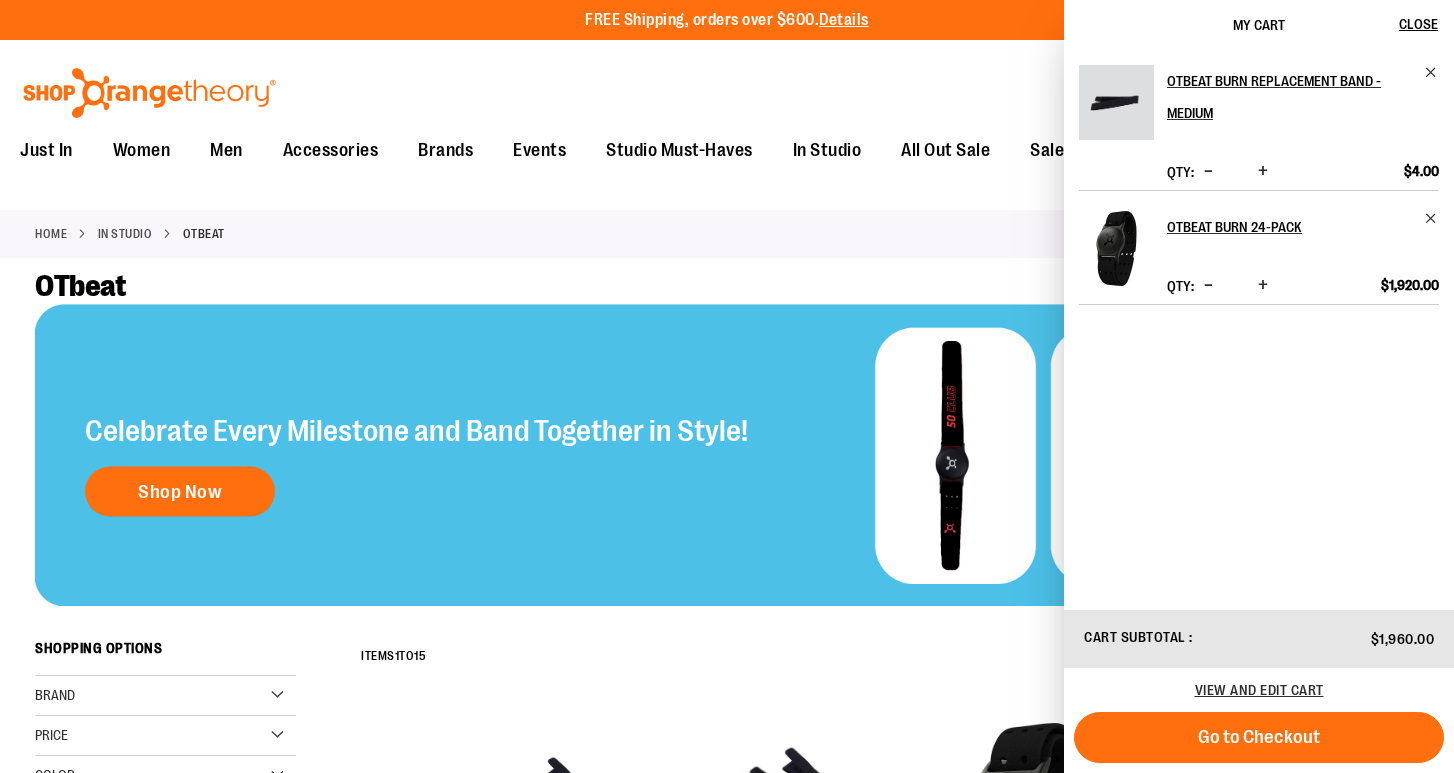 scroll, scrollTop: 0, scrollLeft: 0, axis: both 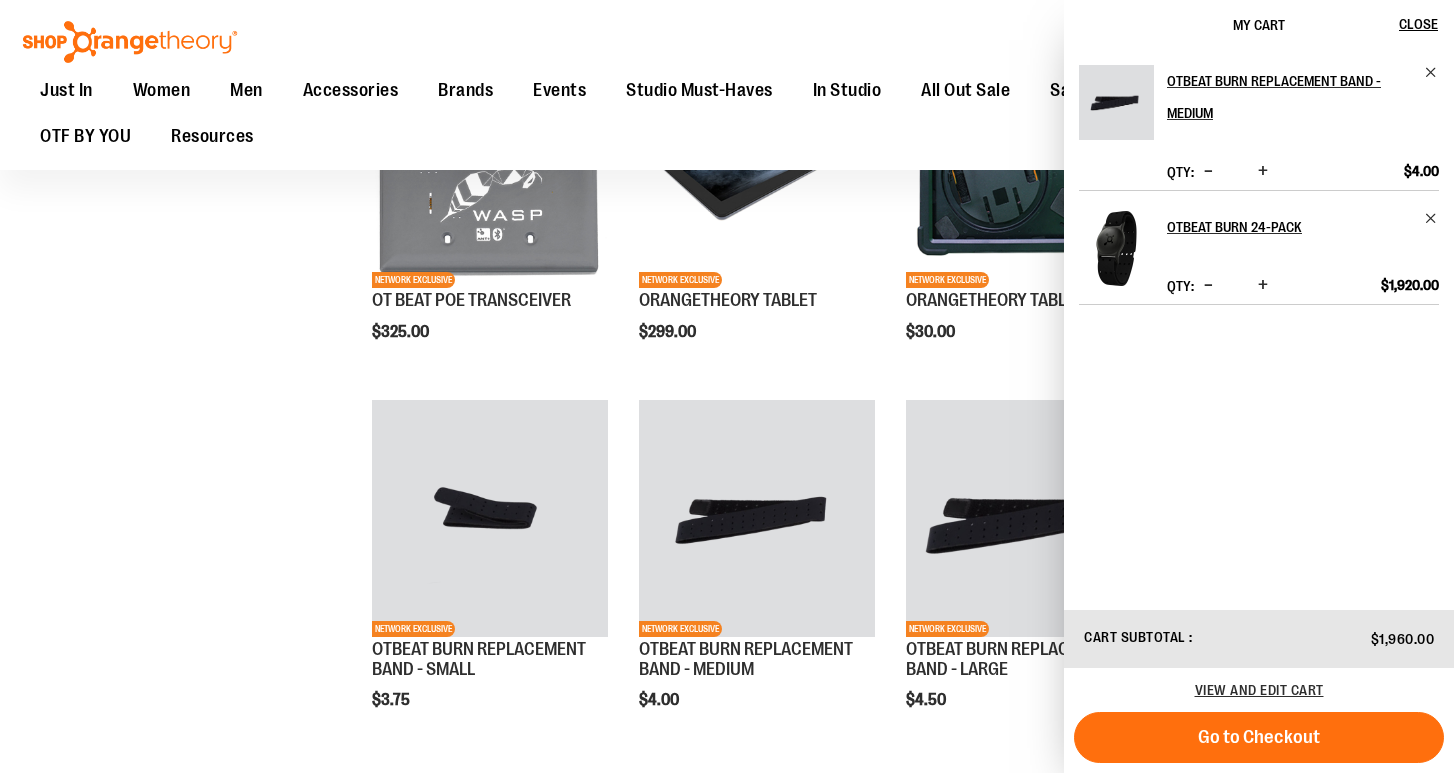 click on "**********" at bounding box center (727, 409) 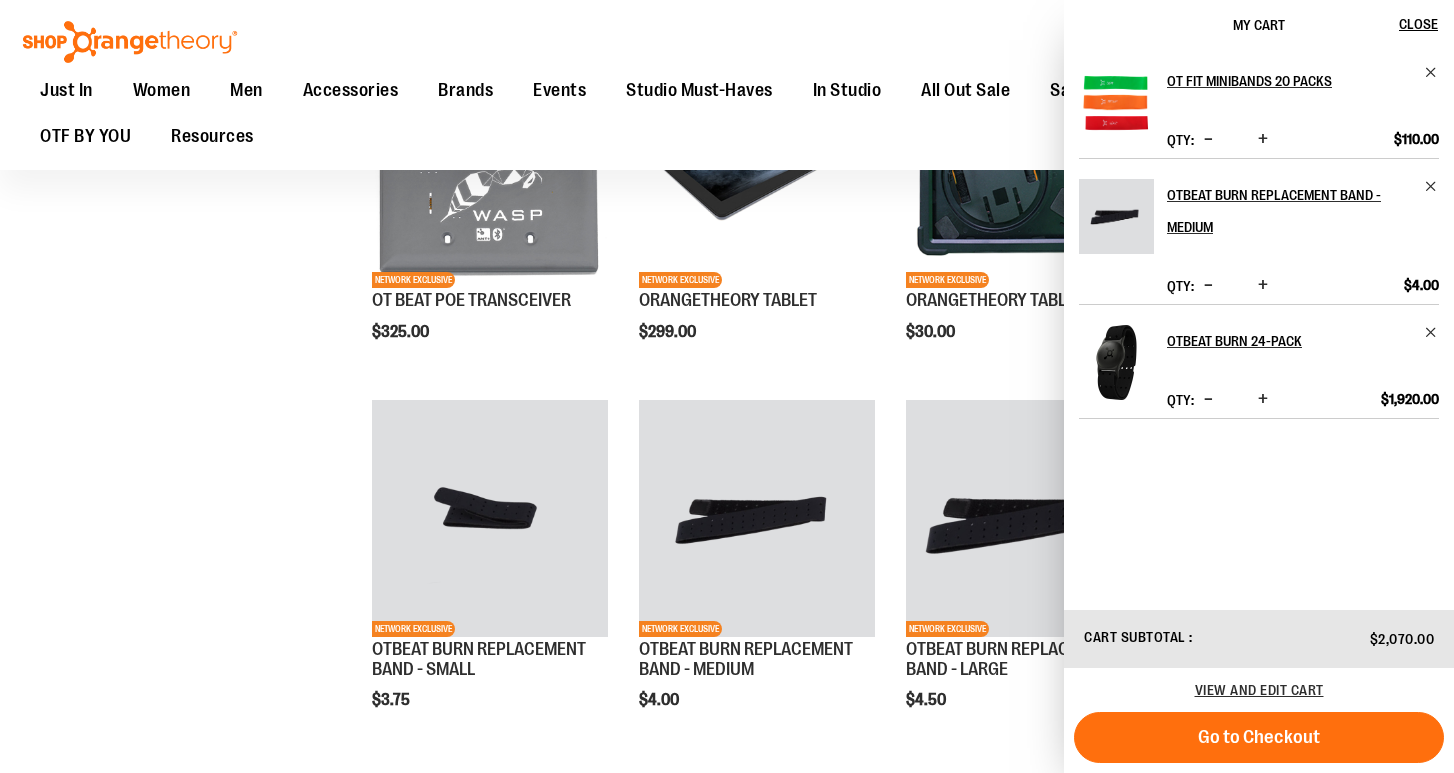 click on "**********" at bounding box center (727, 409) 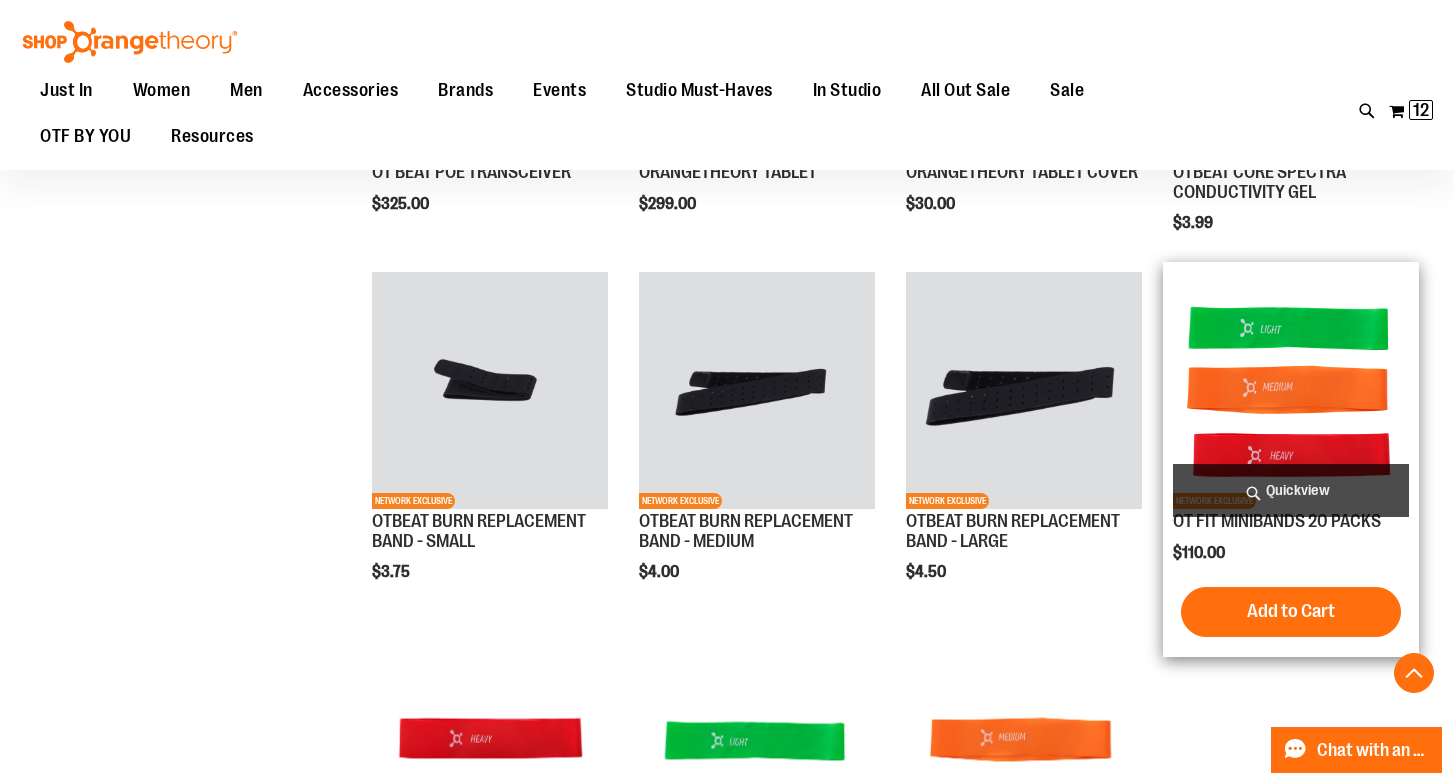 scroll, scrollTop: 1170, scrollLeft: 0, axis: vertical 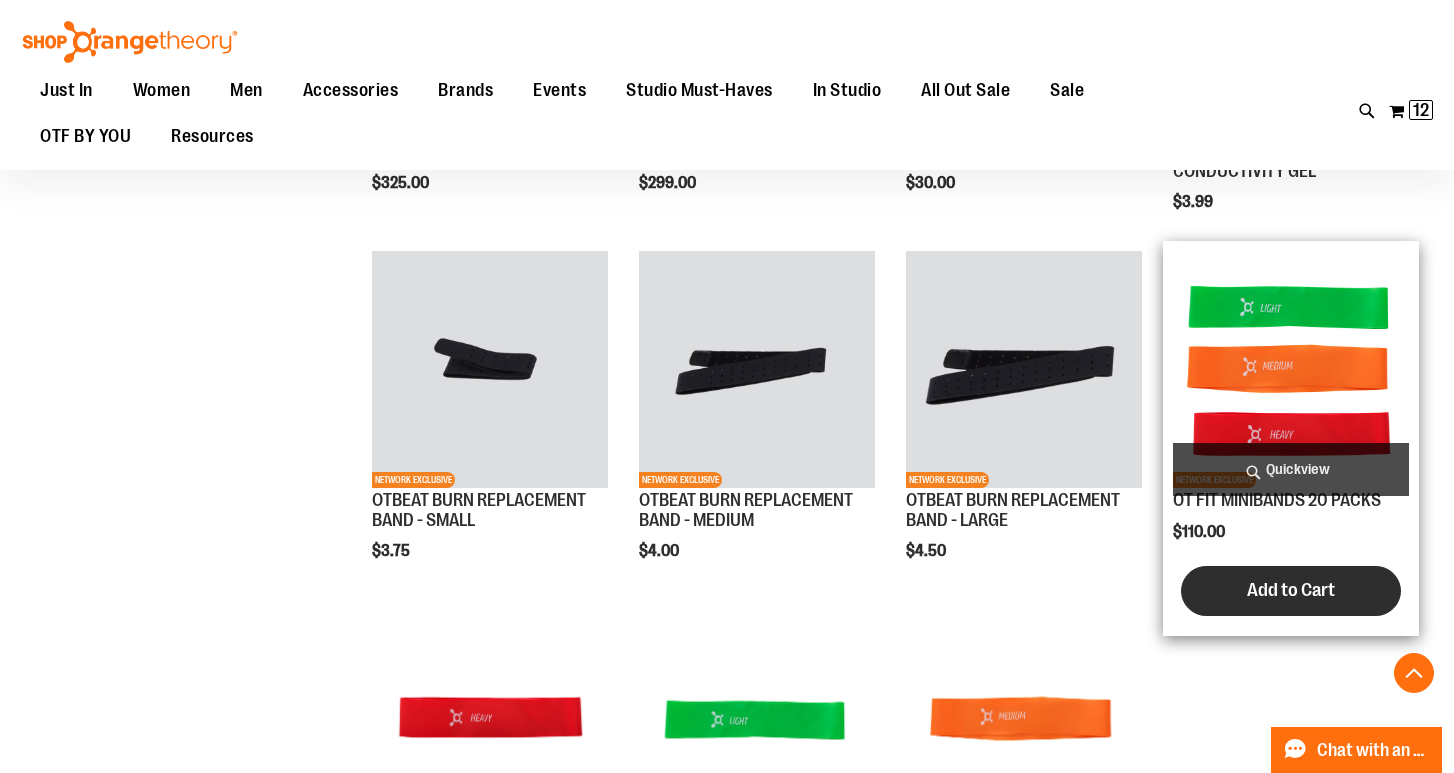 click on "Add to Cart" at bounding box center (1291, 590) 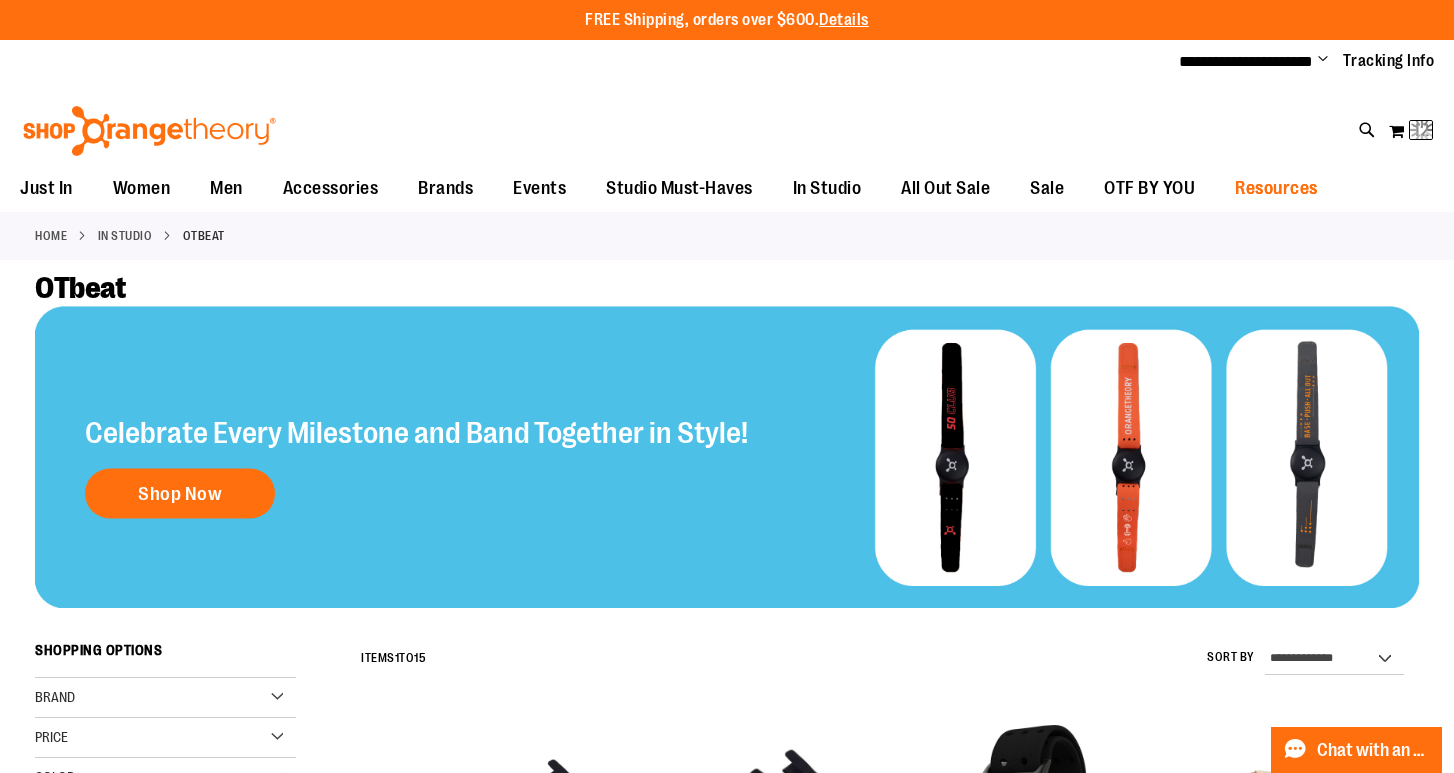 scroll, scrollTop: 0, scrollLeft: 0, axis: both 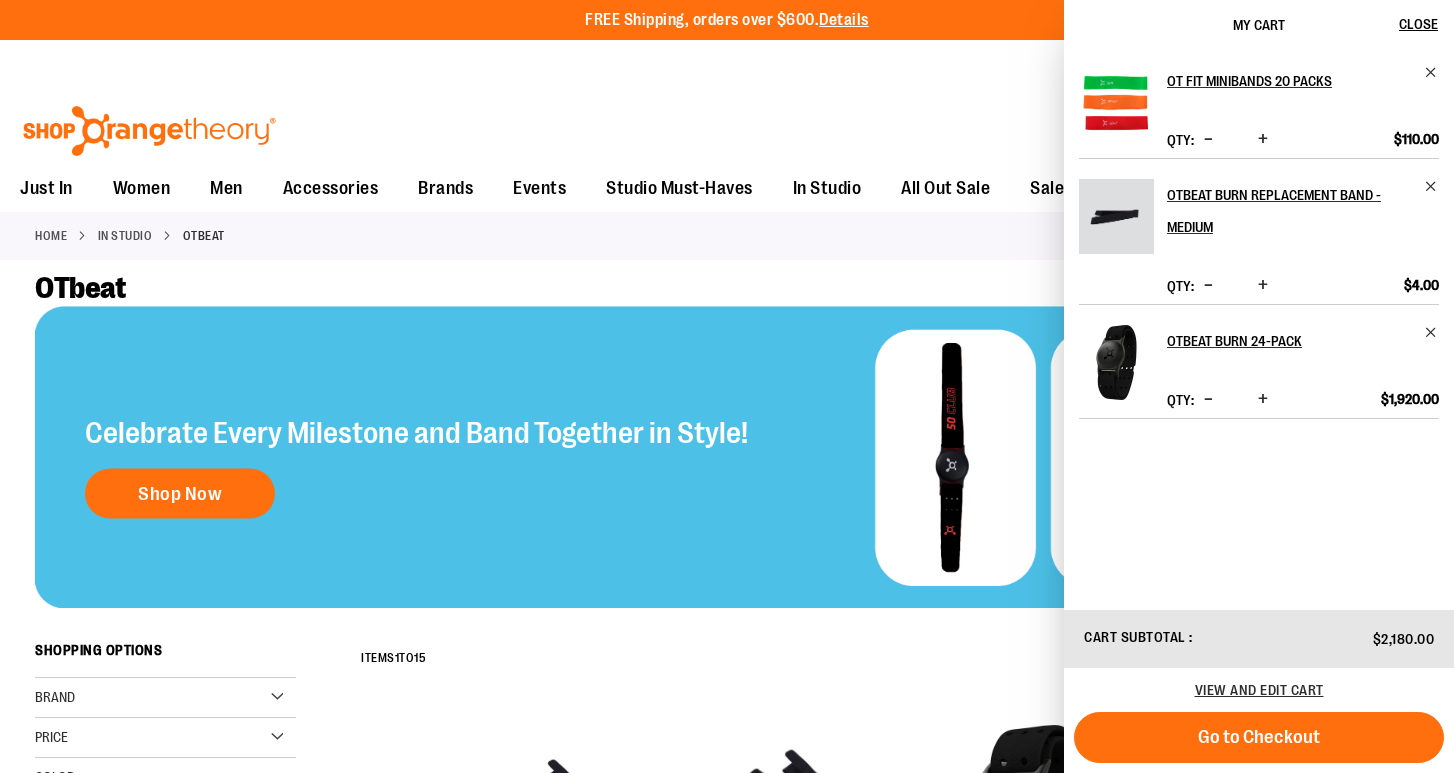 click at bounding box center (1208, 139) 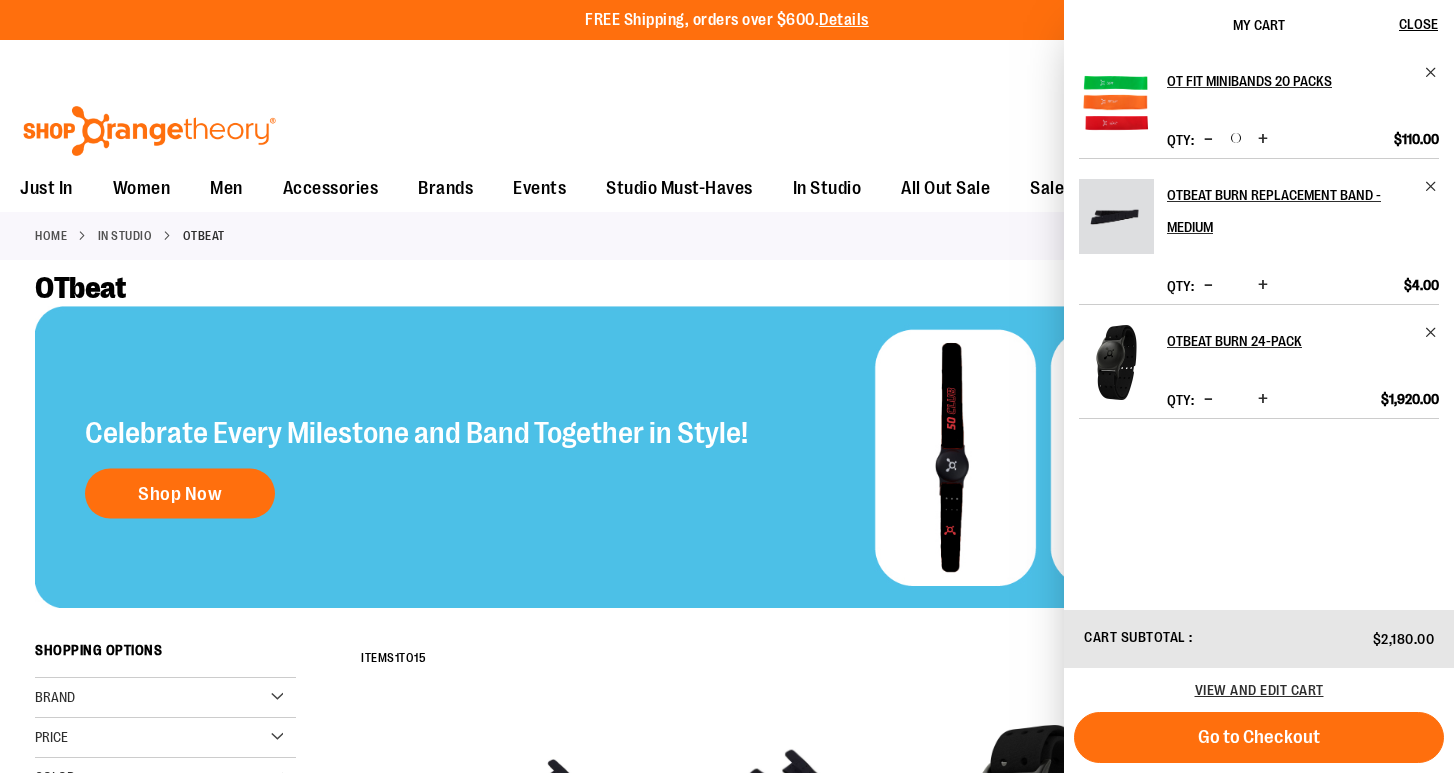 click at bounding box center [1263, 399] 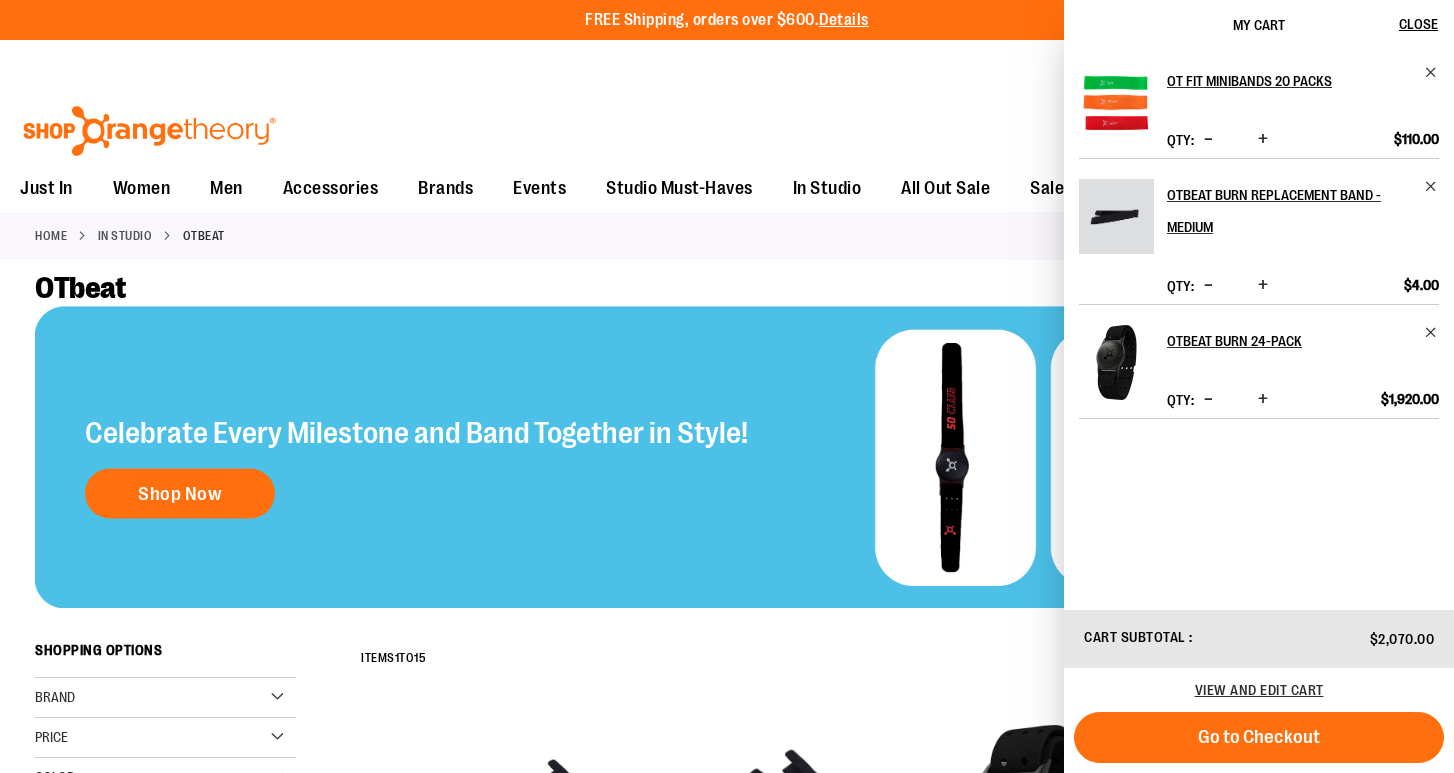 click at bounding box center [1263, 399] 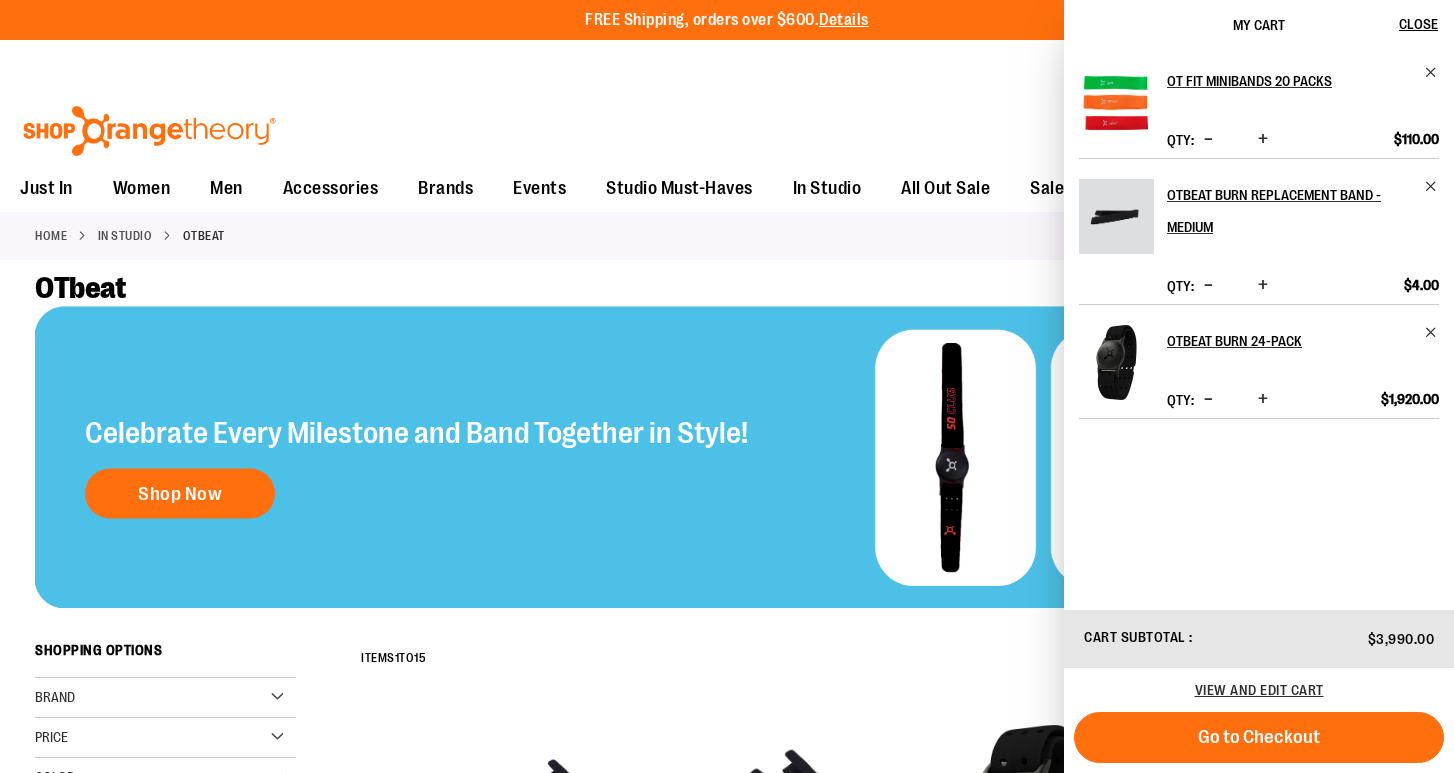 click at bounding box center [1263, 399] 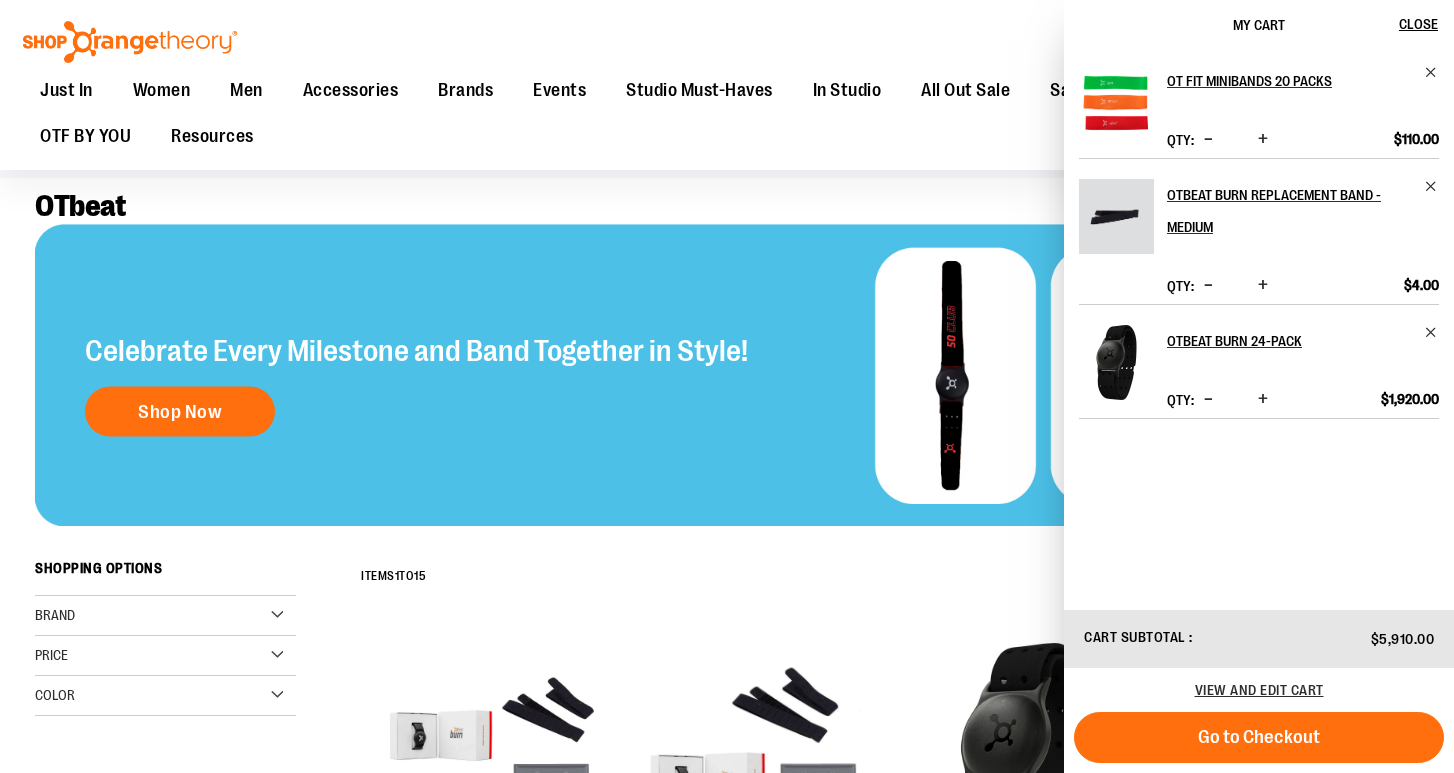 scroll, scrollTop: 77, scrollLeft: 0, axis: vertical 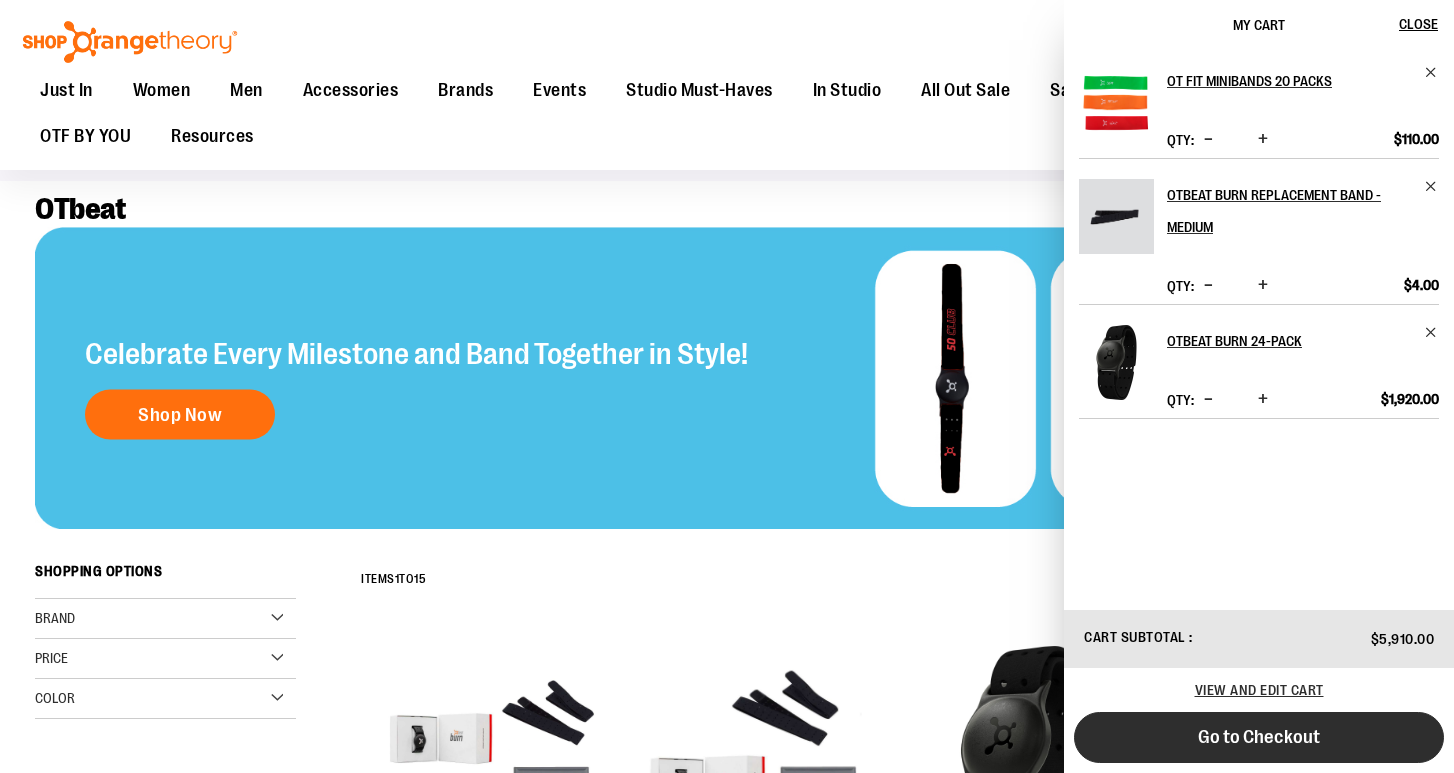 click on "Go to Checkout" at bounding box center (1259, 737) 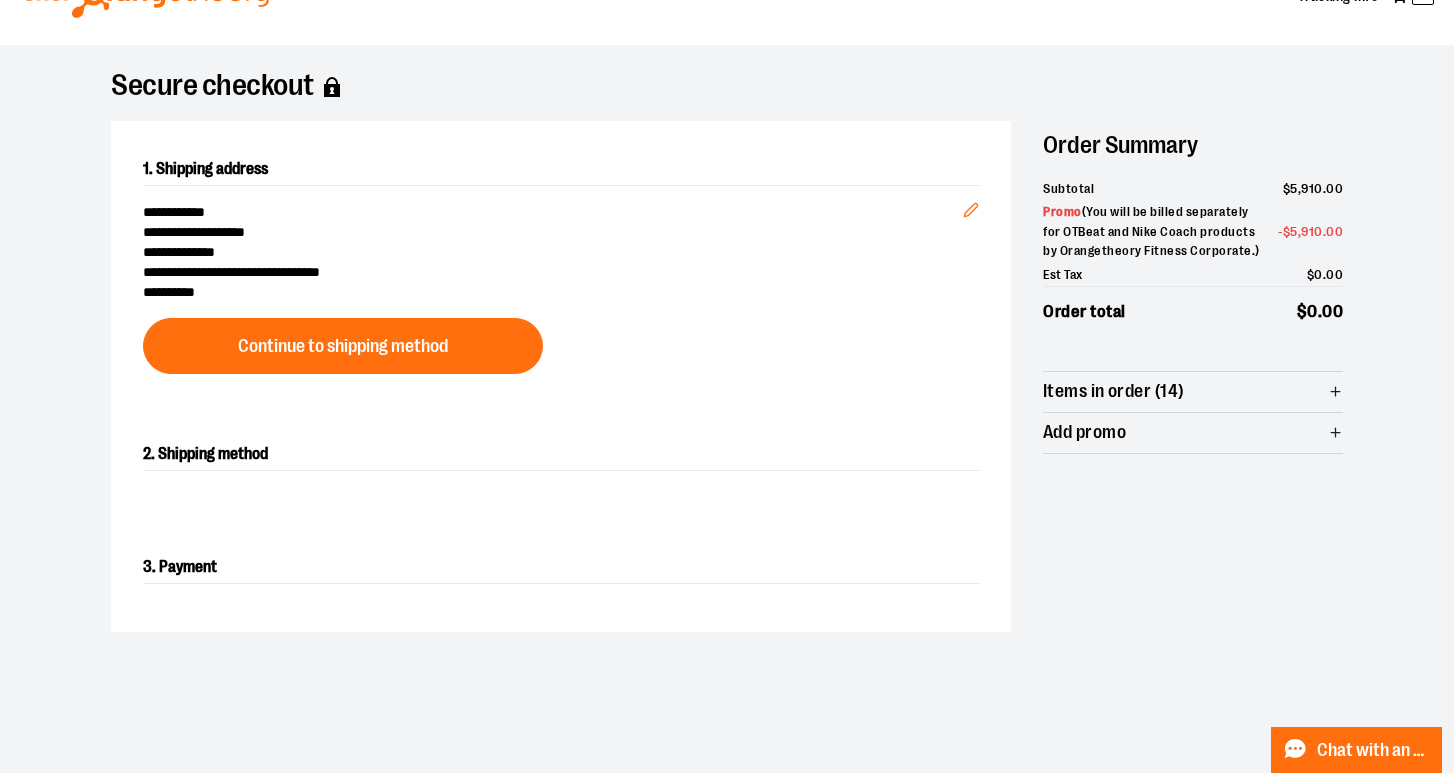 scroll, scrollTop: 74, scrollLeft: 0, axis: vertical 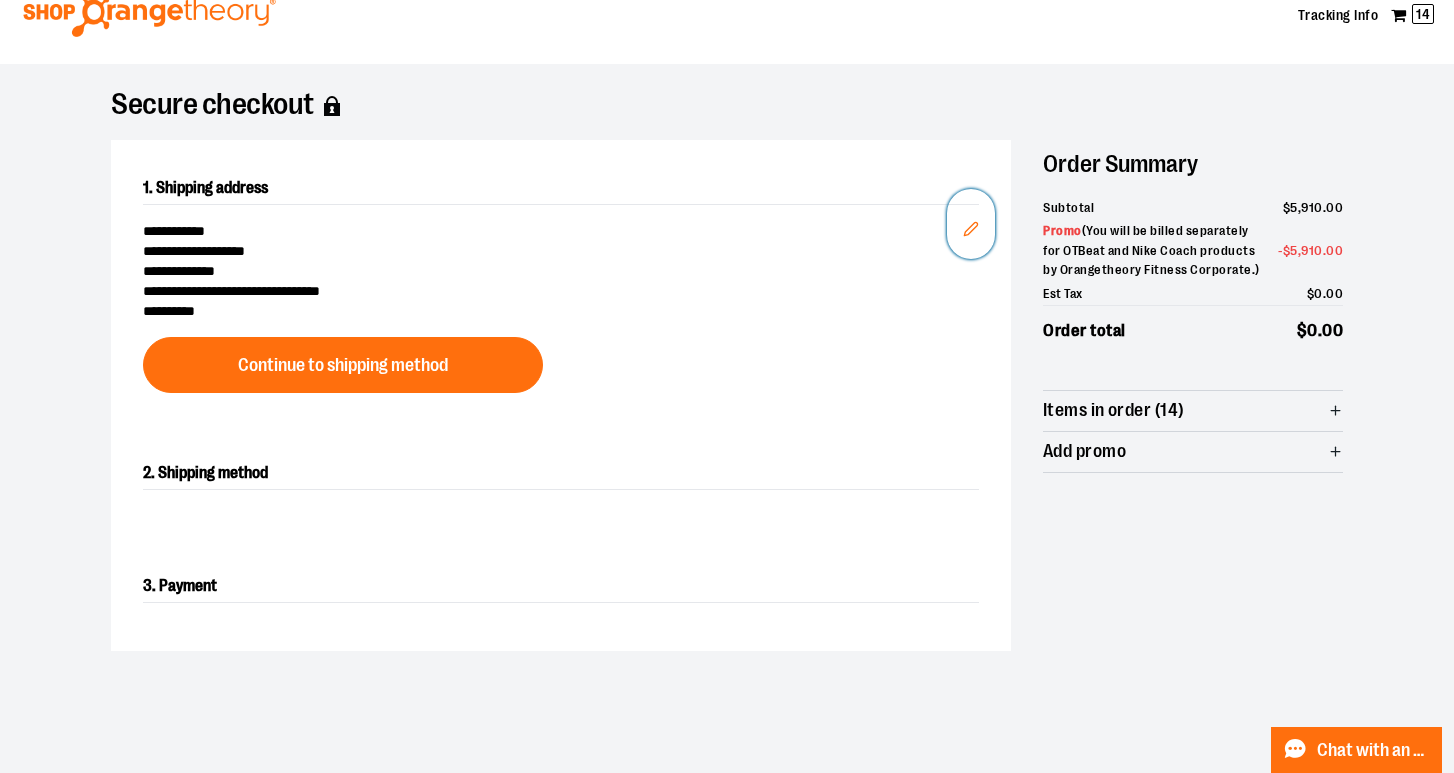 click 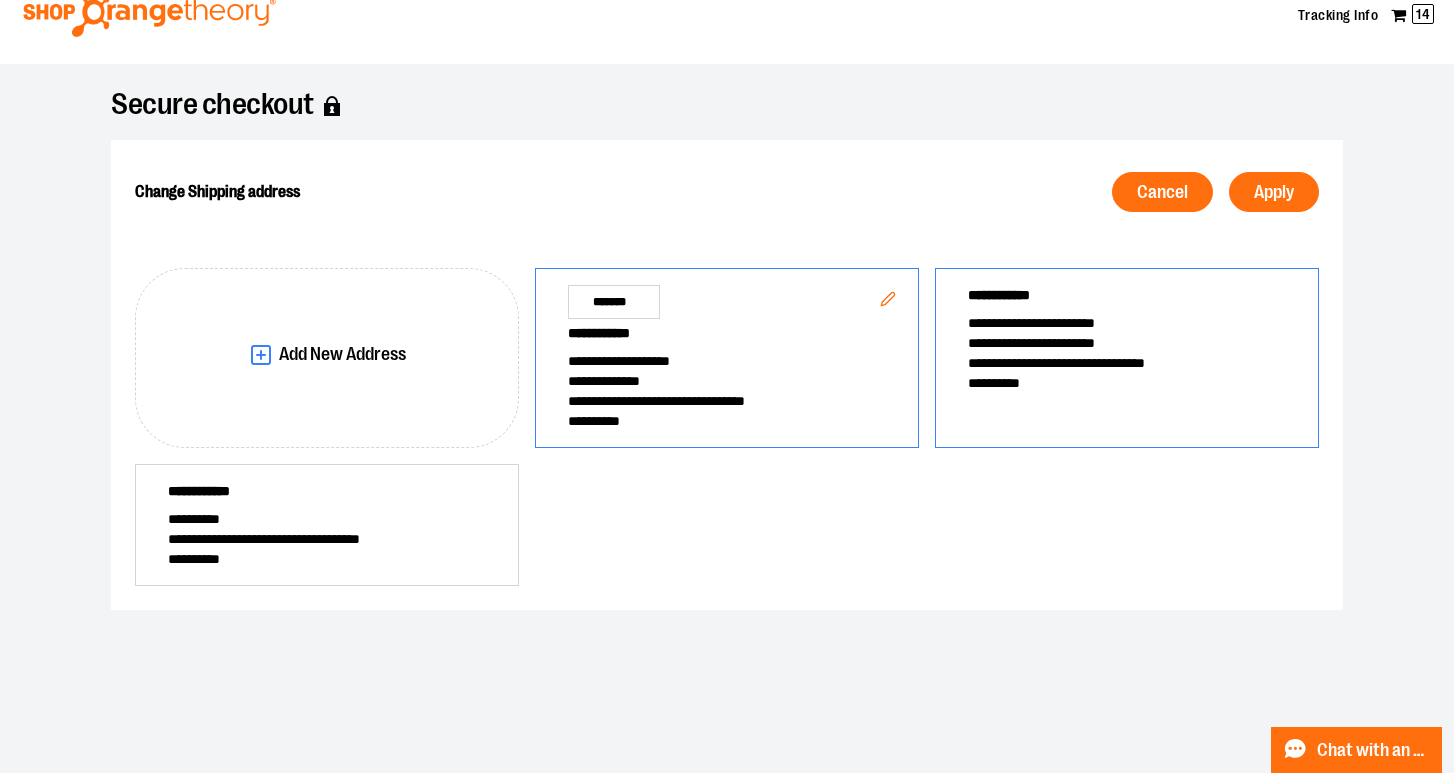 click on "**********" at bounding box center [1127, 363] 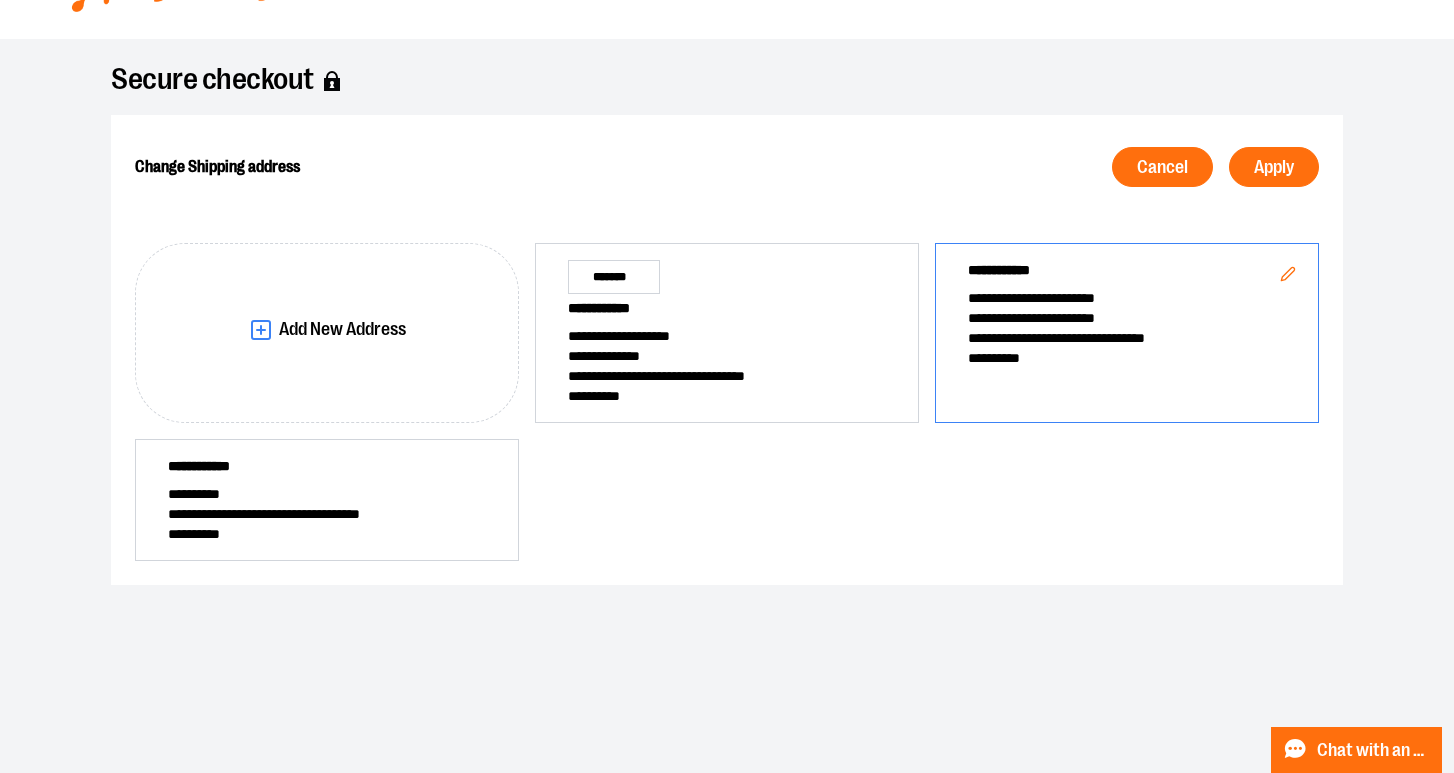 scroll, scrollTop: 91, scrollLeft: 0, axis: vertical 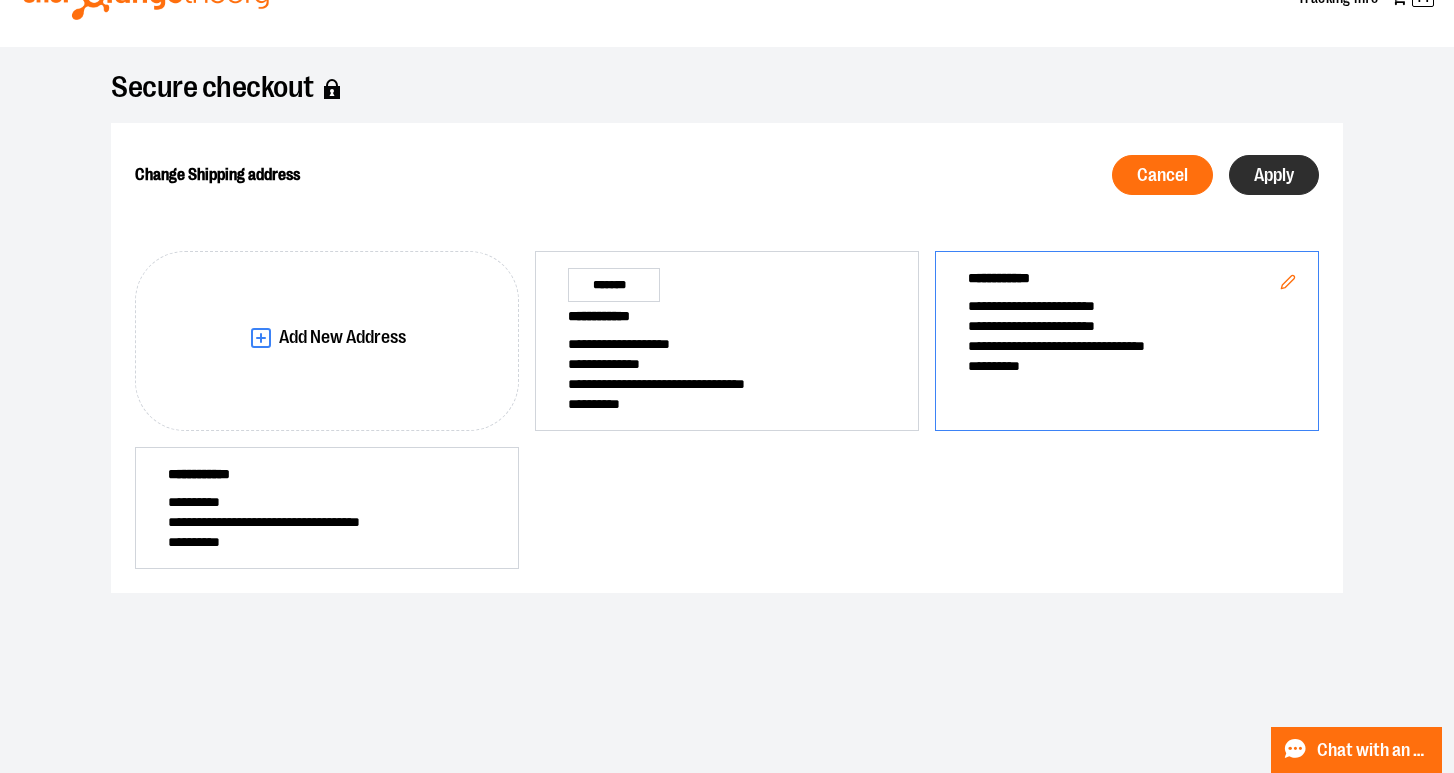 click on "Apply" at bounding box center (1274, 175) 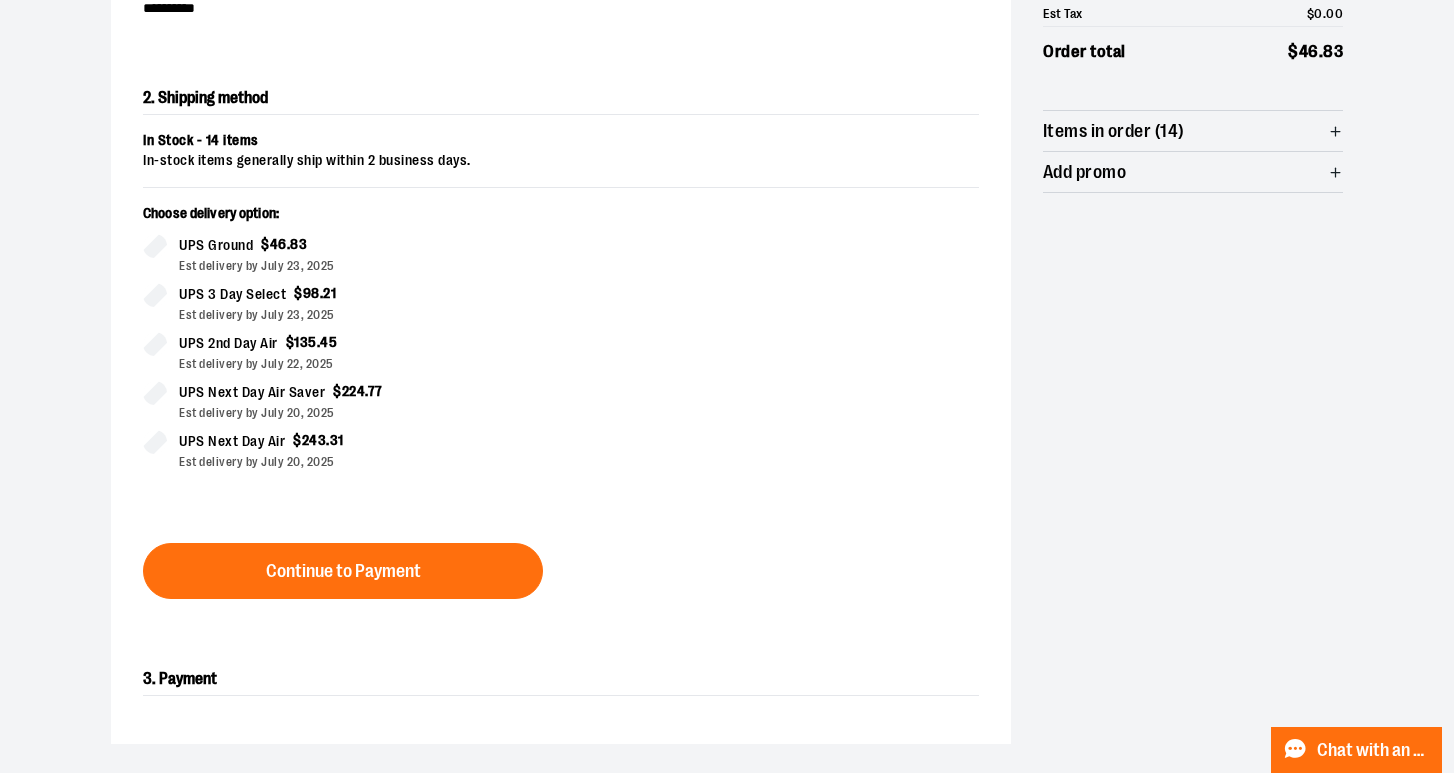 scroll, scrollTop: 396, scrollLeft: 0, axis: vertical 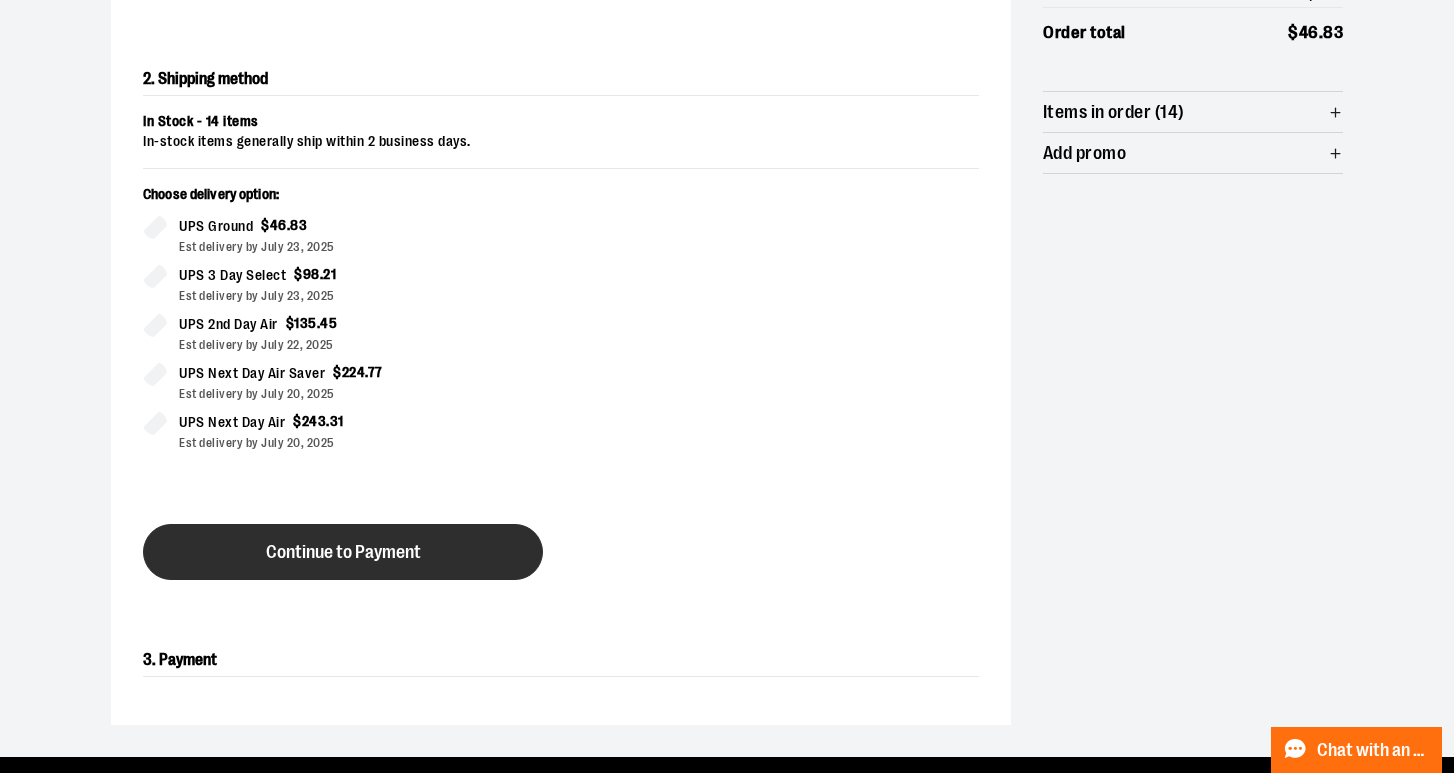click on "Continue to Payment" at bounding box center [343, 552] 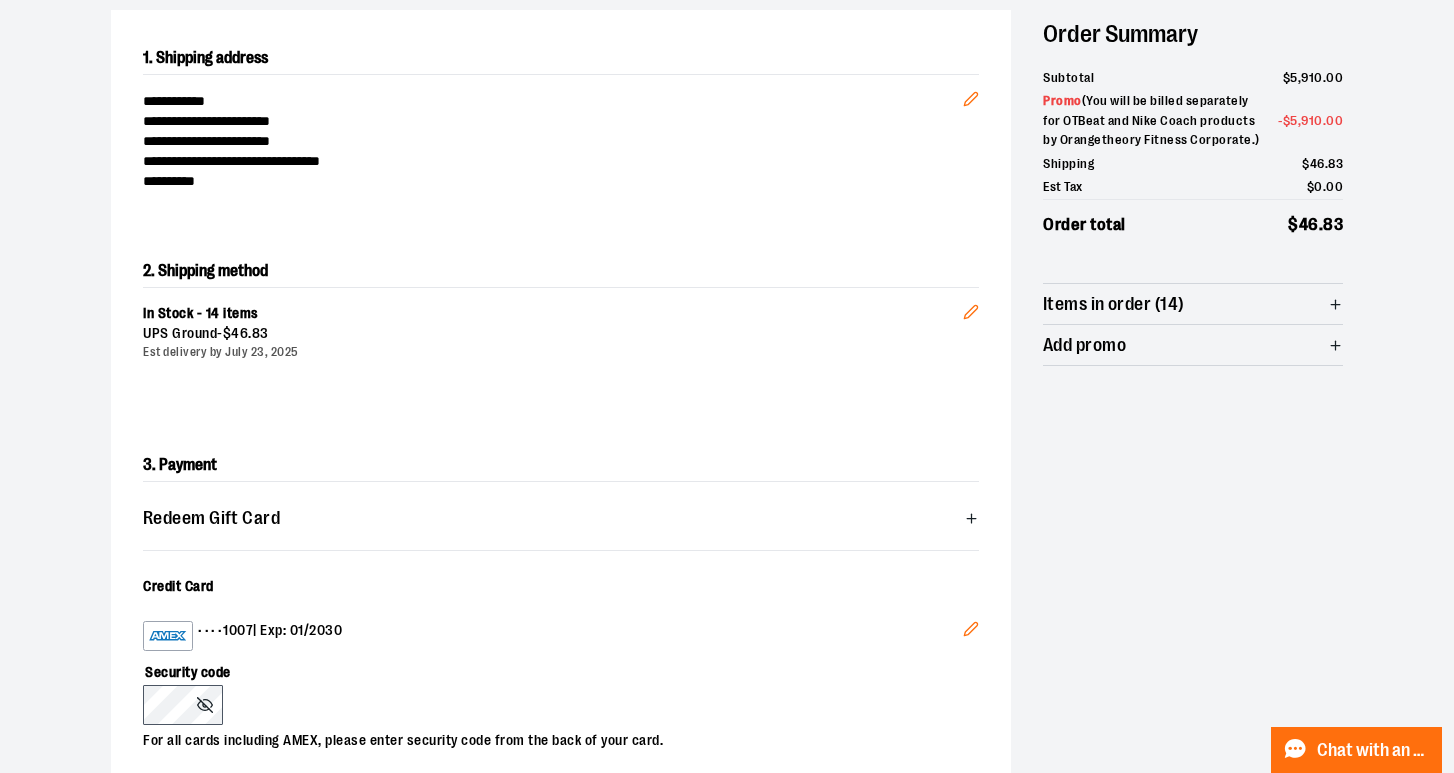 scroll, scrollTop: 204, scrollLeft: 0, axis: vertical 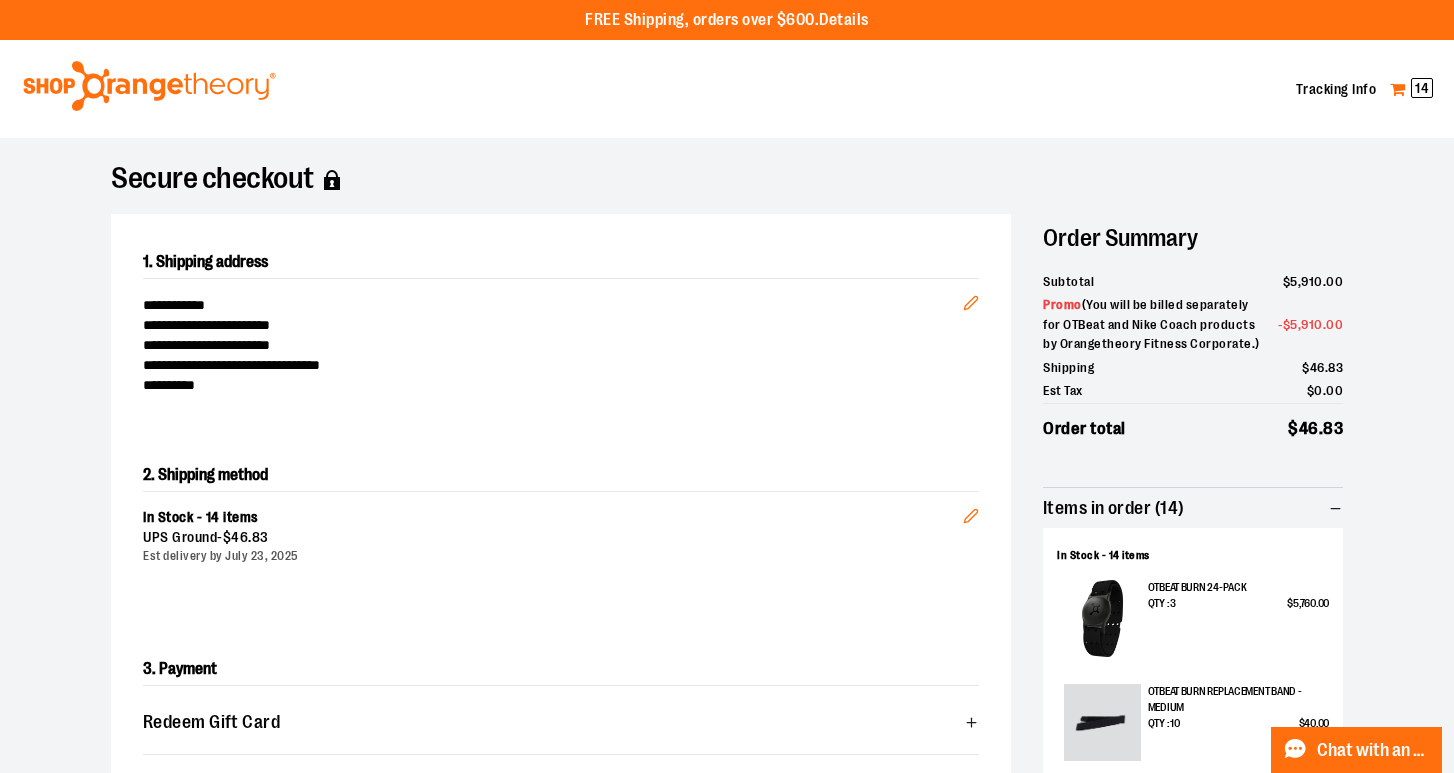 click on "14" at bounding box center [1422, 88] 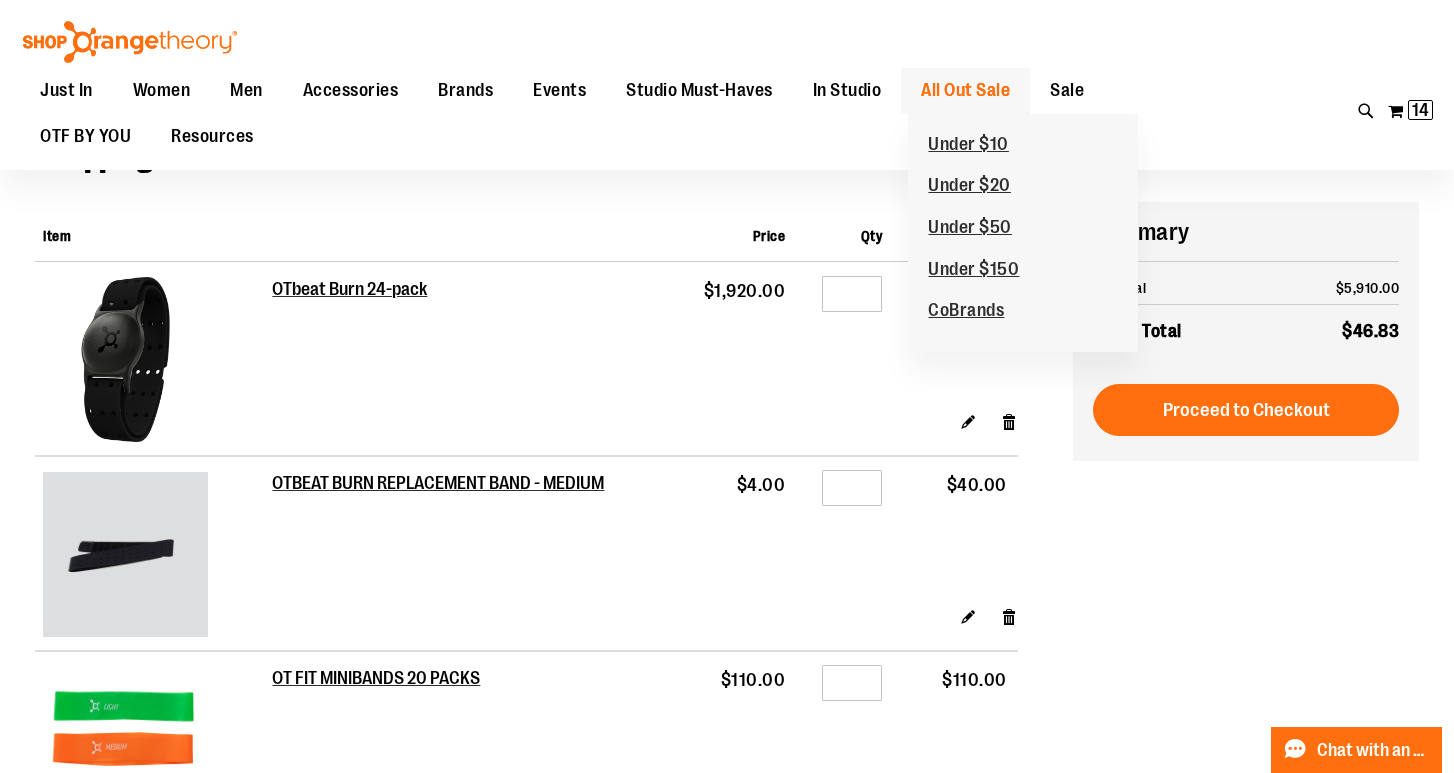 scroll, scrollTop: 82, scrollLeft: 0, axis: vertical 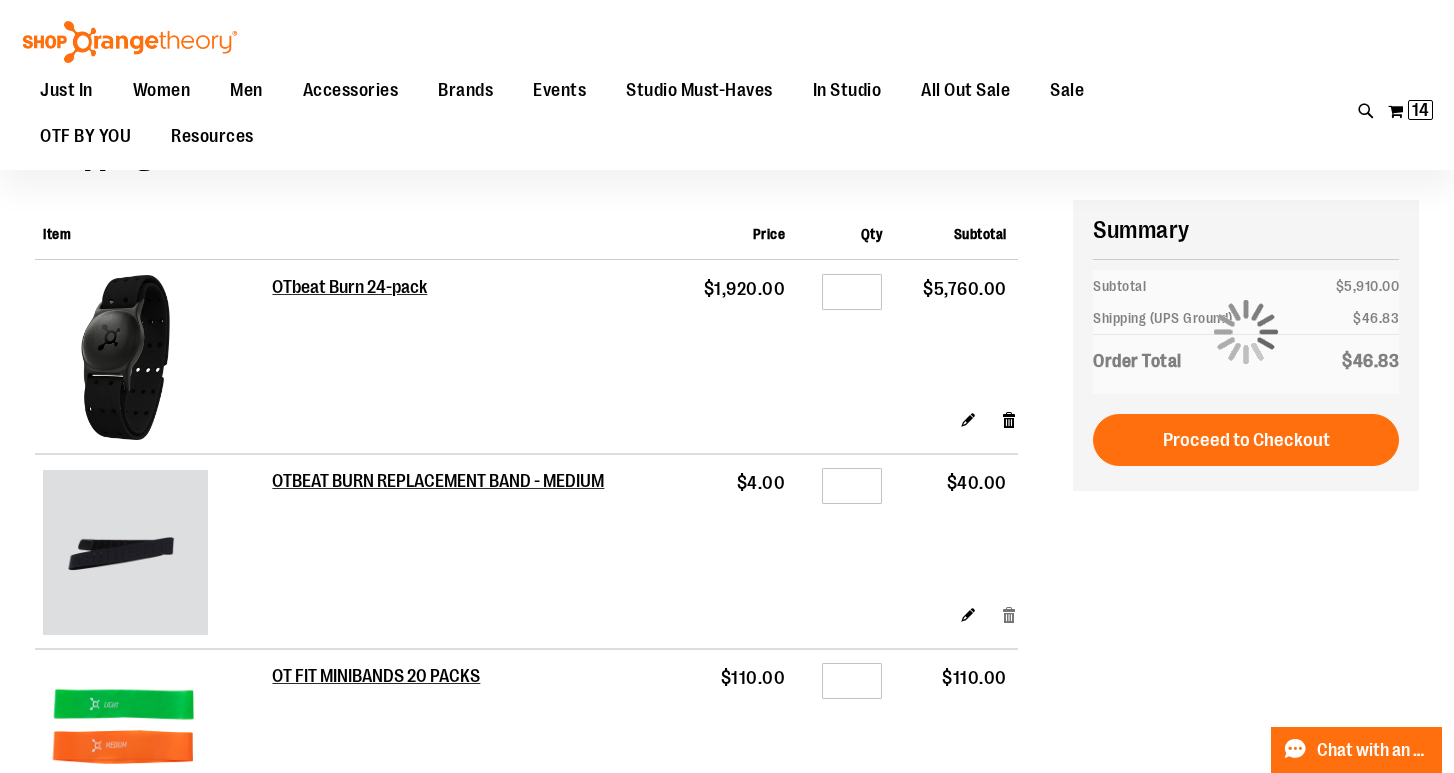 click on "Remove item" at bounding box center (1009, 614) 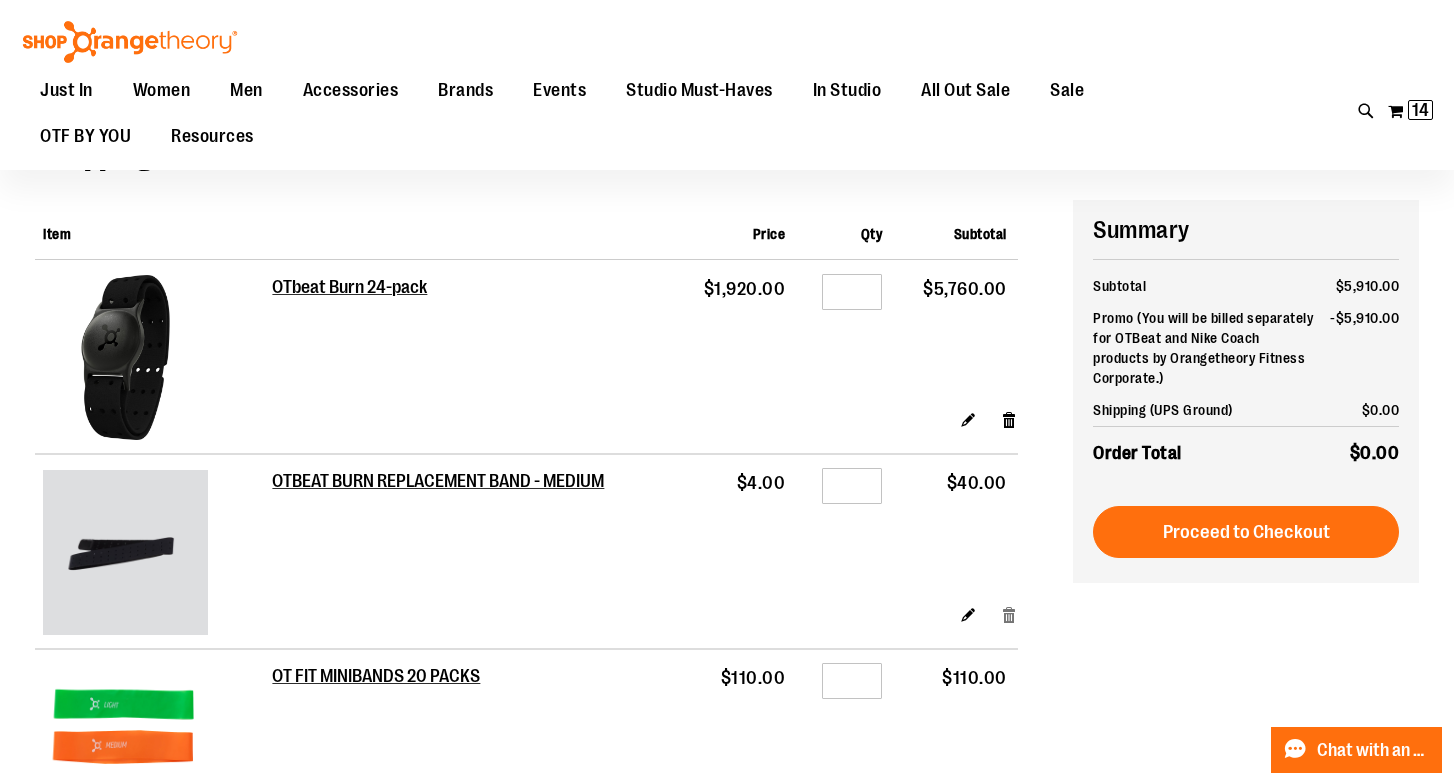 click on "Remove item" at bounding box center [1009, 614] 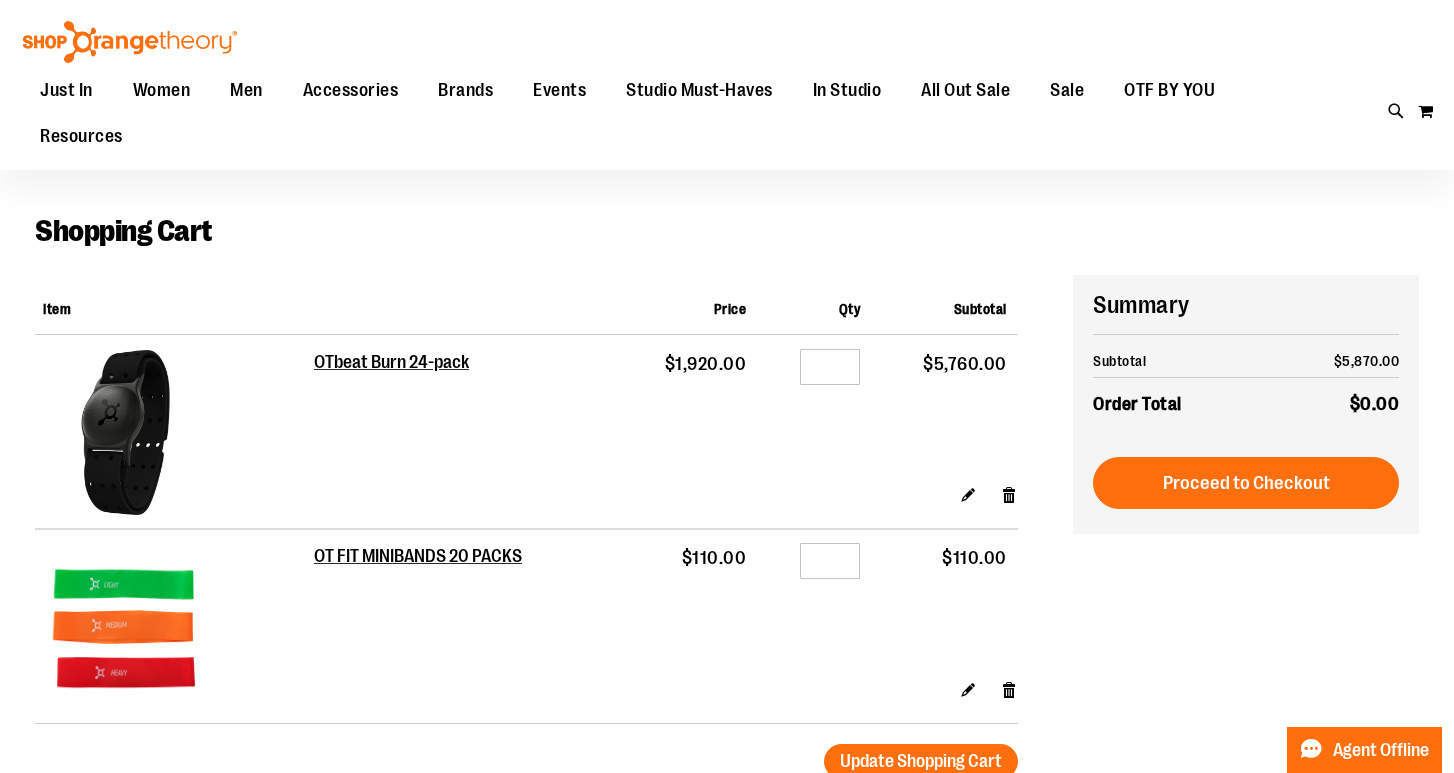 scroll, scrollTop: 18, scrollLeft: 0, axis: vertical 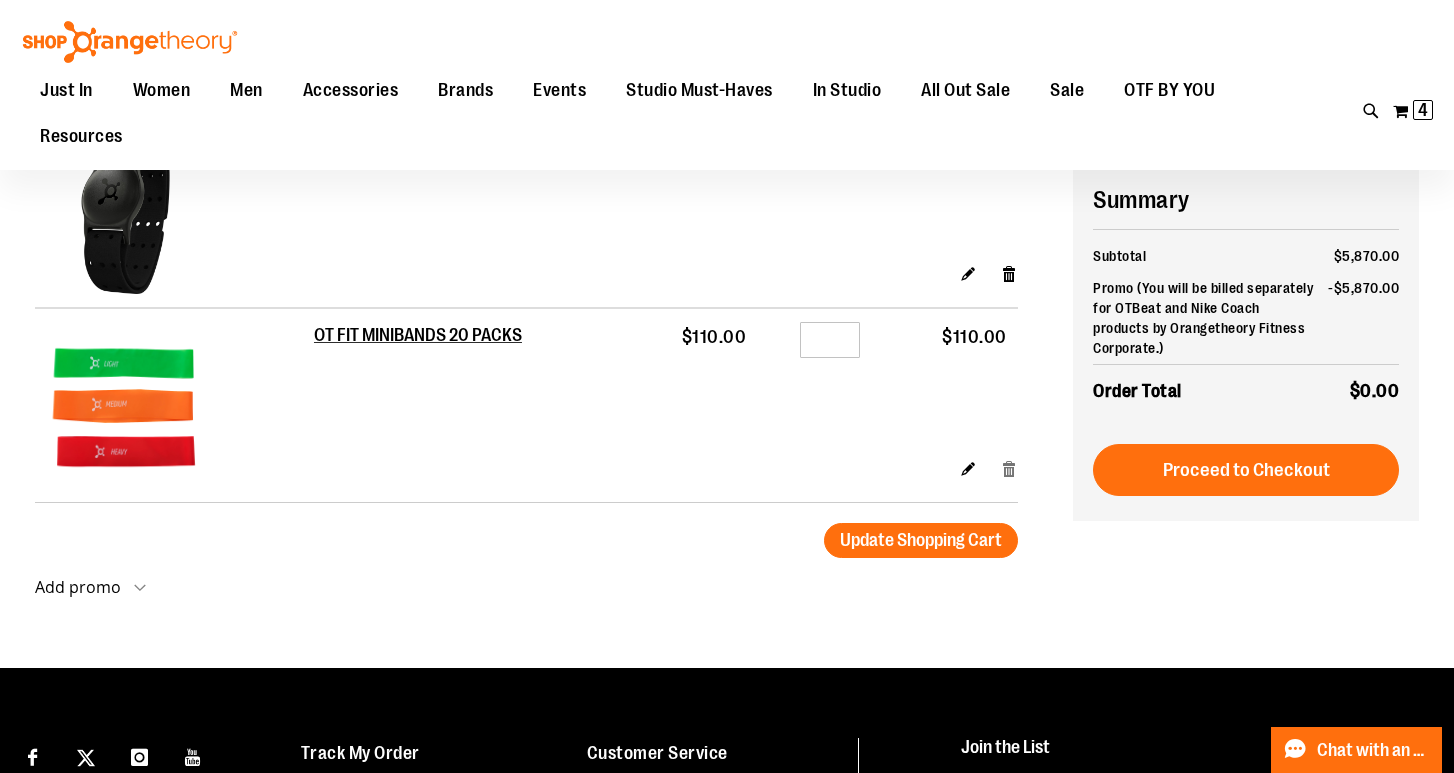 click on "Remove item" at bounding box center [1009, 468] 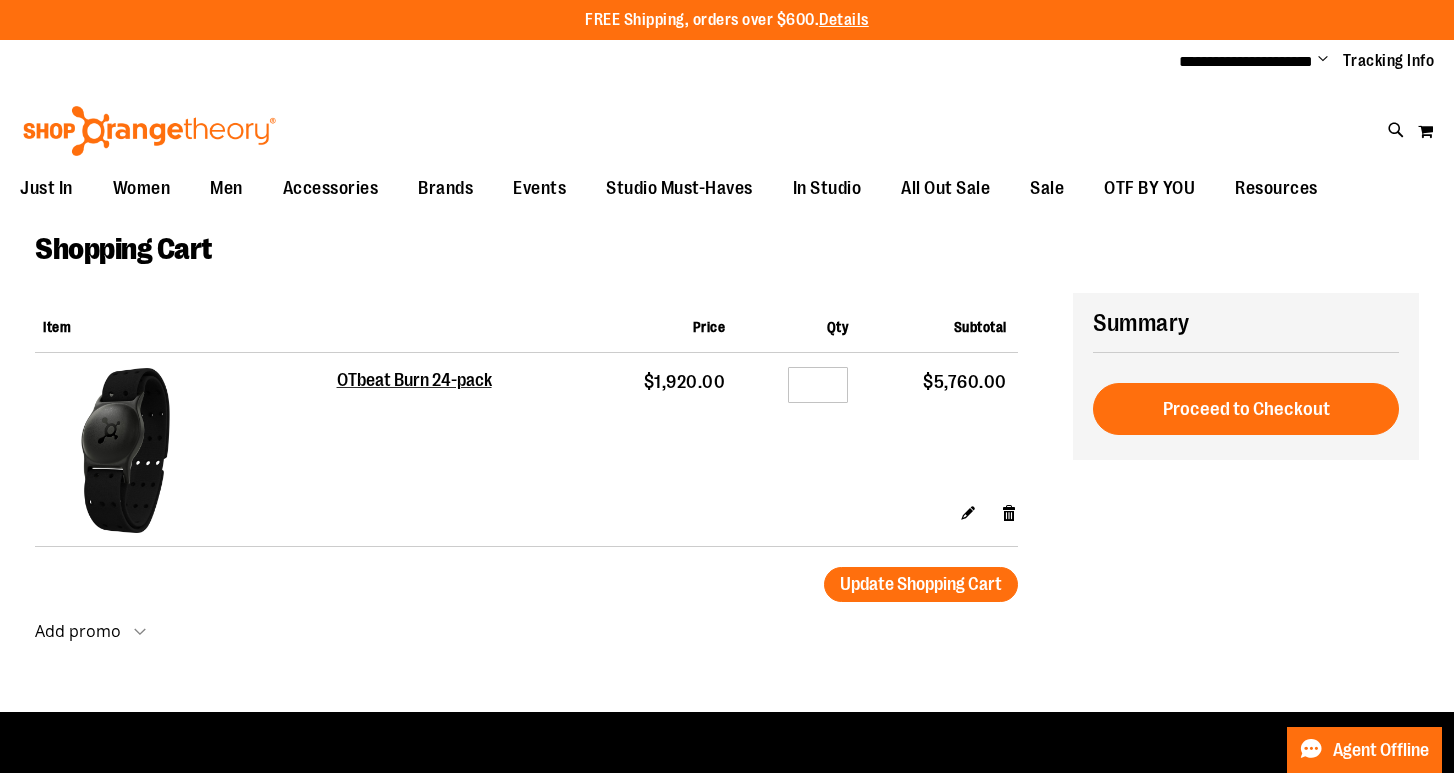 scroll, scrollTop: 0, scrollLeft: 0, axis: both 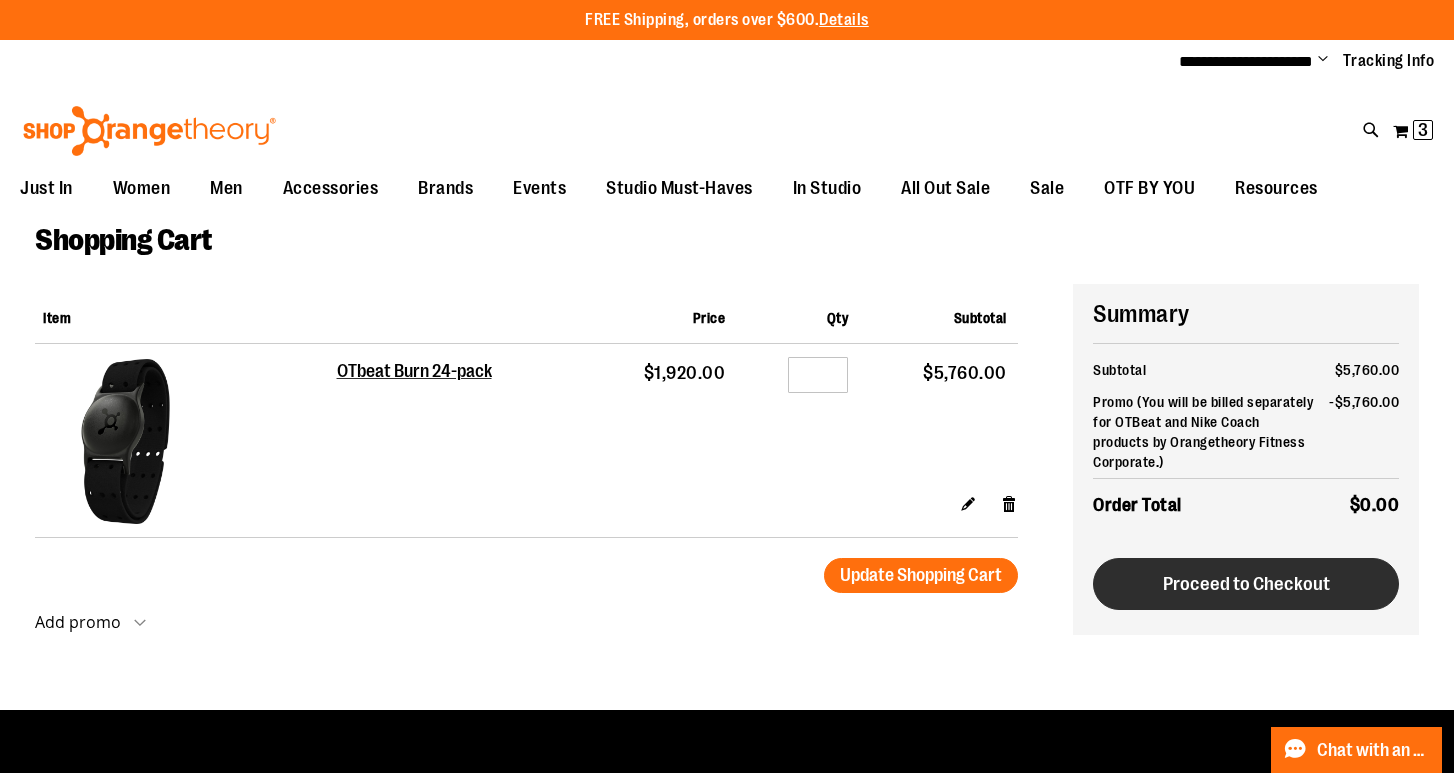 click on "Proceed to Checkout" at bounding box center (1246, 584) 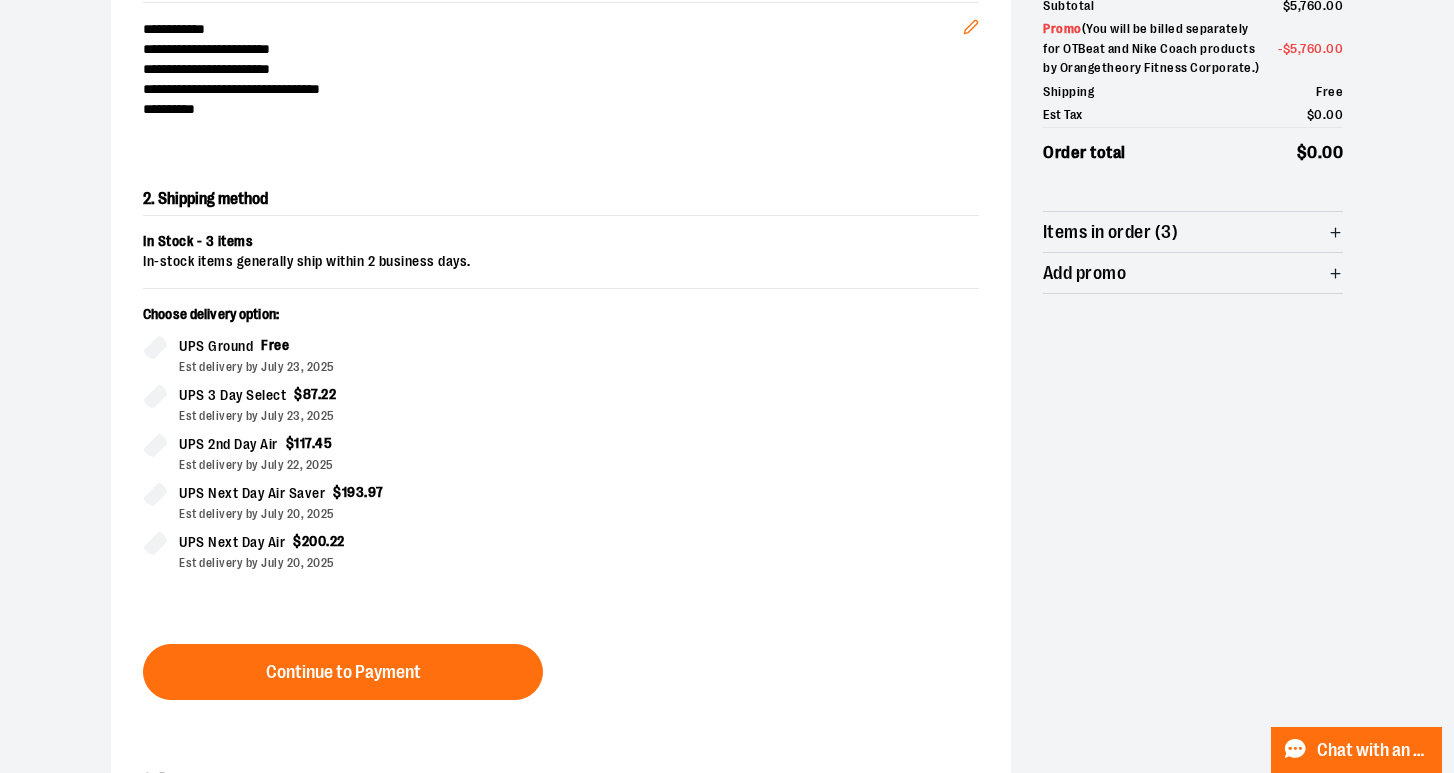 scroll, scrollTop: 360, scrollLeft: 0, axis: vertical 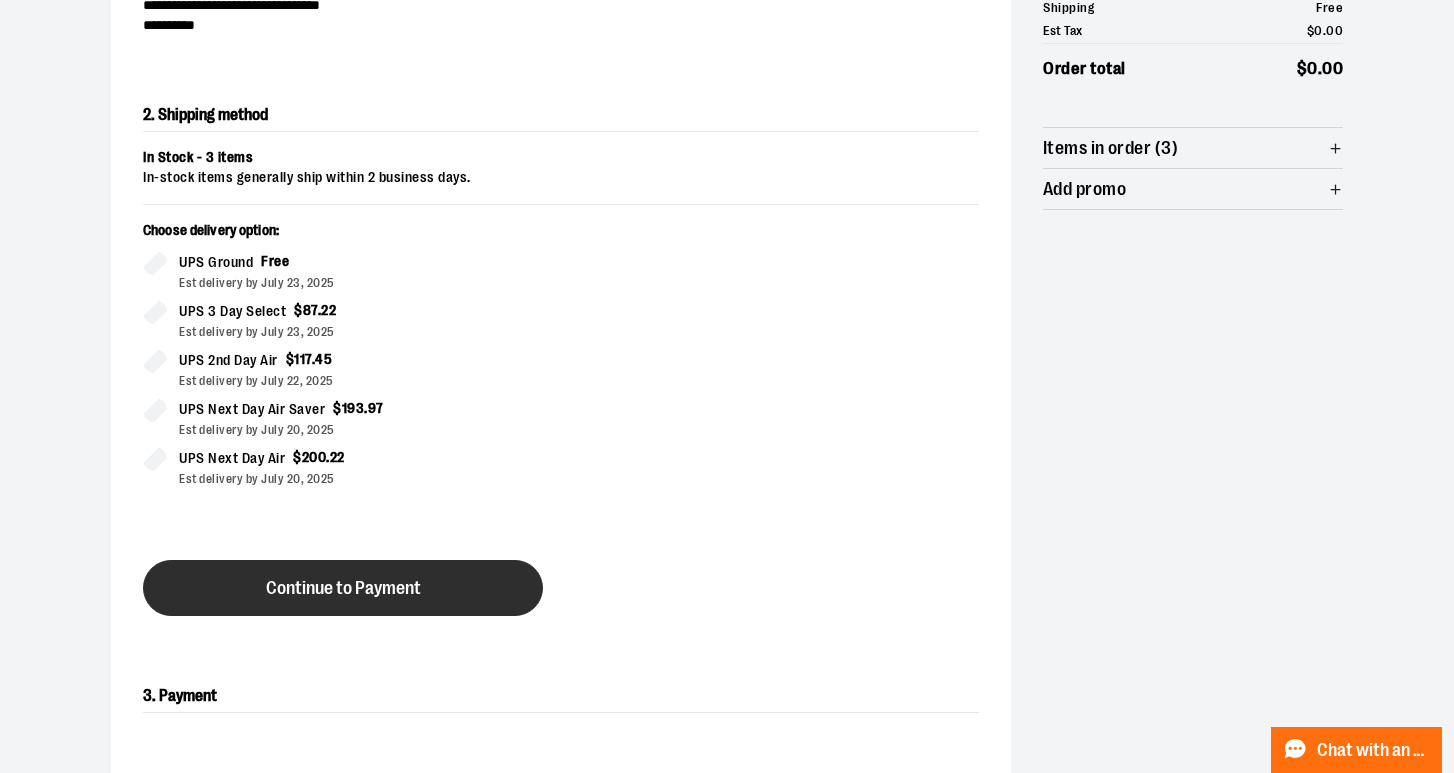 click on "Continue to Payment" at bounding box center (343, 588) 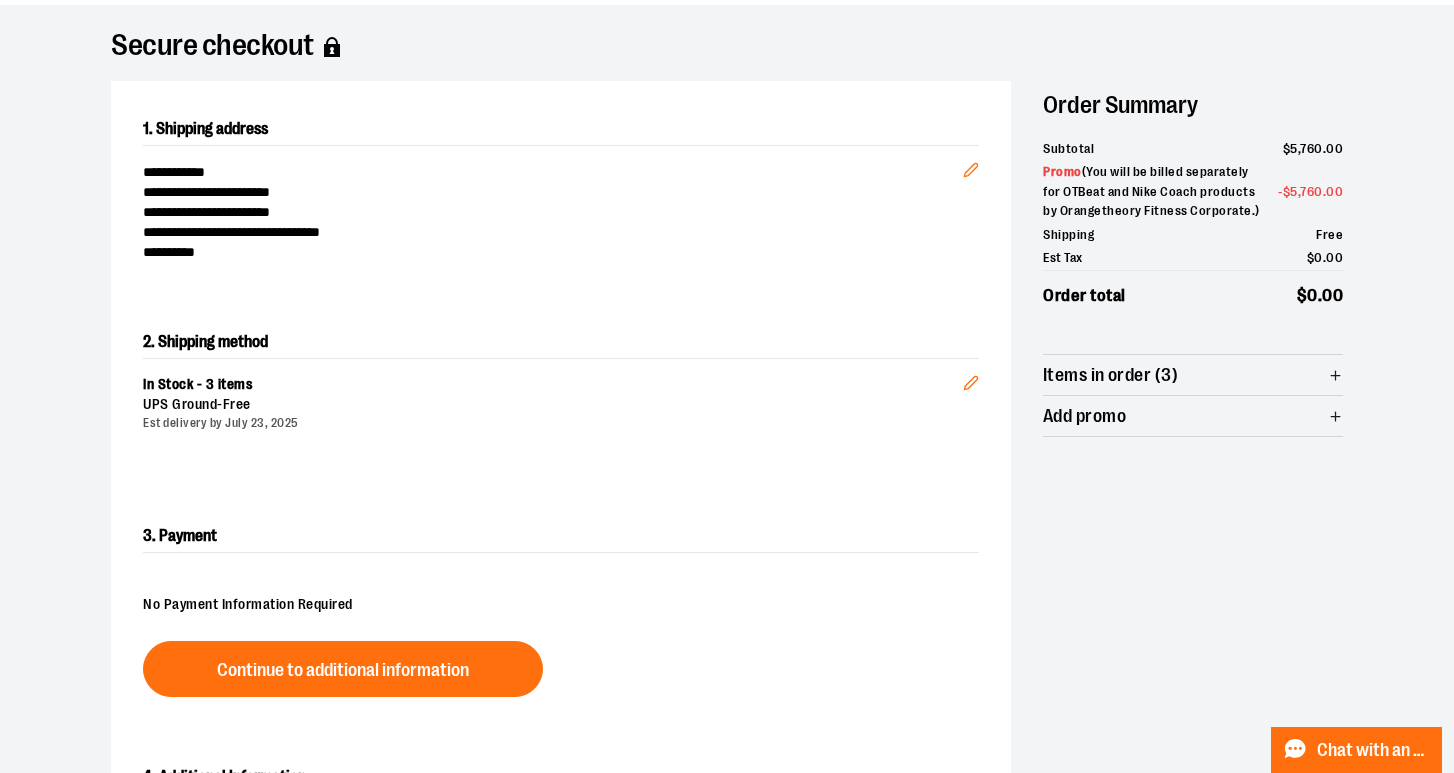 scroll, scrollTop: 180, scrollLeft: 0, axis: vertical 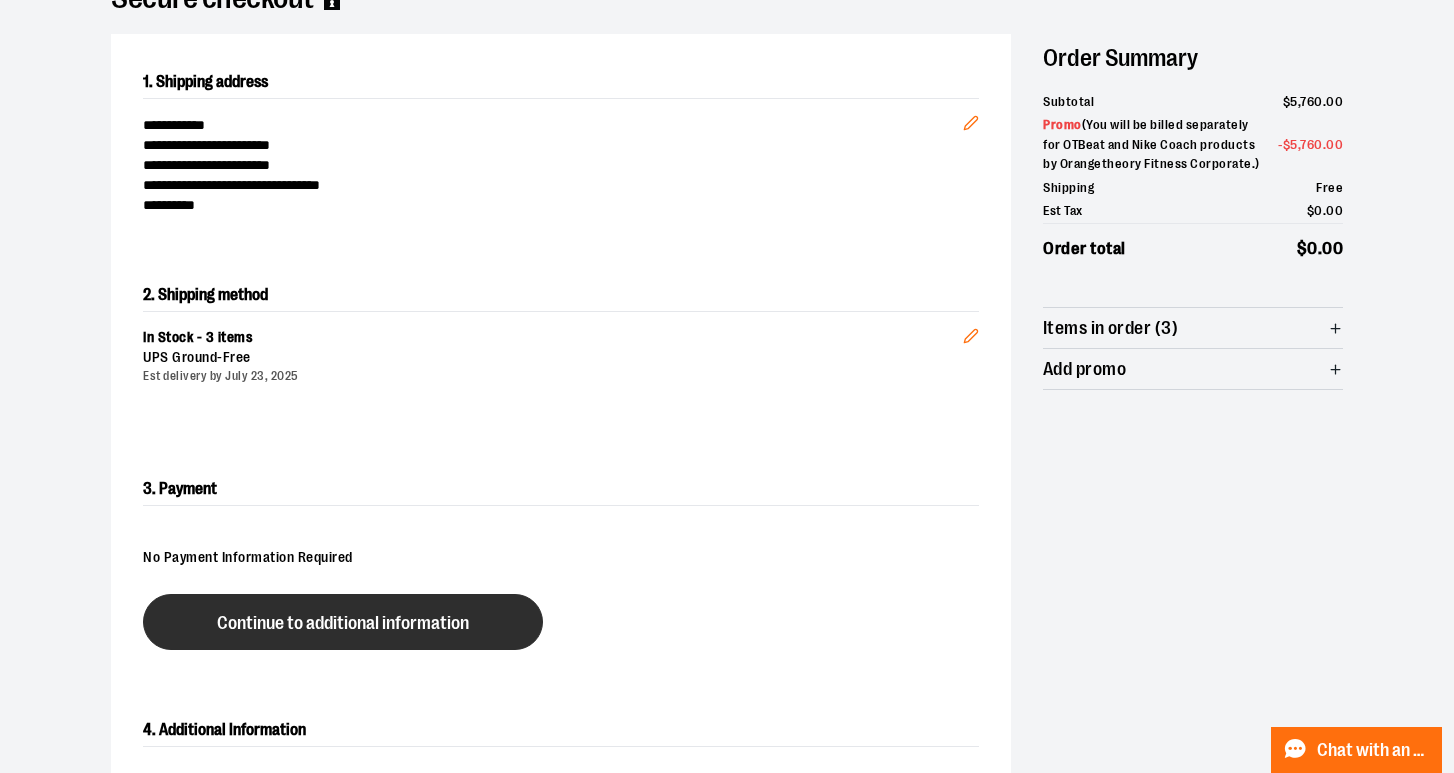click on "Continue to additional information" at bounding box center [343, 623] 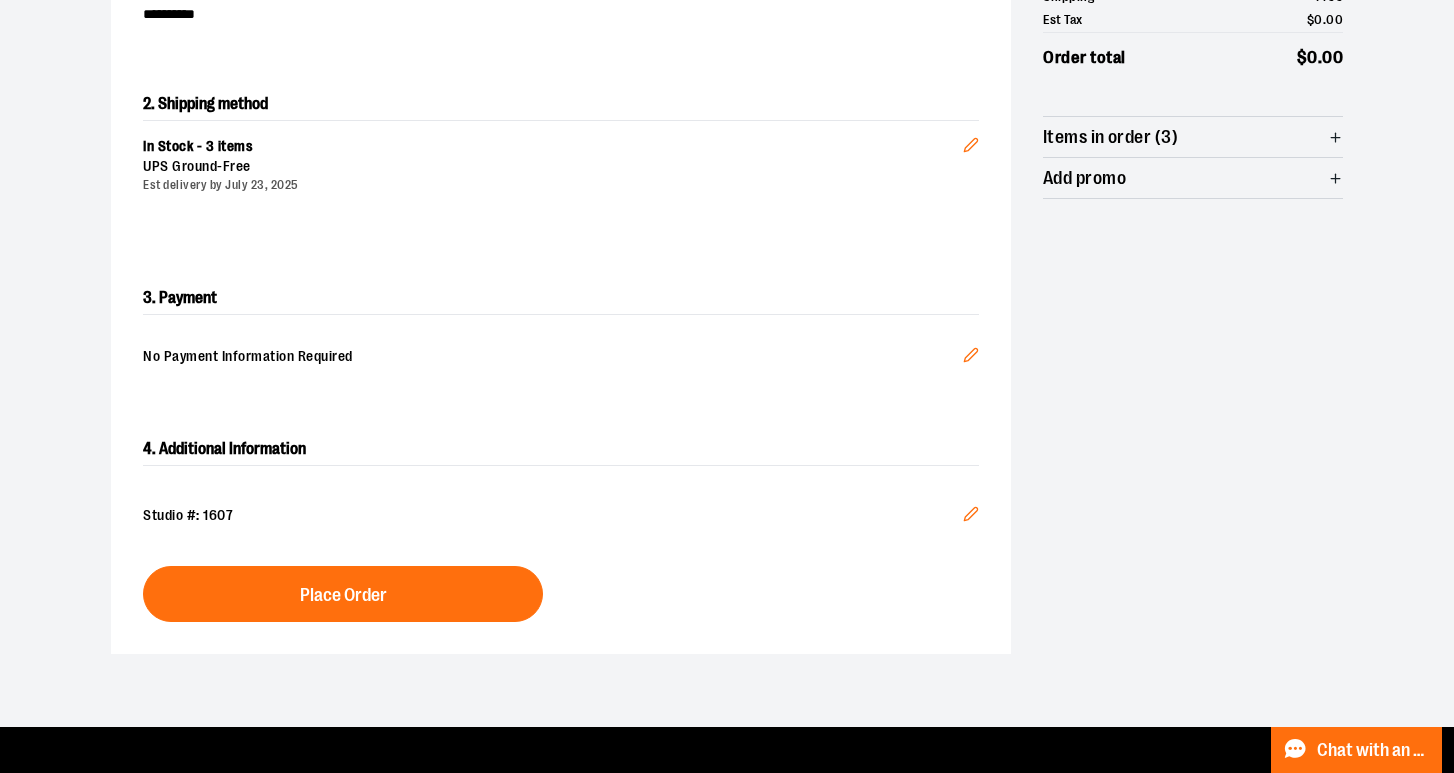 scroll, scrollTop: 374, scrollLeft: 0, axis: vertical 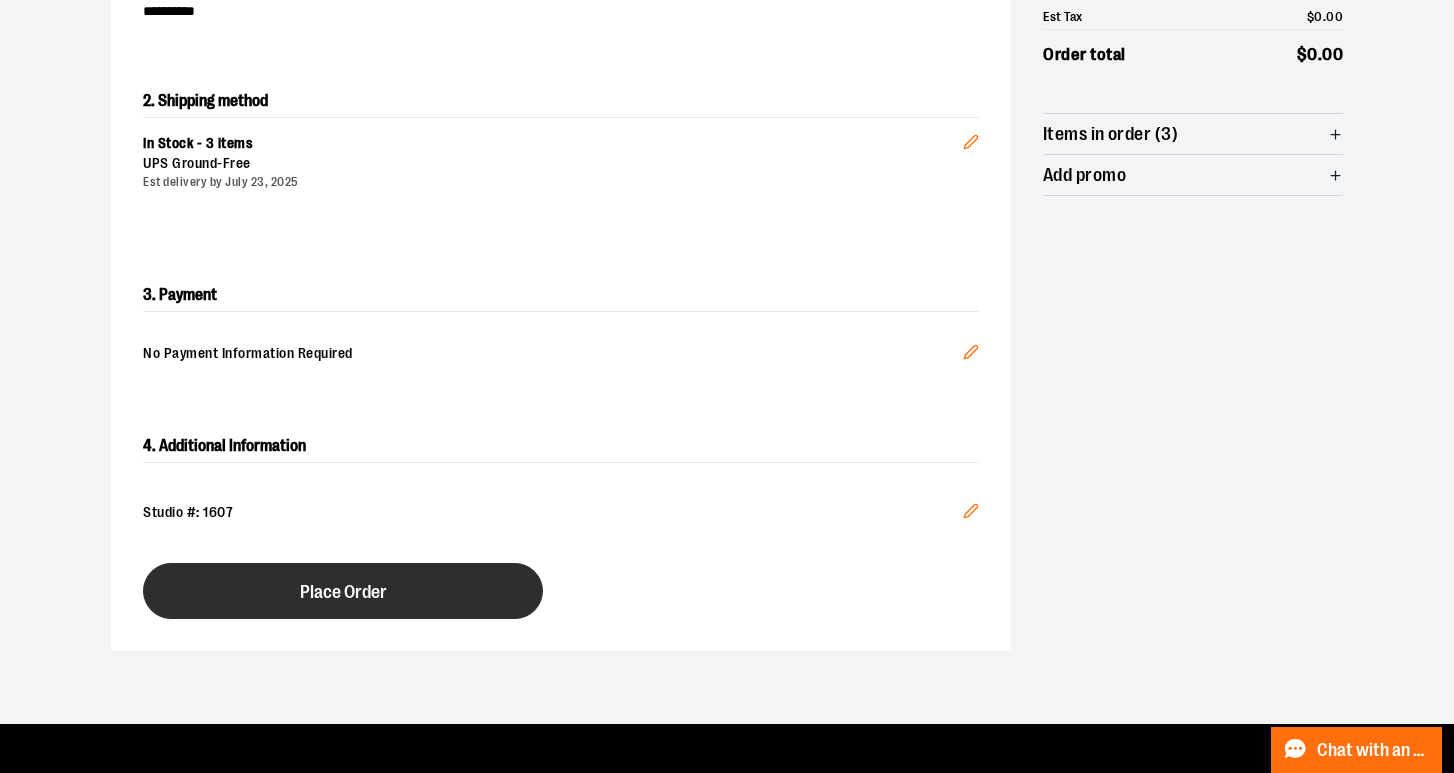 click on "Place Order" at bounding box center (343, 592) 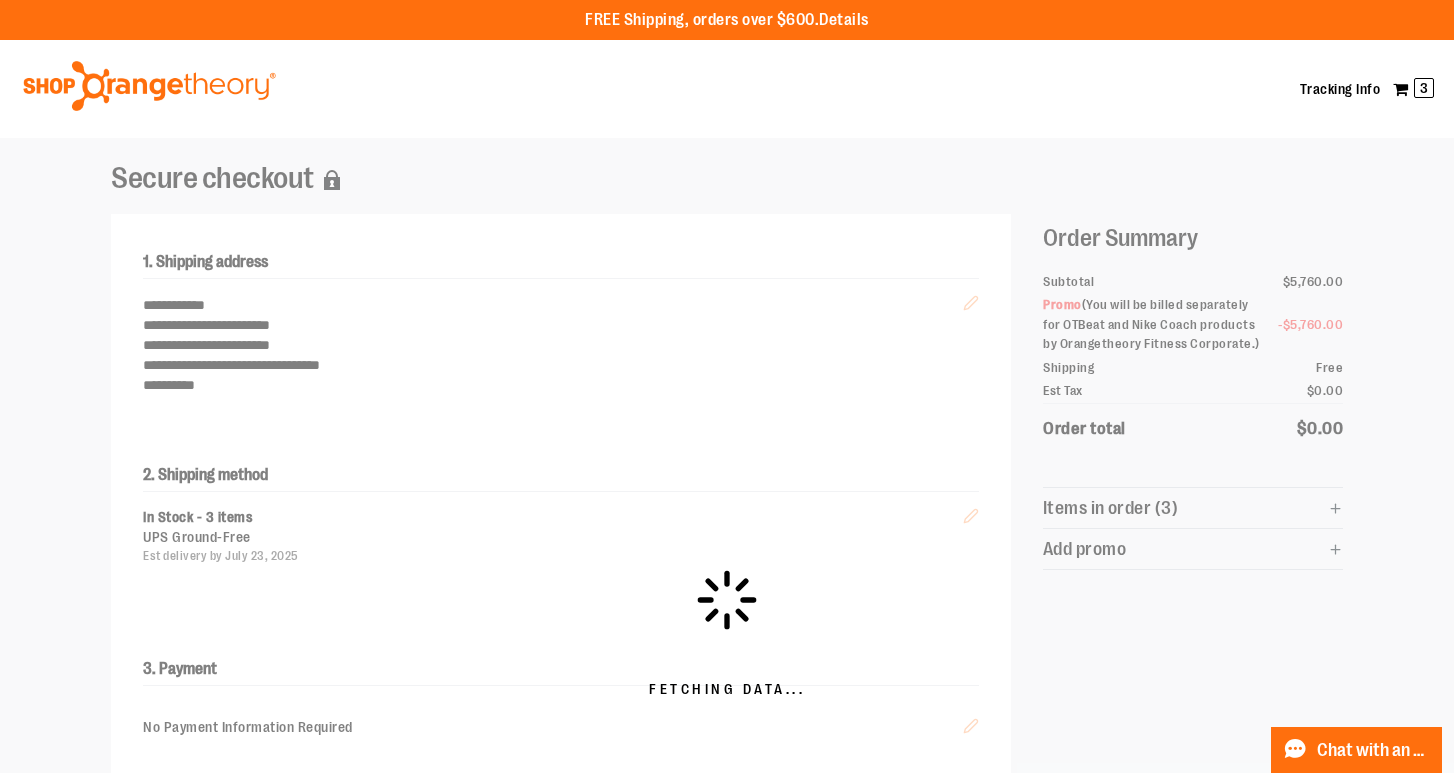 scroll, scrollTop: 0, scrollLeft: 0, axis: both 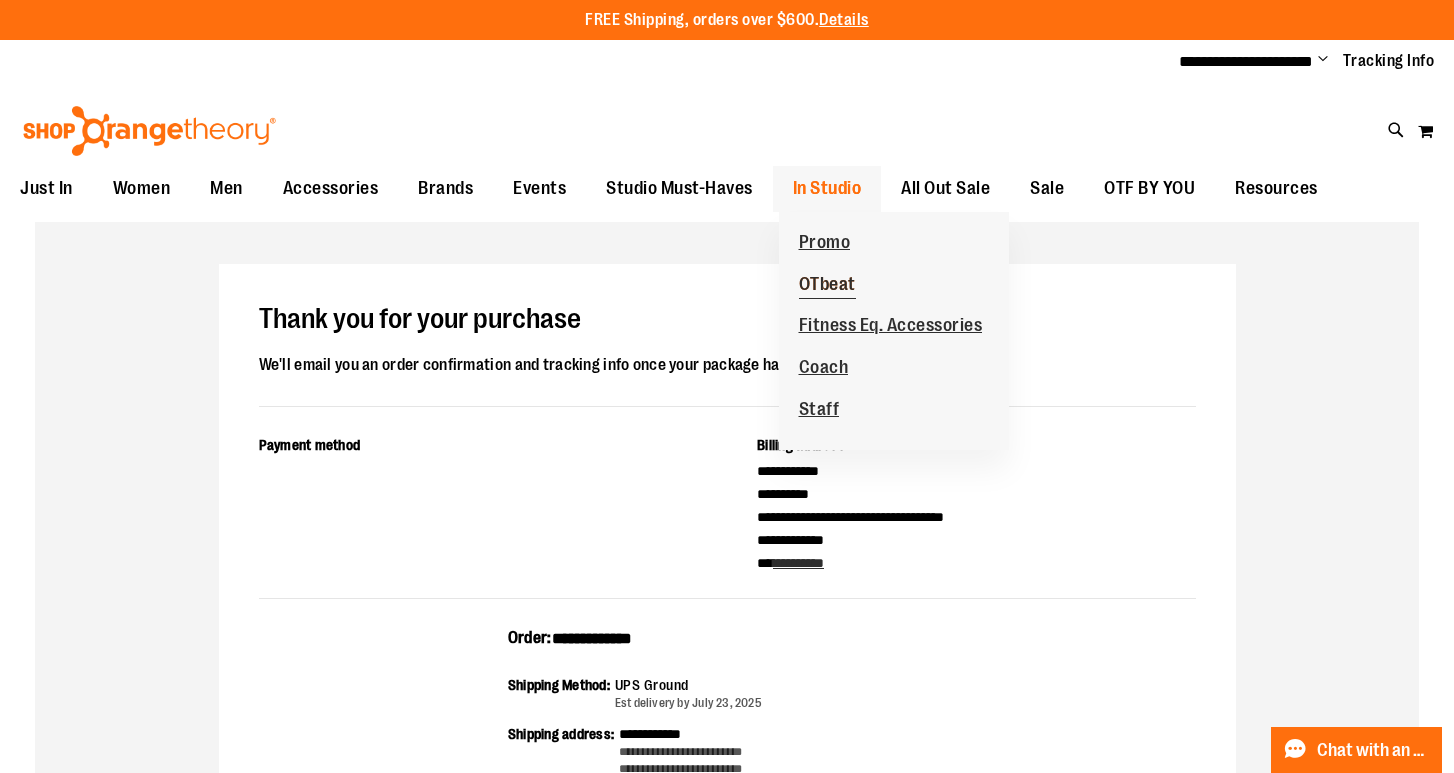 click on "OTbeat" at bounding box center [827, 286] 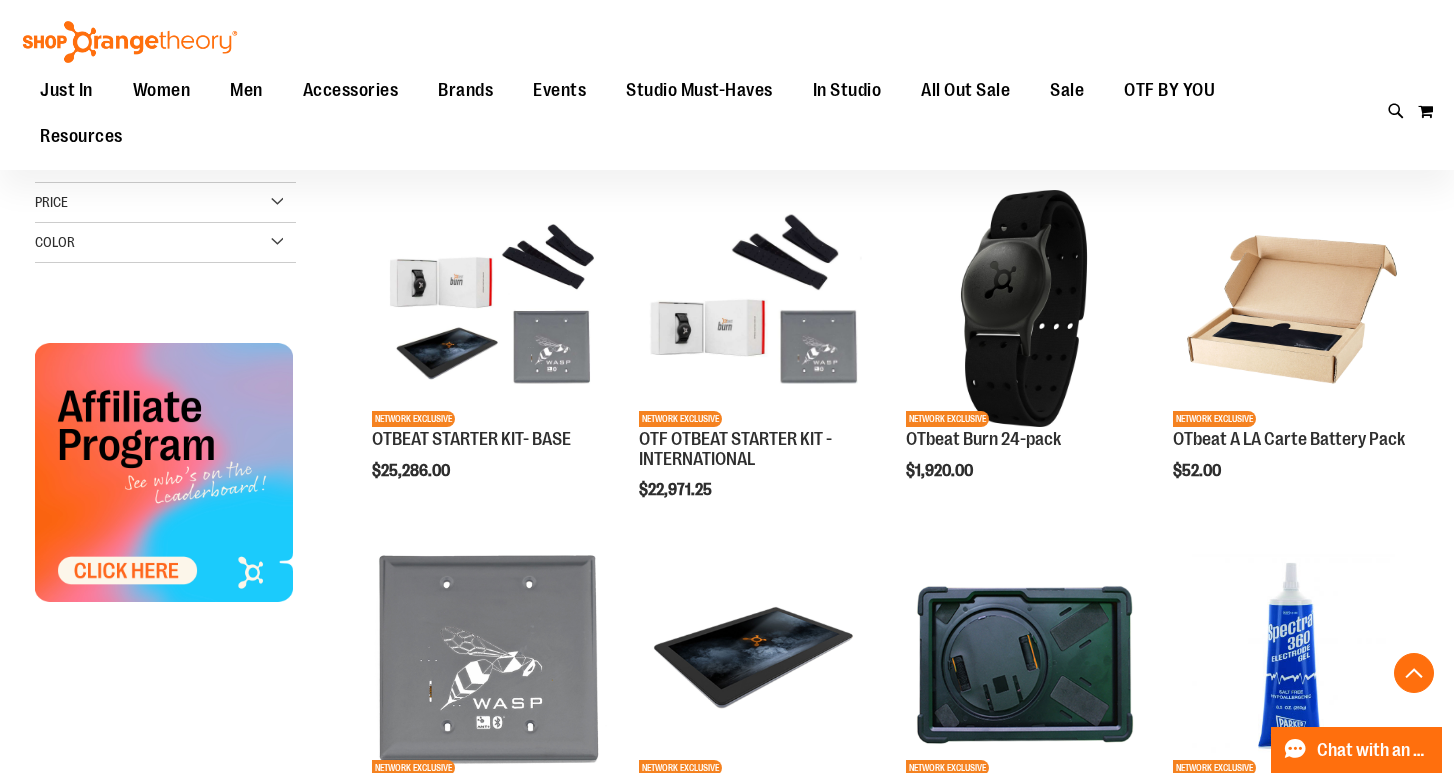 scroll, scrollTop: 565, scrollLeft: 0, axis: vertical 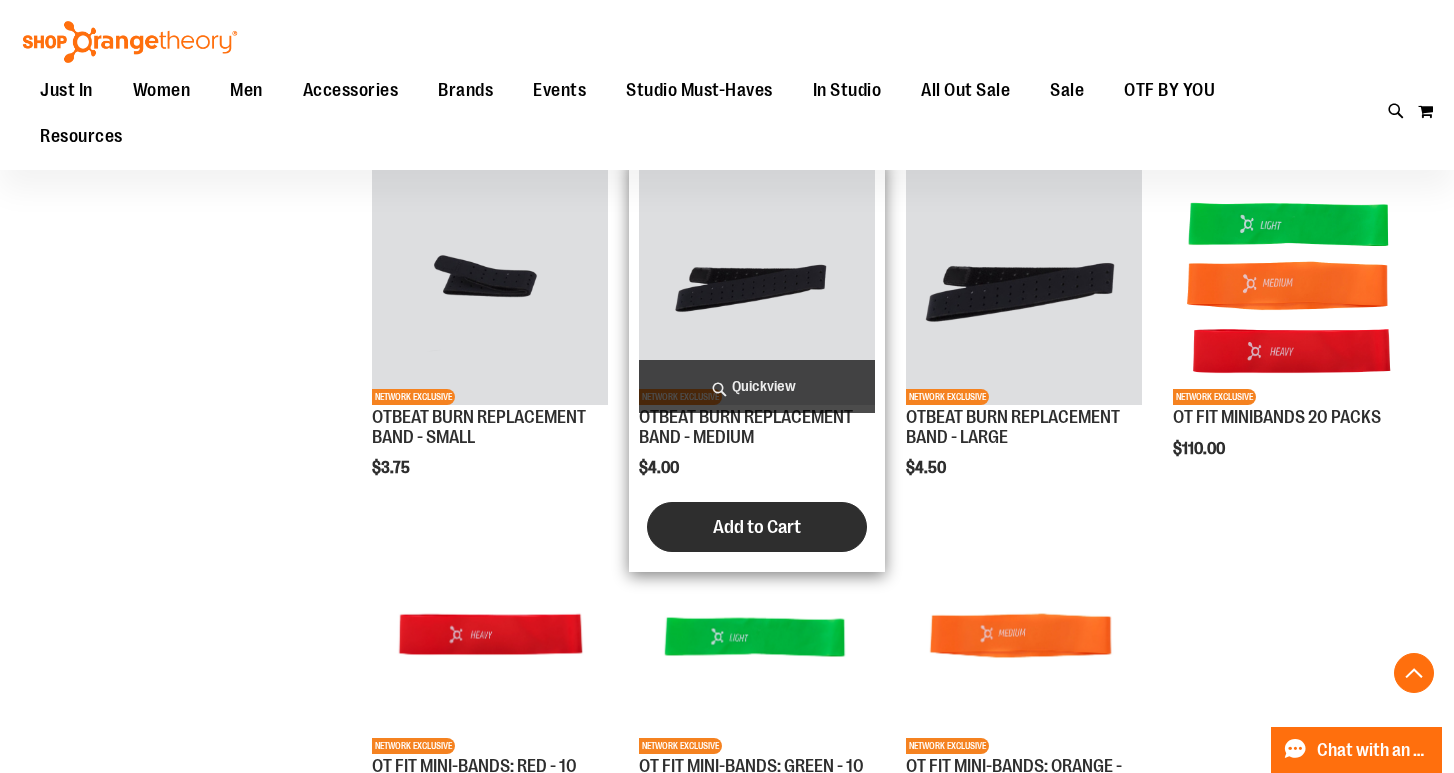 click on "Add to Cart" at bounding box center (757, 527) 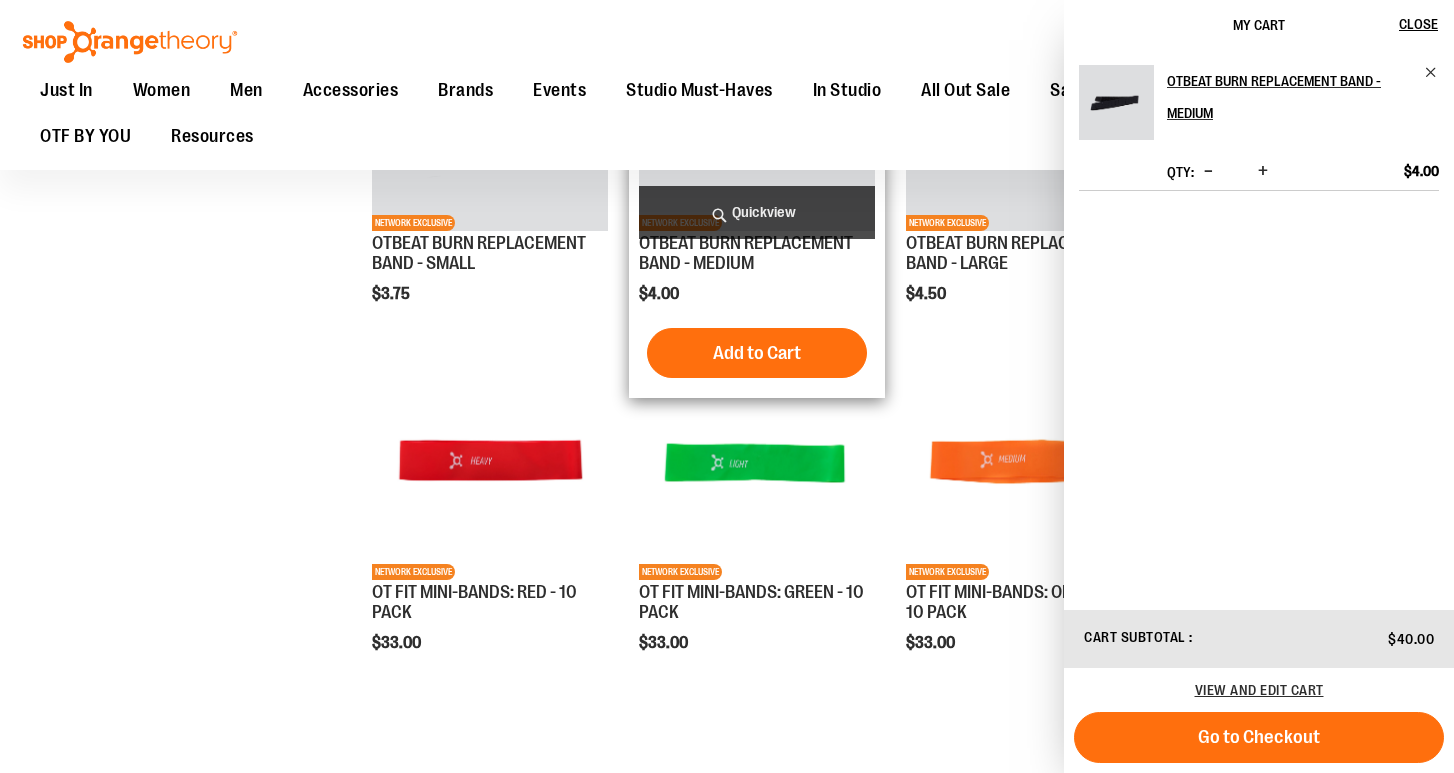 scroll, scrollTop: 1437, scrollLeft: 0, axis: vertical 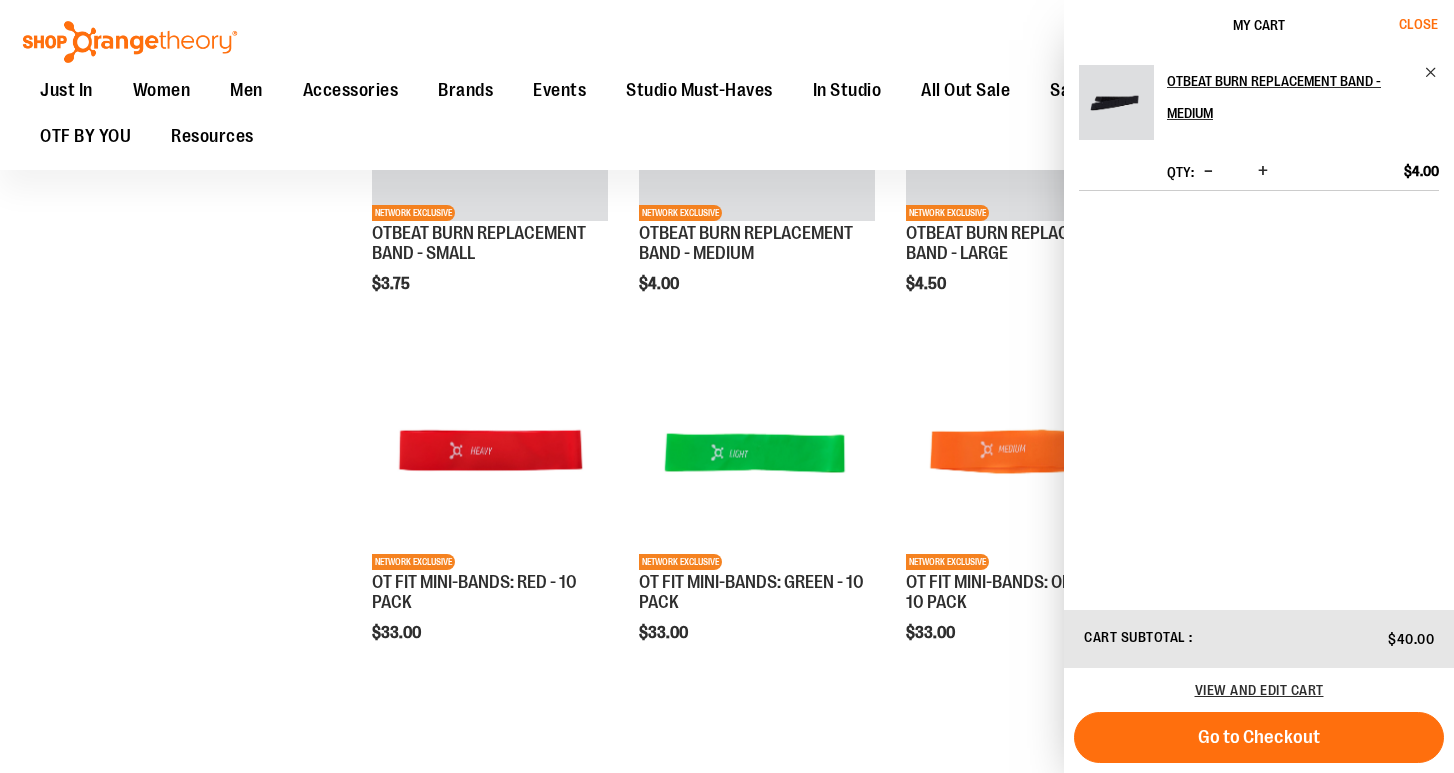 click on "Close" at bounding box center [1418, 24] 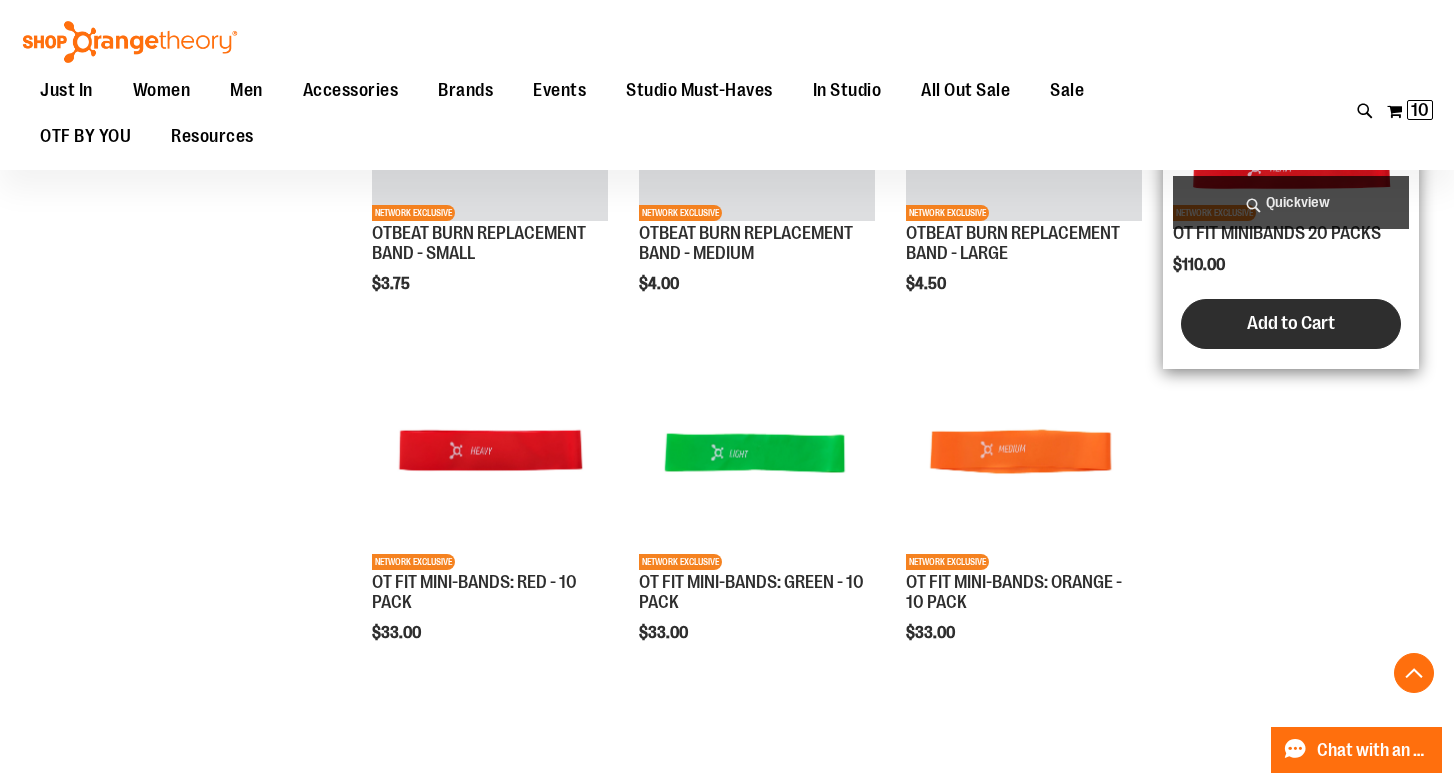 click on "Add to Cart" at bounding box center (1291, 323) 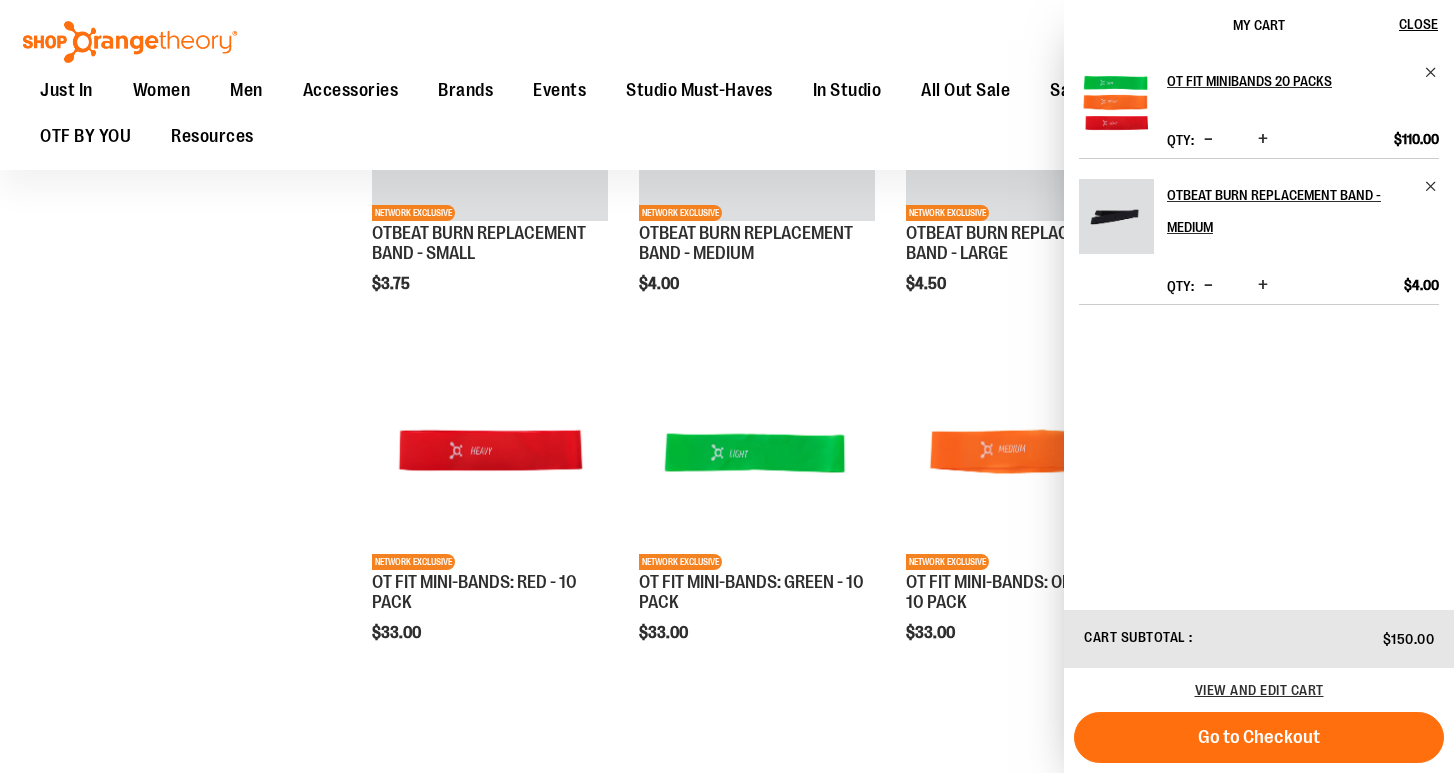 click at bounding box center (1263, 139) 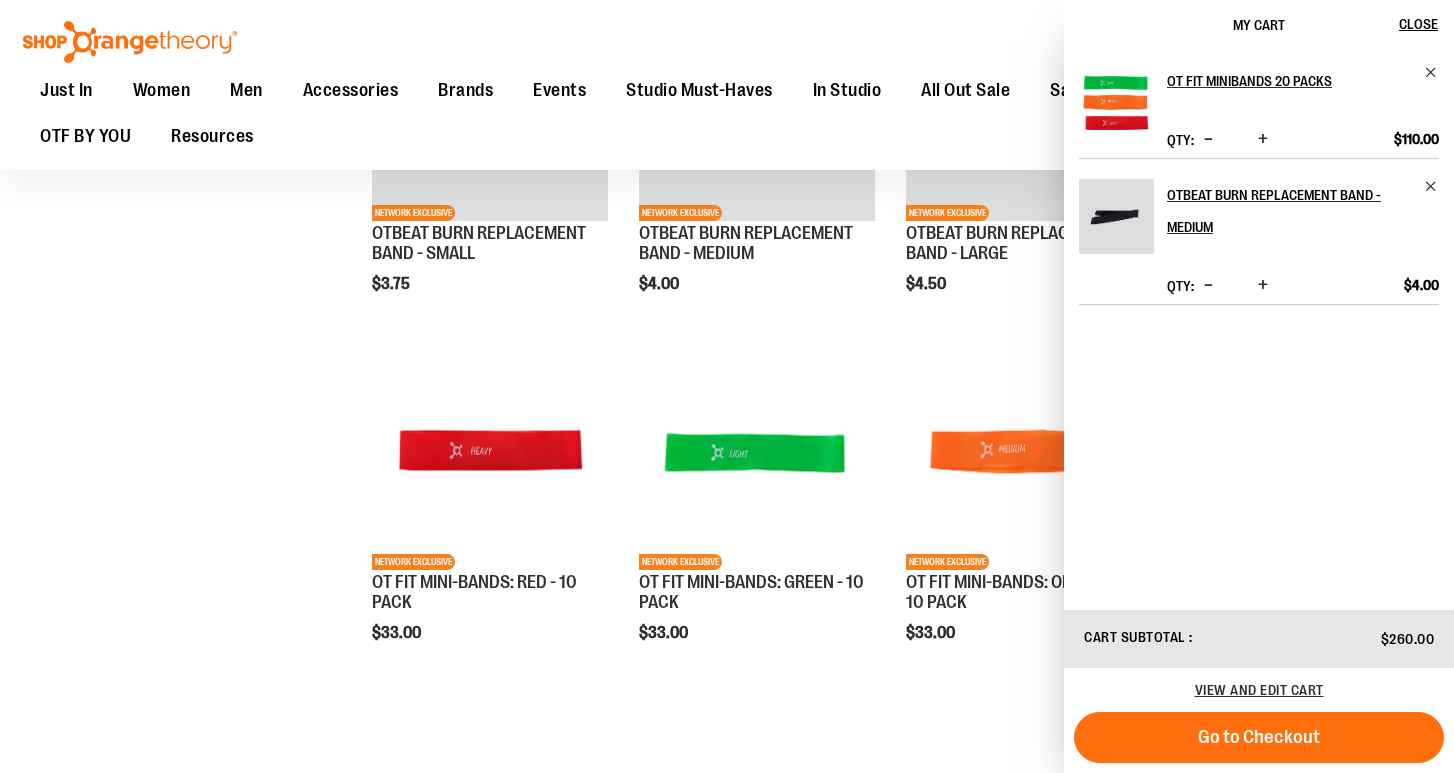 click at bounding box center (1208, 139) 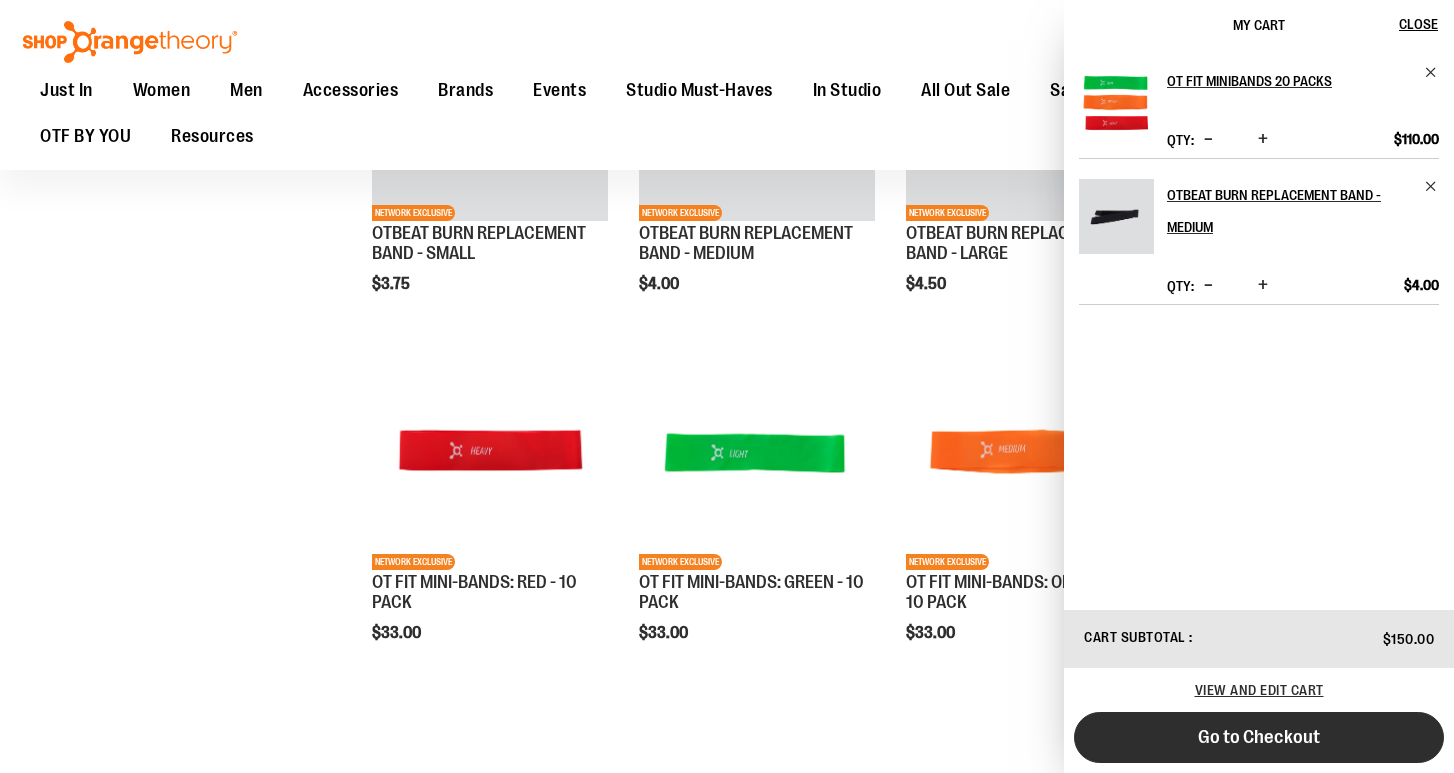 click on "Go to Checkout" at bounding box center (1259, 737) 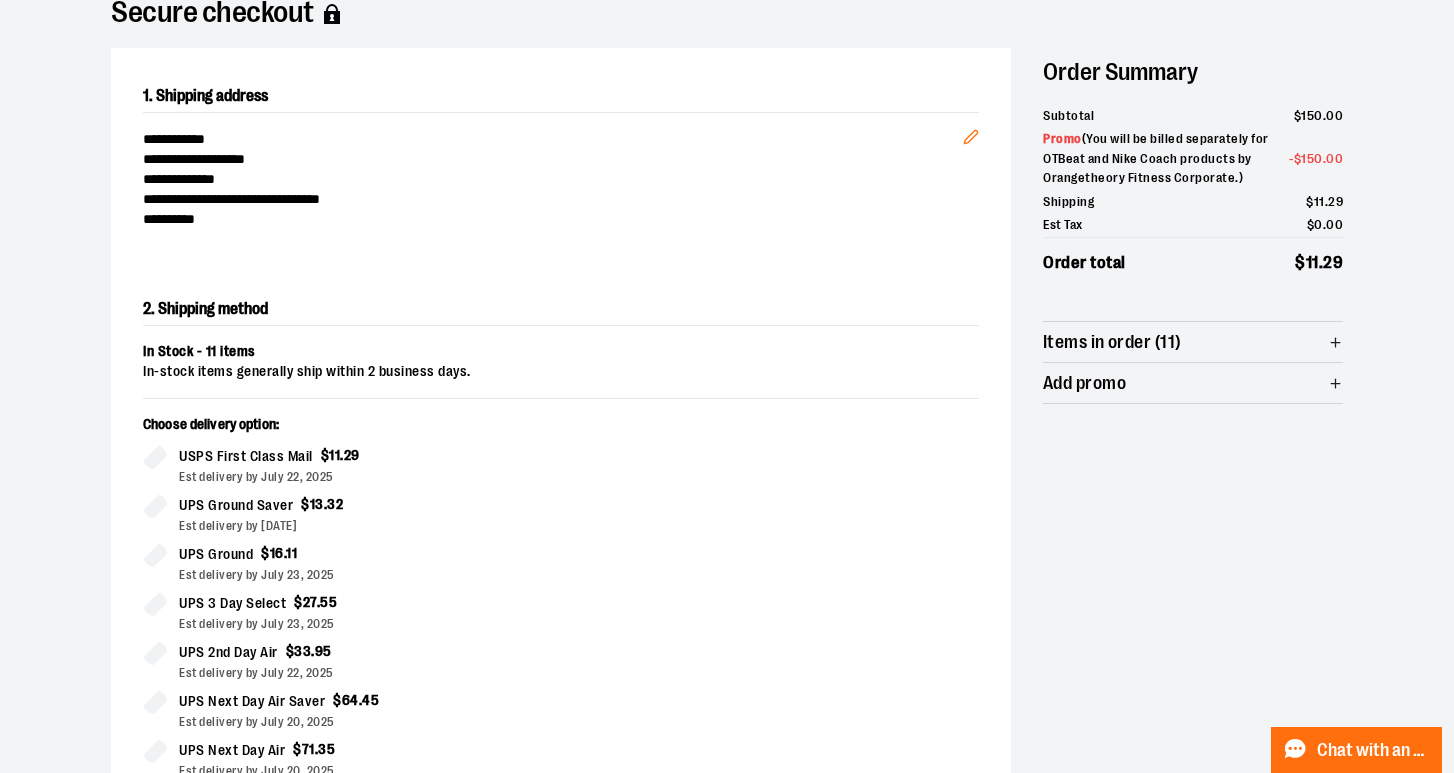 scroll, scrollTop: 152, scrollLeft: 0, axis: vertical 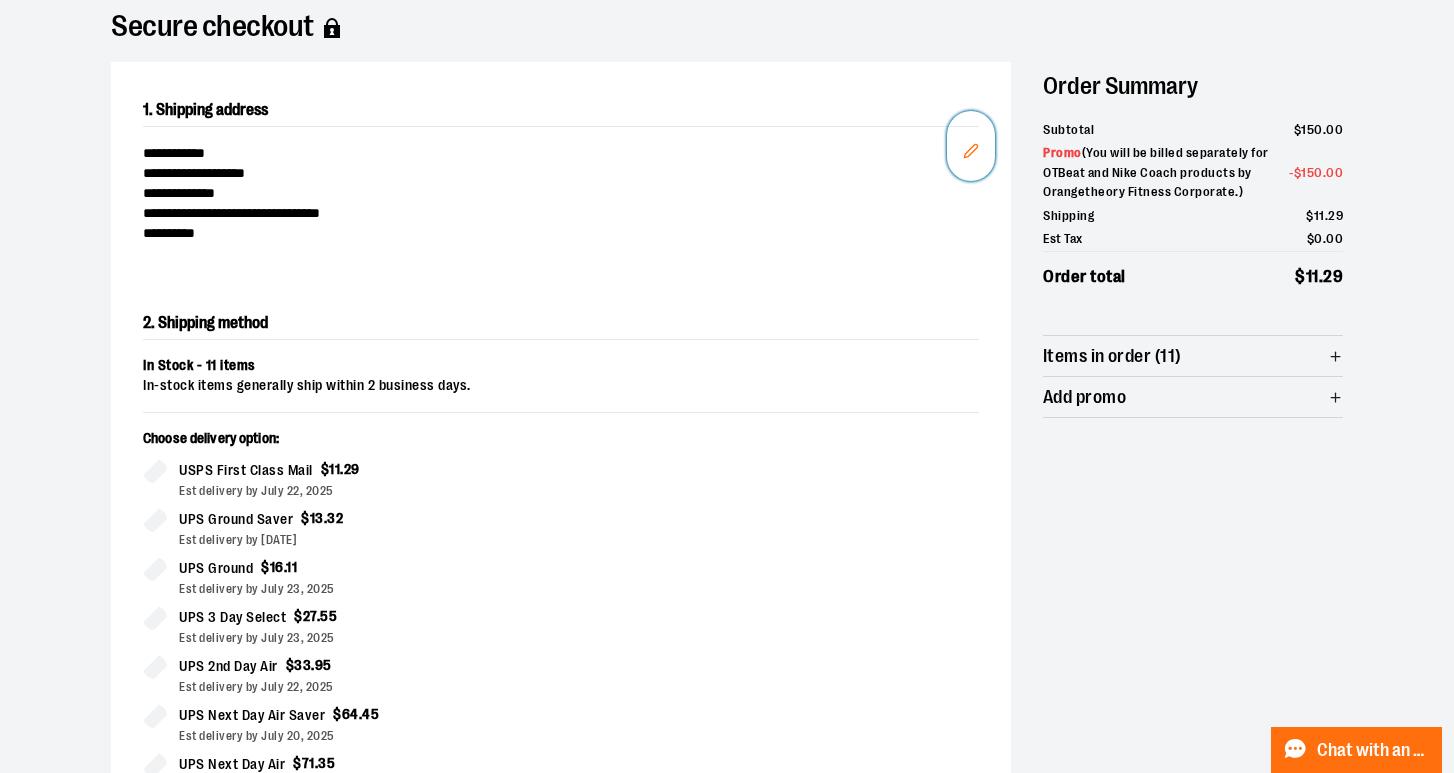 click 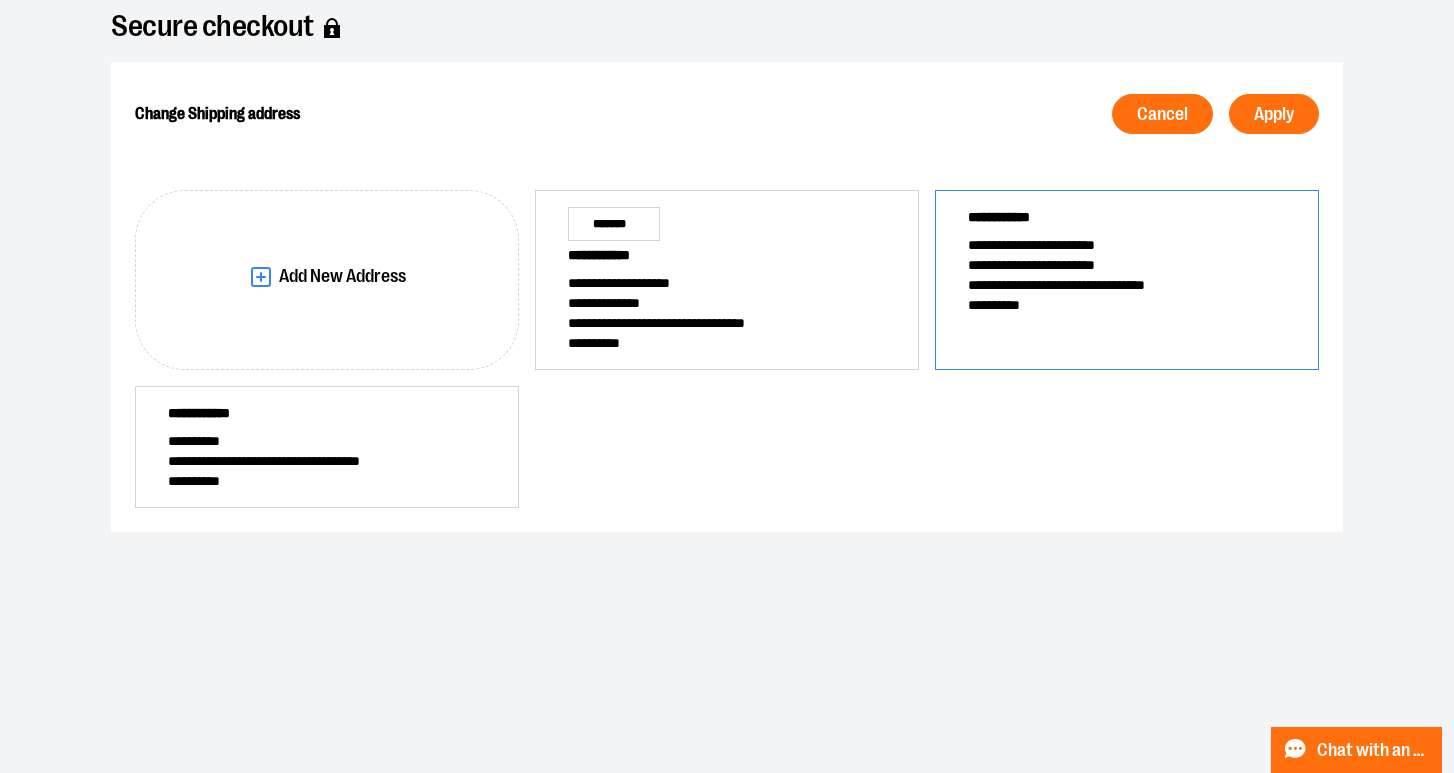 click on "**********" at bounding box center [1127, 265] 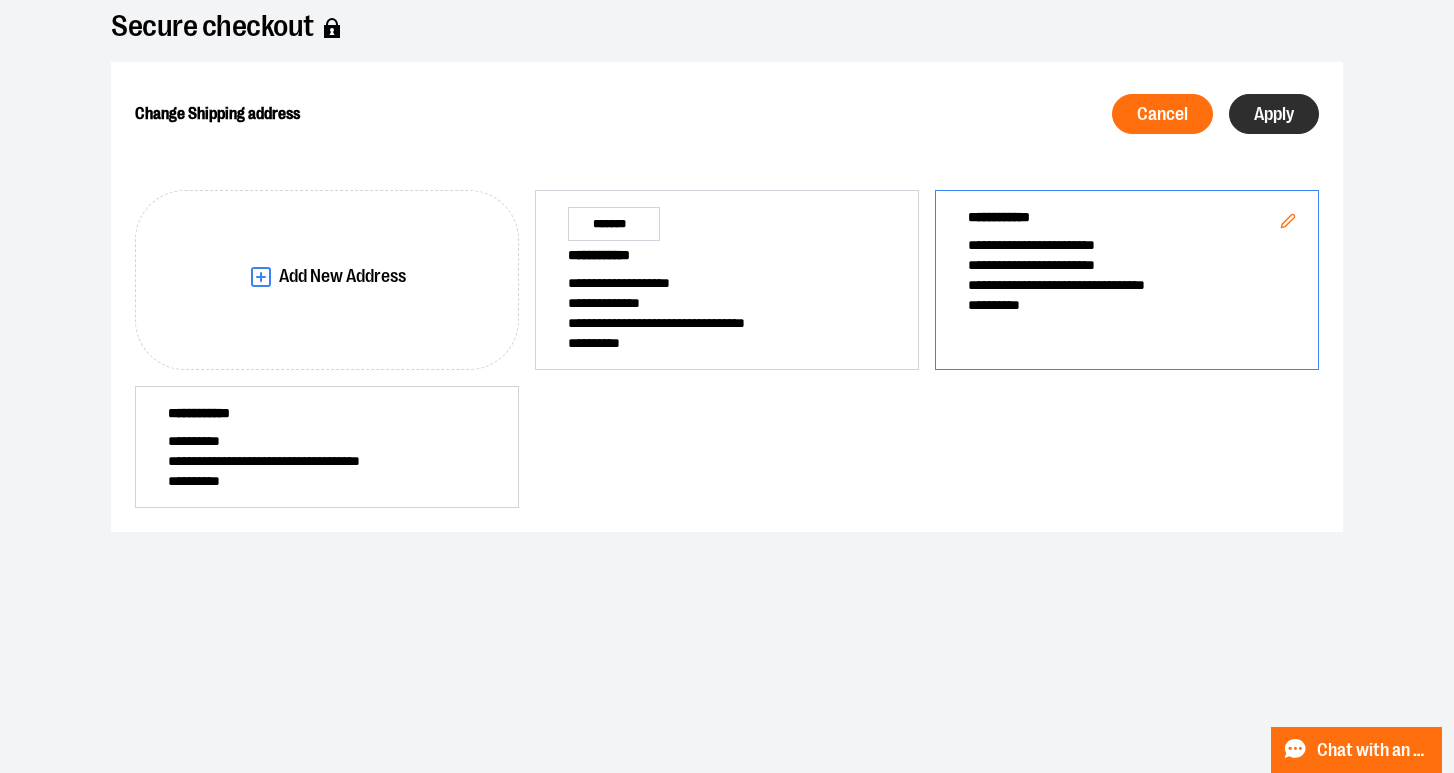 click on "Apply" at bounding box center [1274, 114] 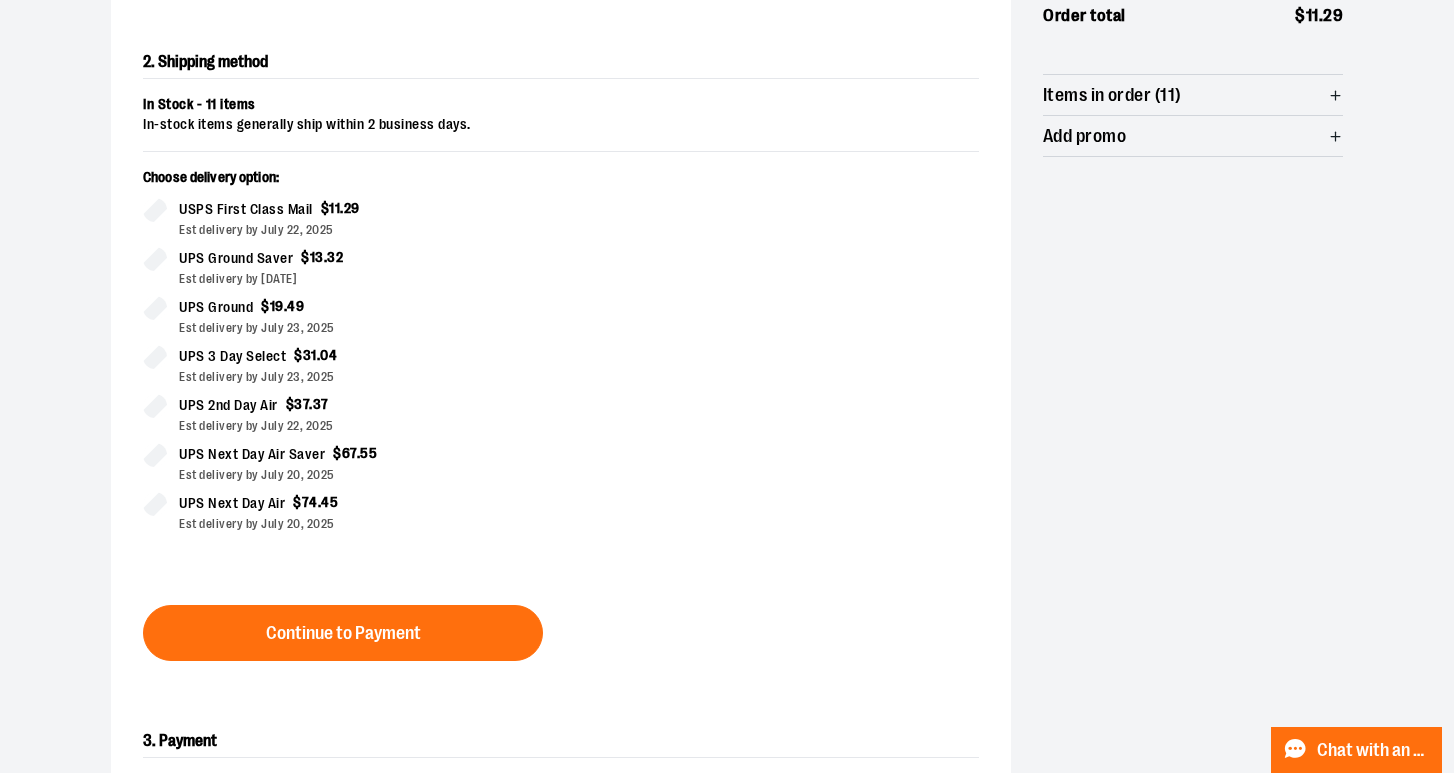 scroll, scrollTop: 414, scrollLeft: 0, axis: vertical 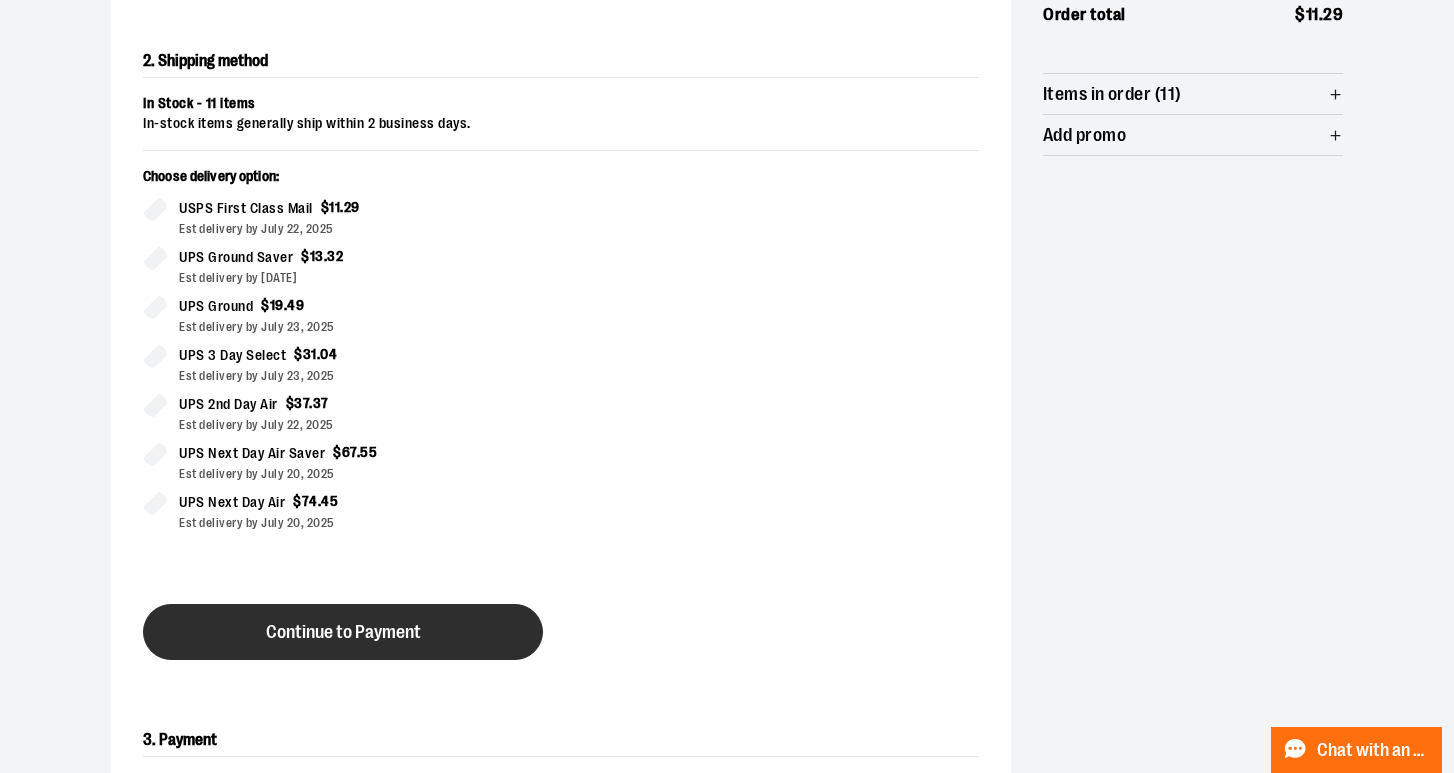 click on "Continue to Payment" at bounding box center (343, 632) 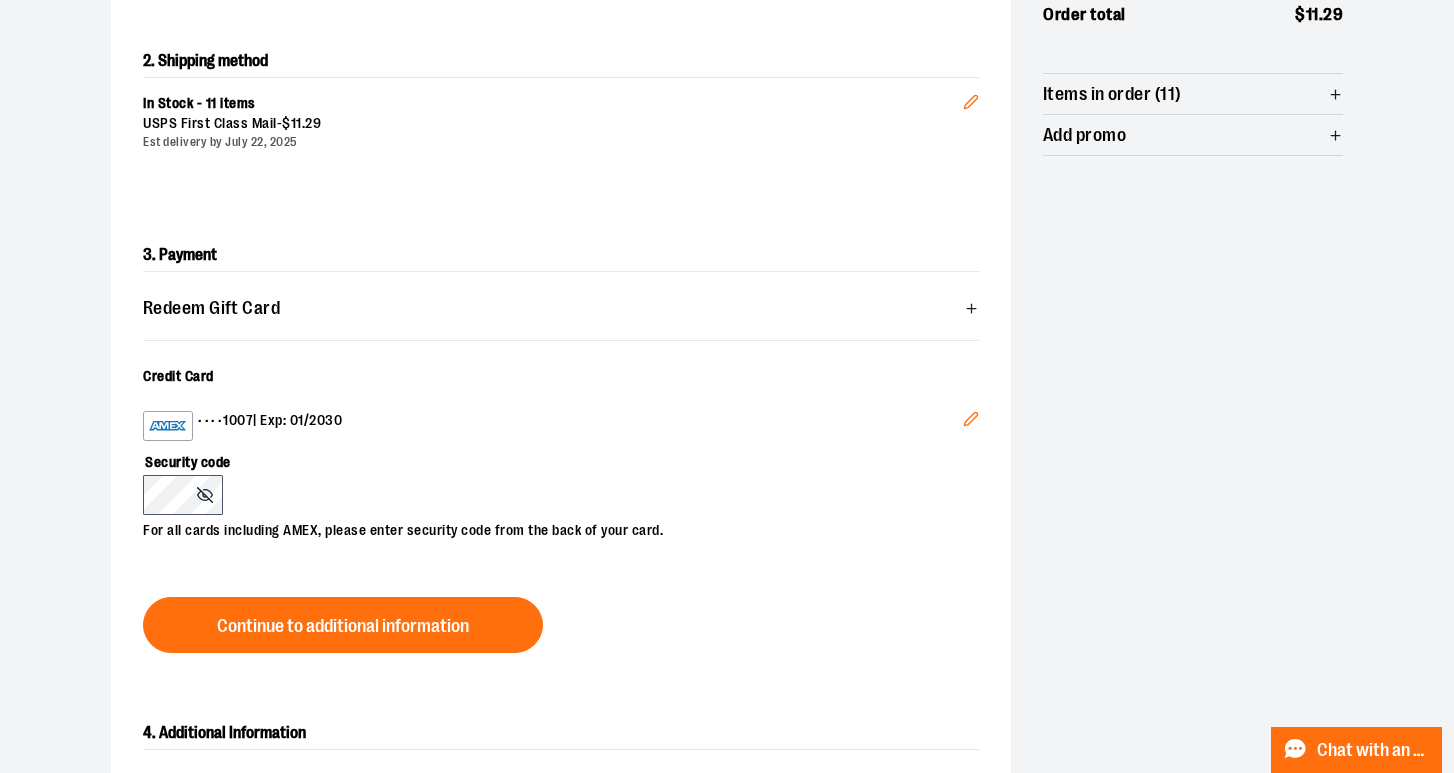 click on "3. Payment Redeem Gift Card Card number * Pin number * Apply gift card Cancel Credit Card   ••••  1007  | Exp:   01/2030 Edit Security code For all cards including AMEX, please enter security code from the back of your card. Continue to additional information" at bounding box center (561, 446) 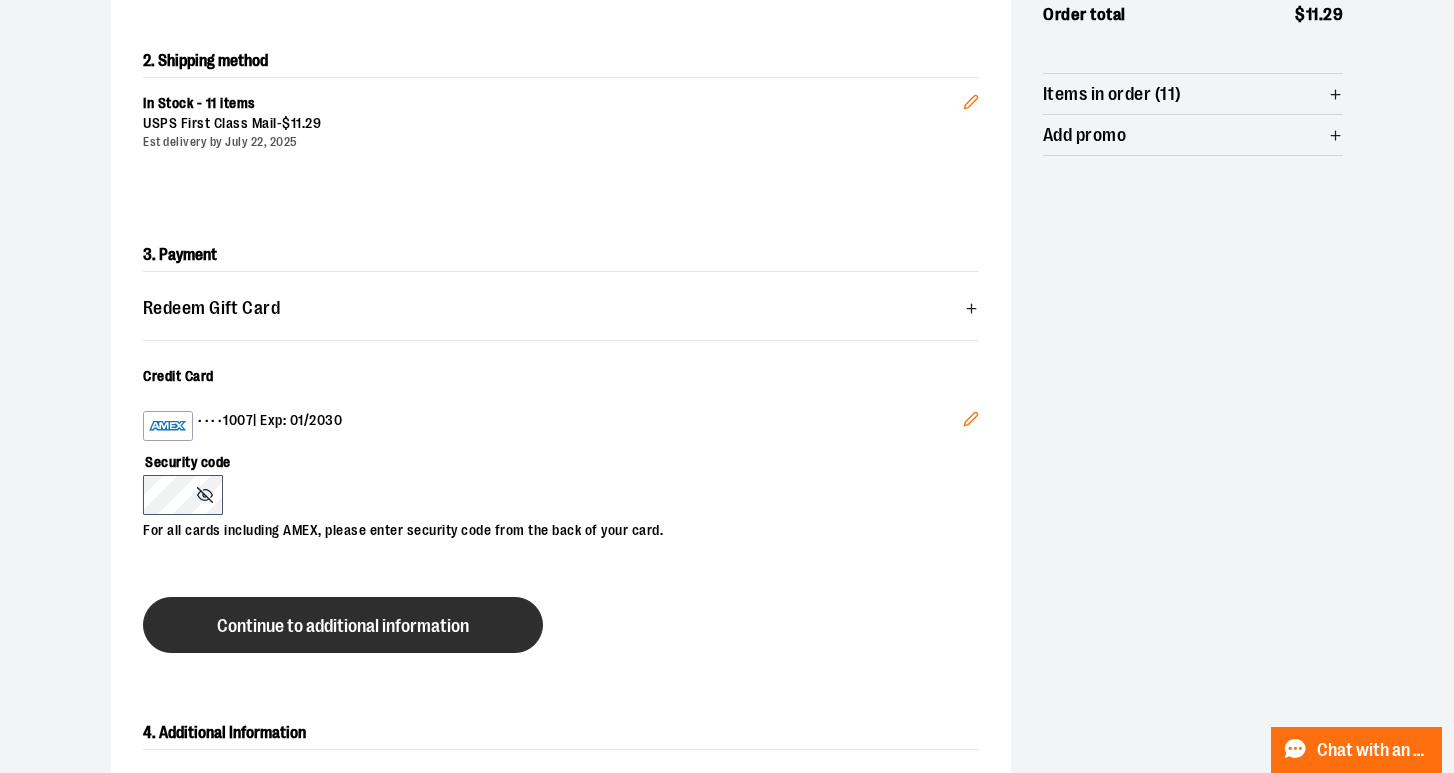 click on "Continue to additional information" at bounding box center [343, 626] 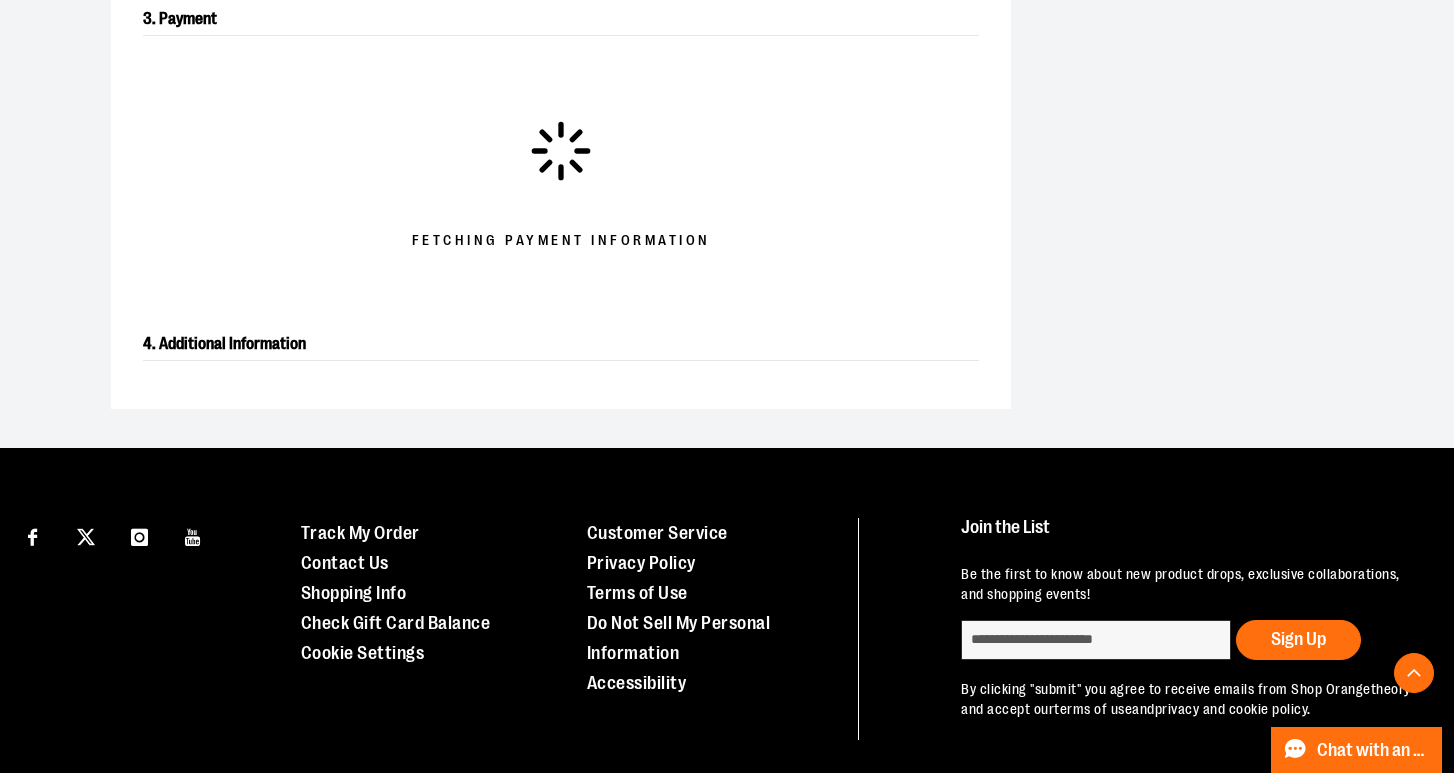 scroll, scrollTop: 651, scrollLeft: 0, axis: vertical 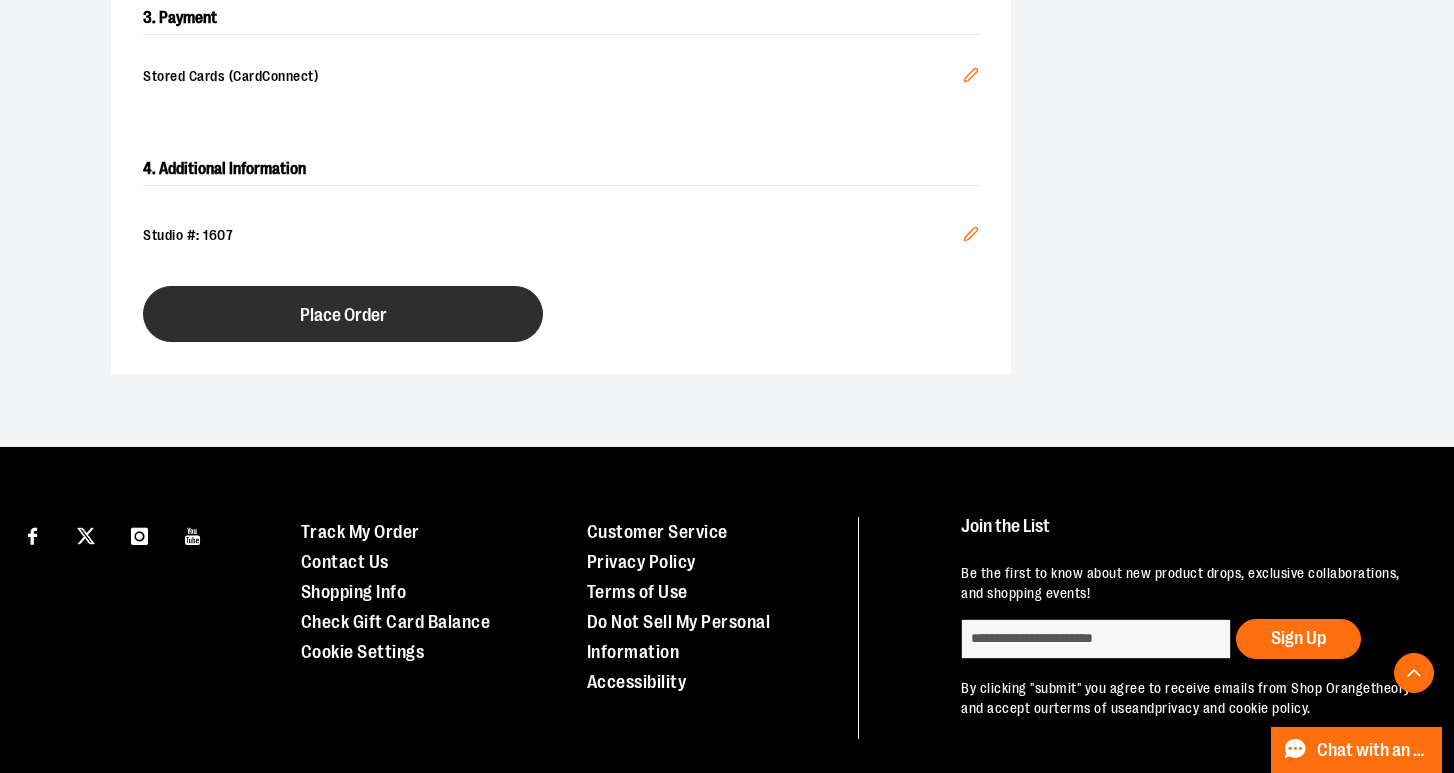 click on "Place Order" at bounding box center [343, 314] 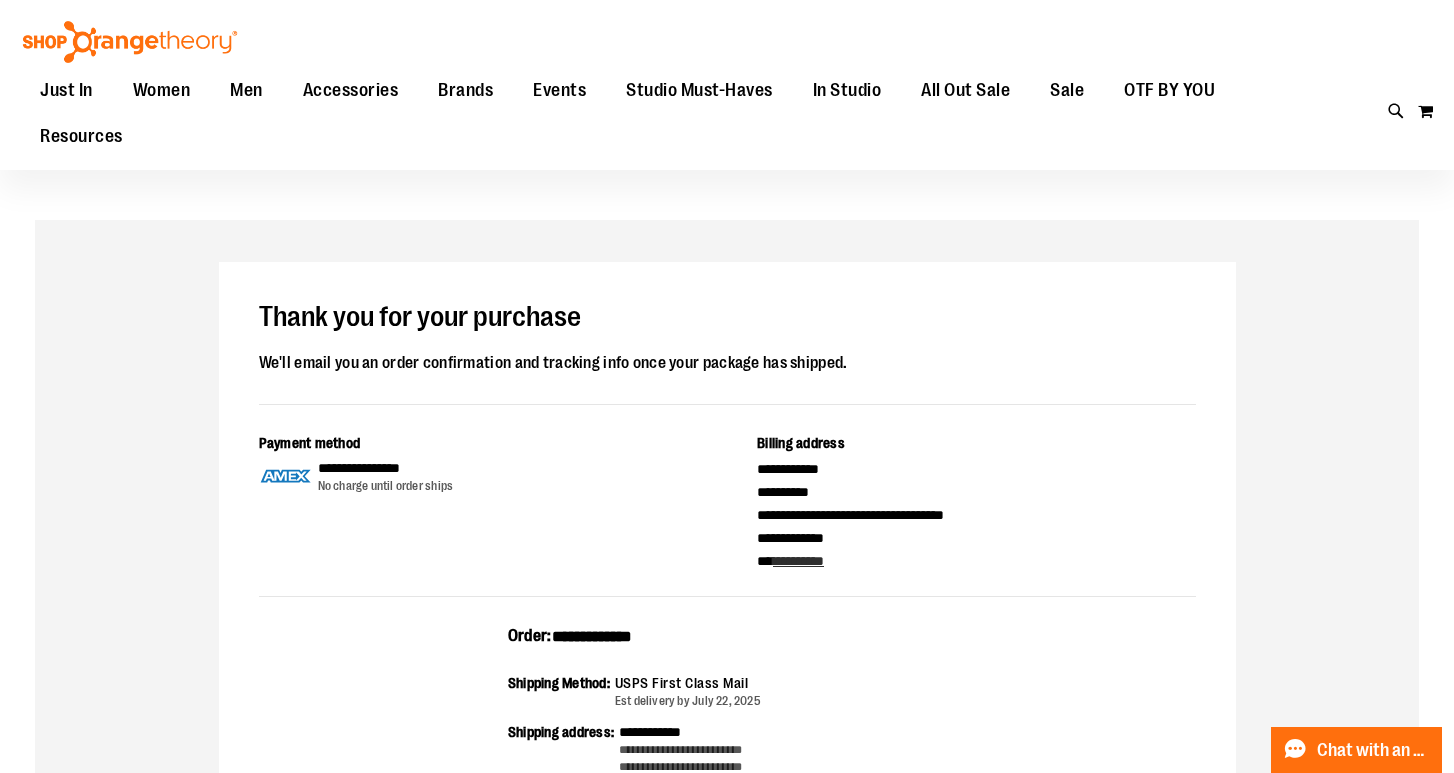 scroll, scrollTop: 0, scrollLeft: 0, axis: both 